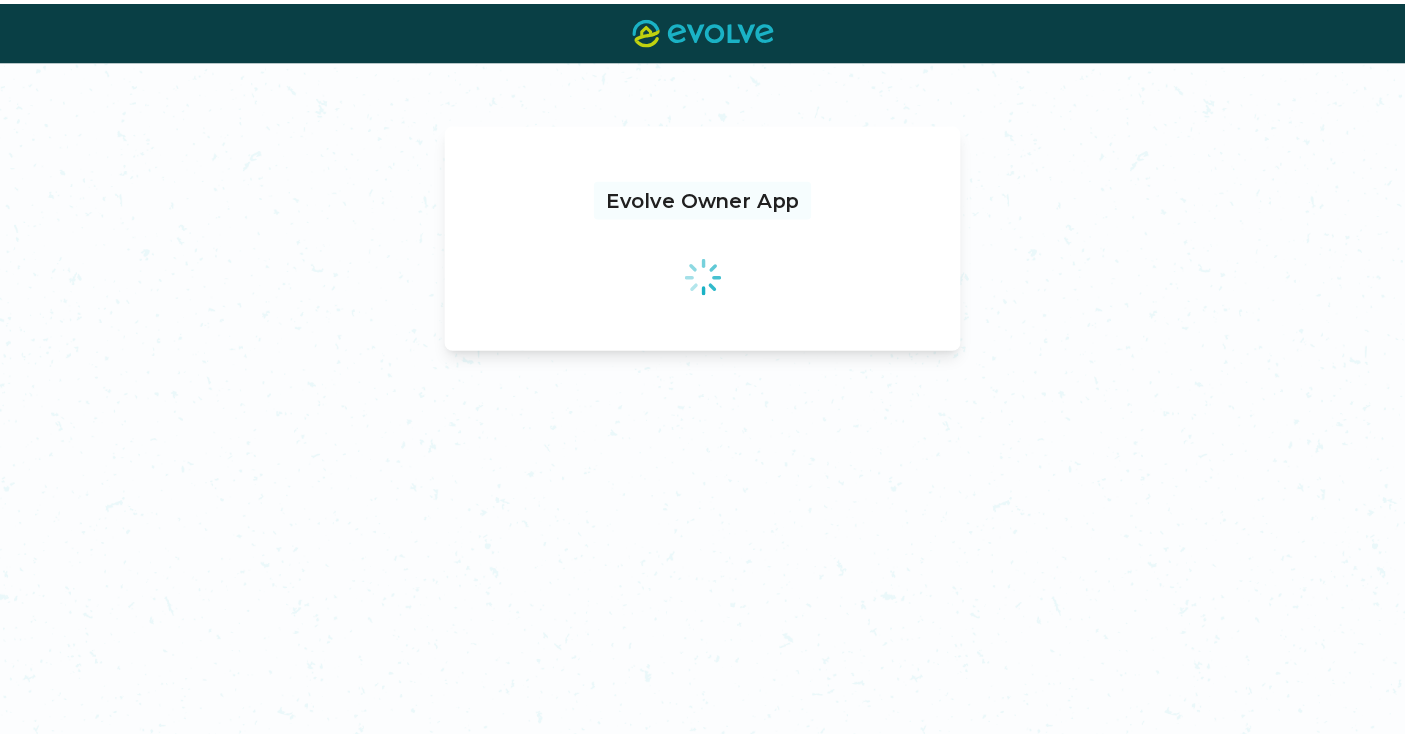 scroll, scrollTop: 0, scrollLeft: 0, axis: both 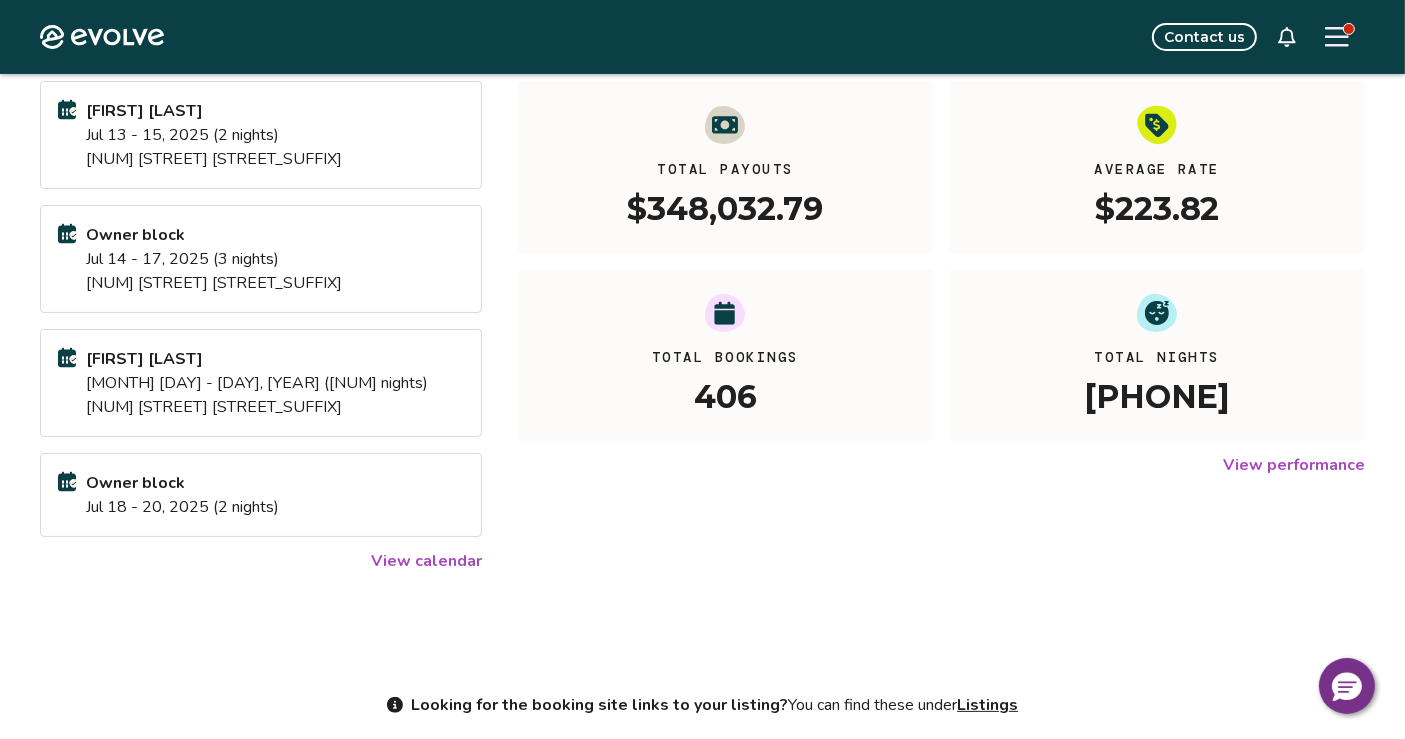 click on "View calendar" at bounding box center (426, 561) 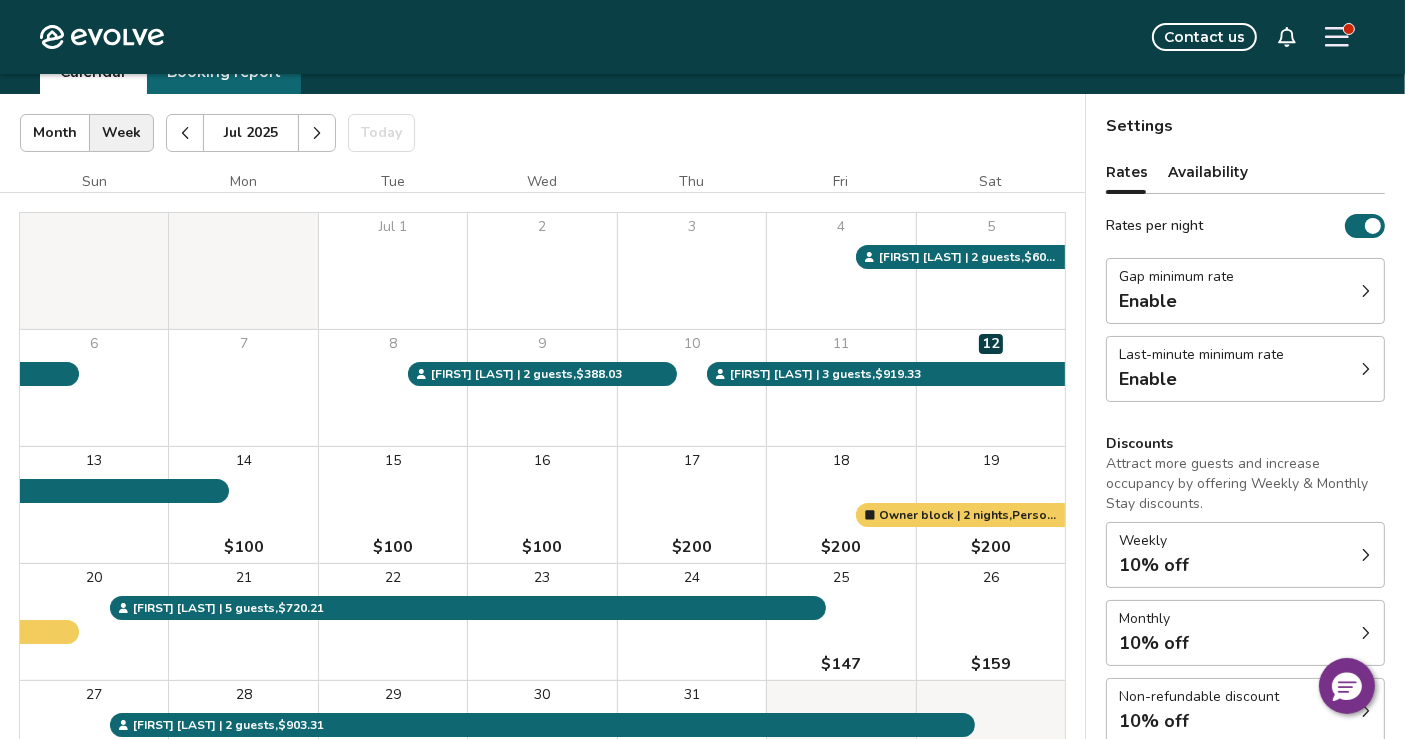 scroll, scrollTop: 133, scrollLeft: 0, axis: vertical 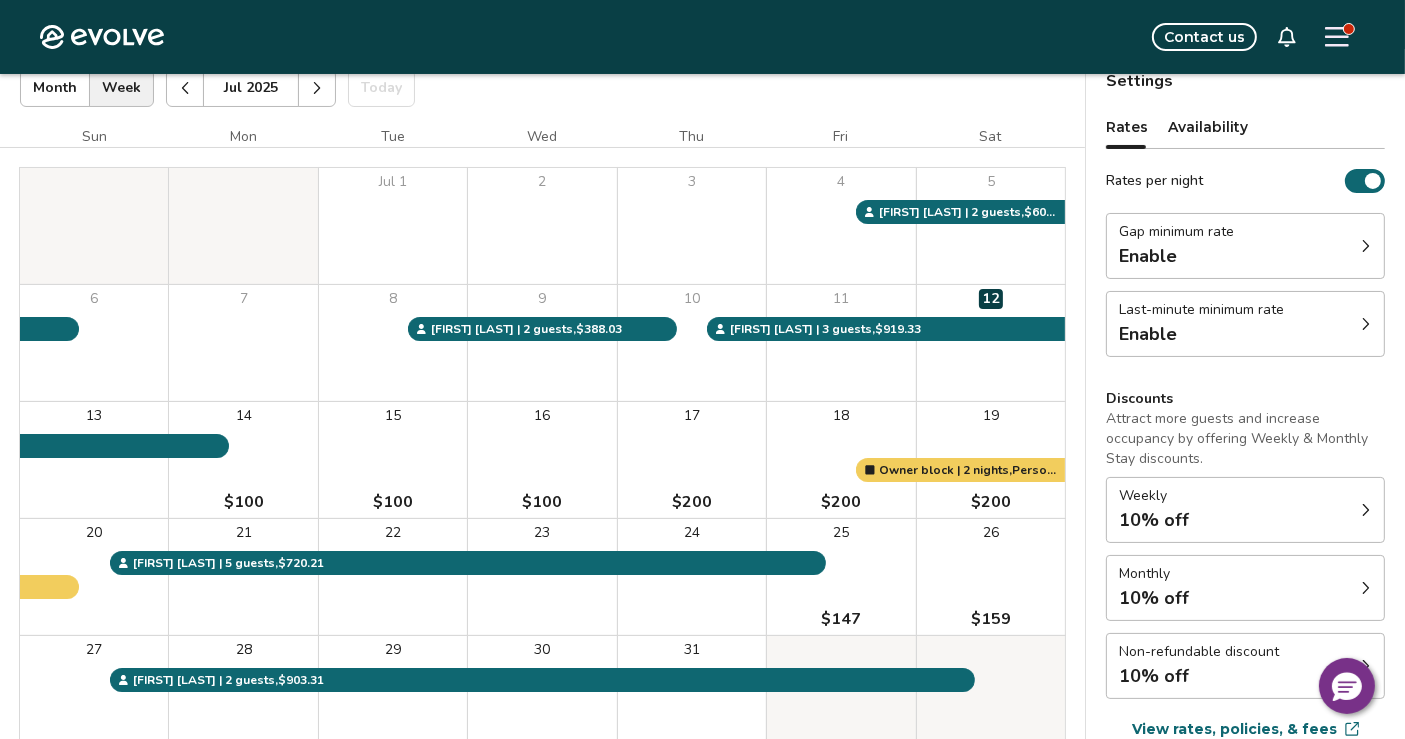 click at bounding box center [1366, 510] 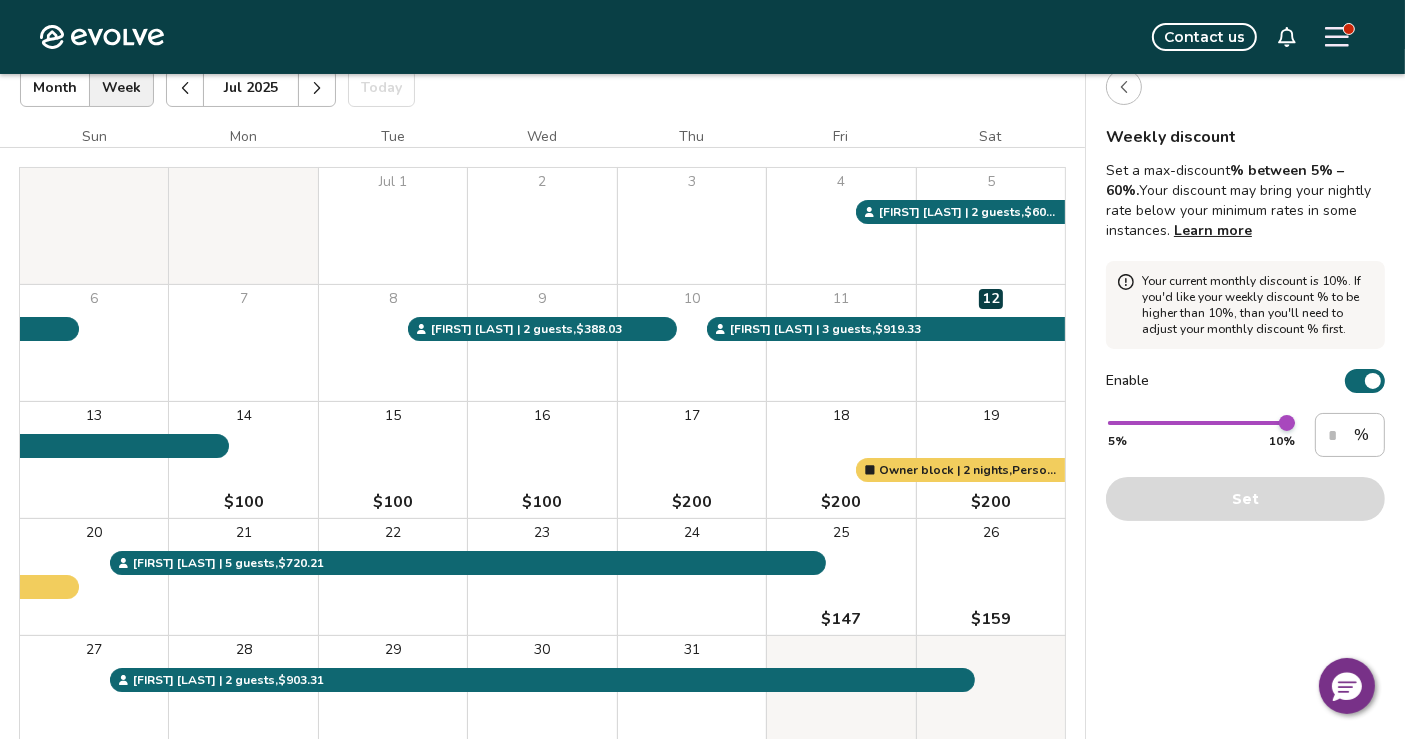 click at bounding box center (1373, 381) 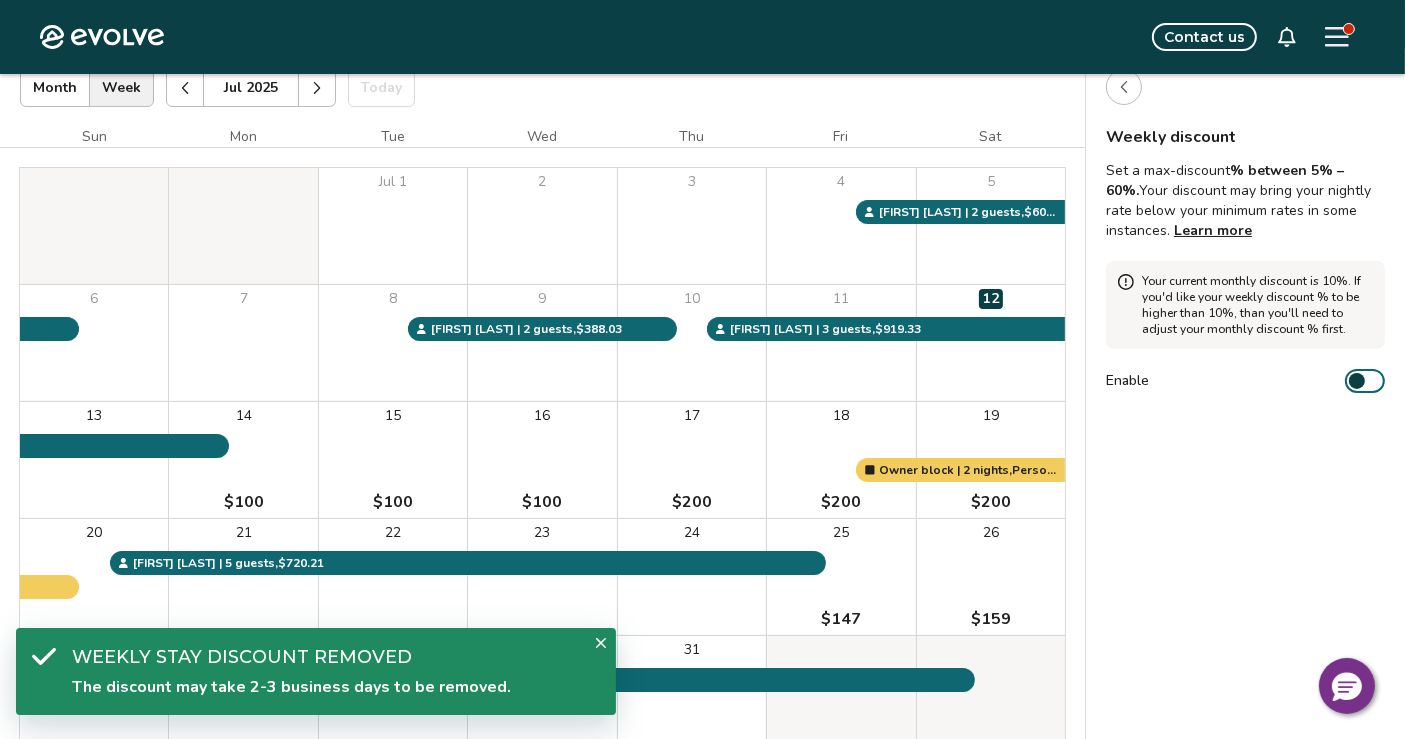 click at bounding box center [1124, 87] 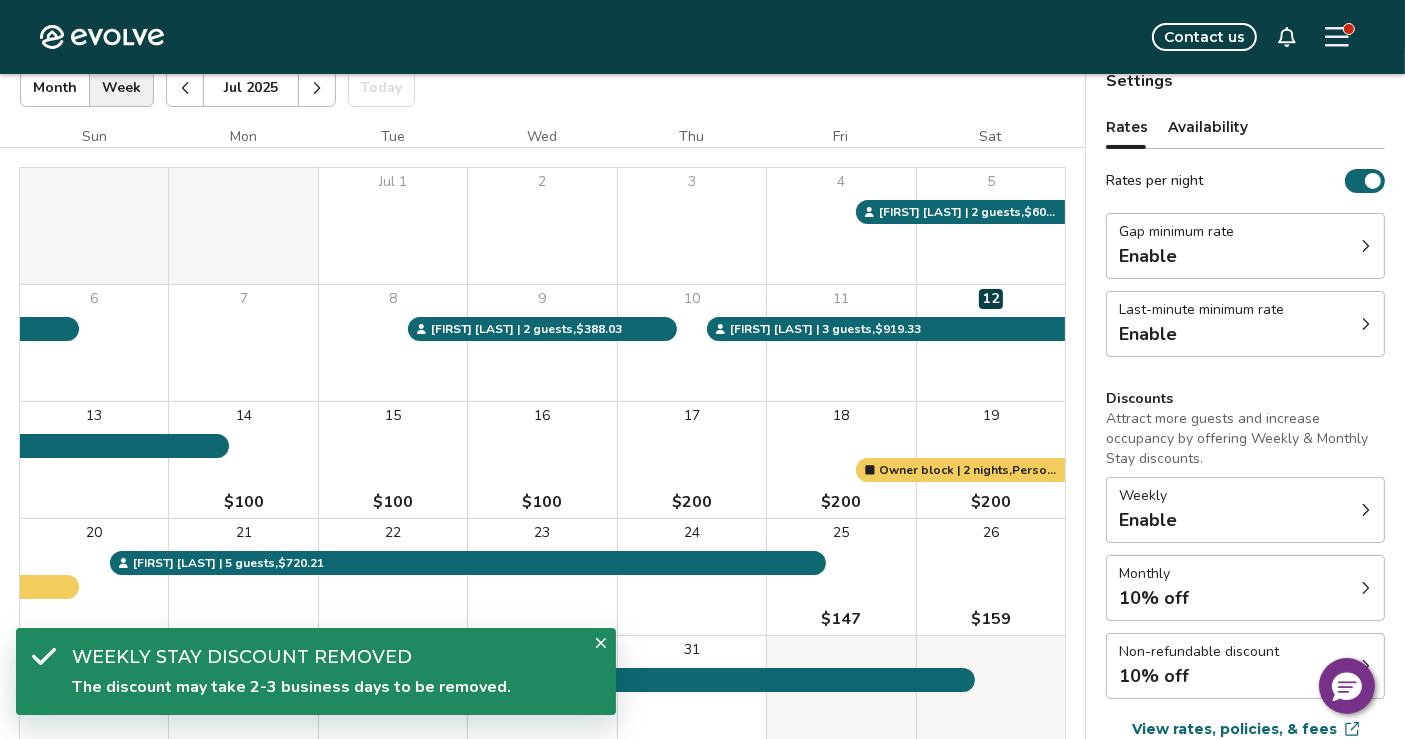 click 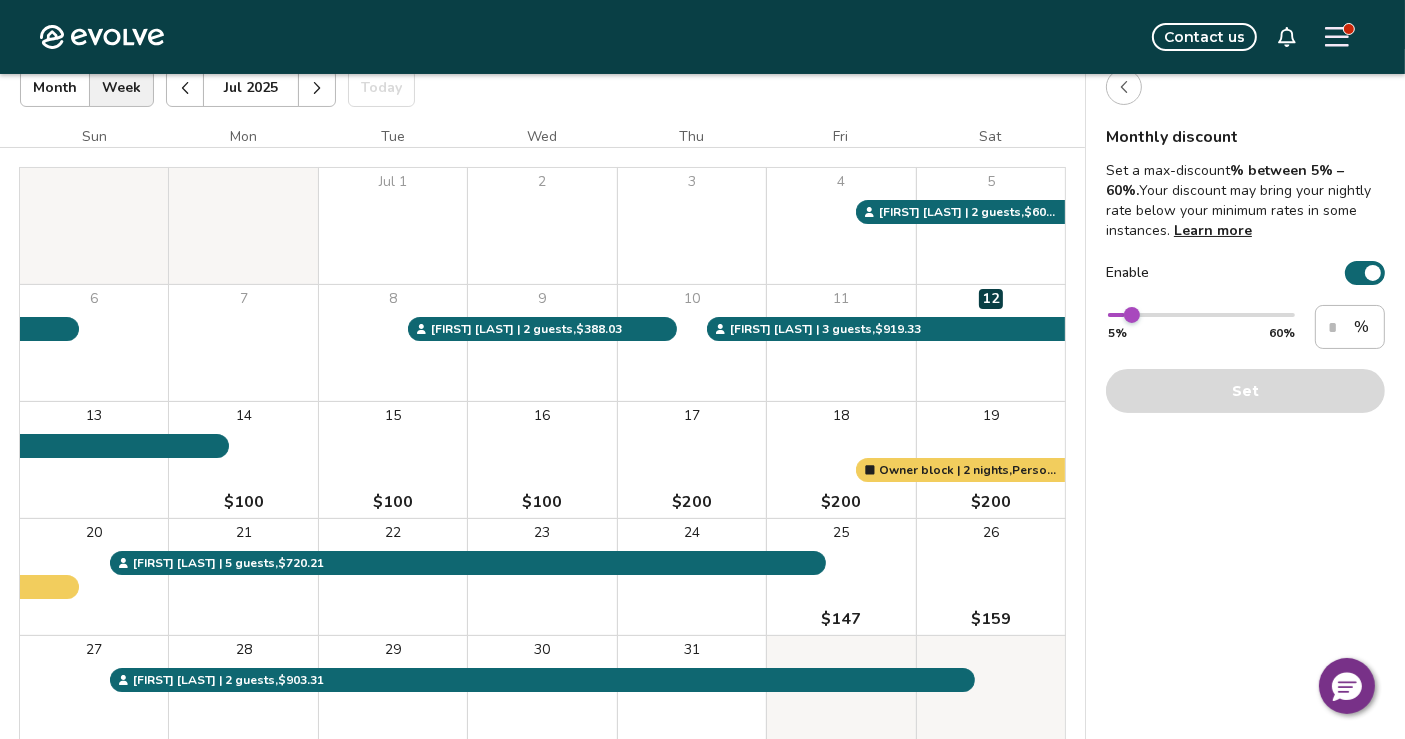 click 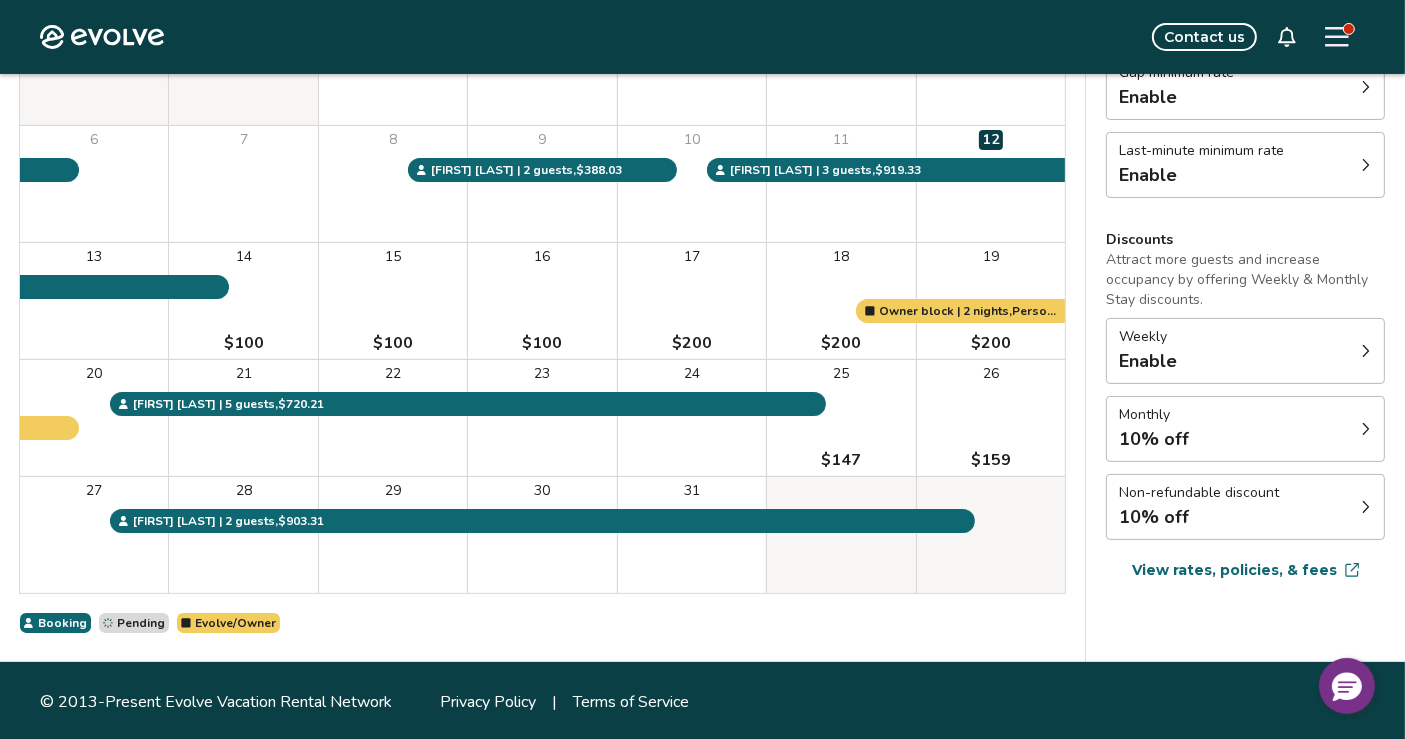 scroll, scrollTop: 294, scrollLeft: 0, axis: vertical 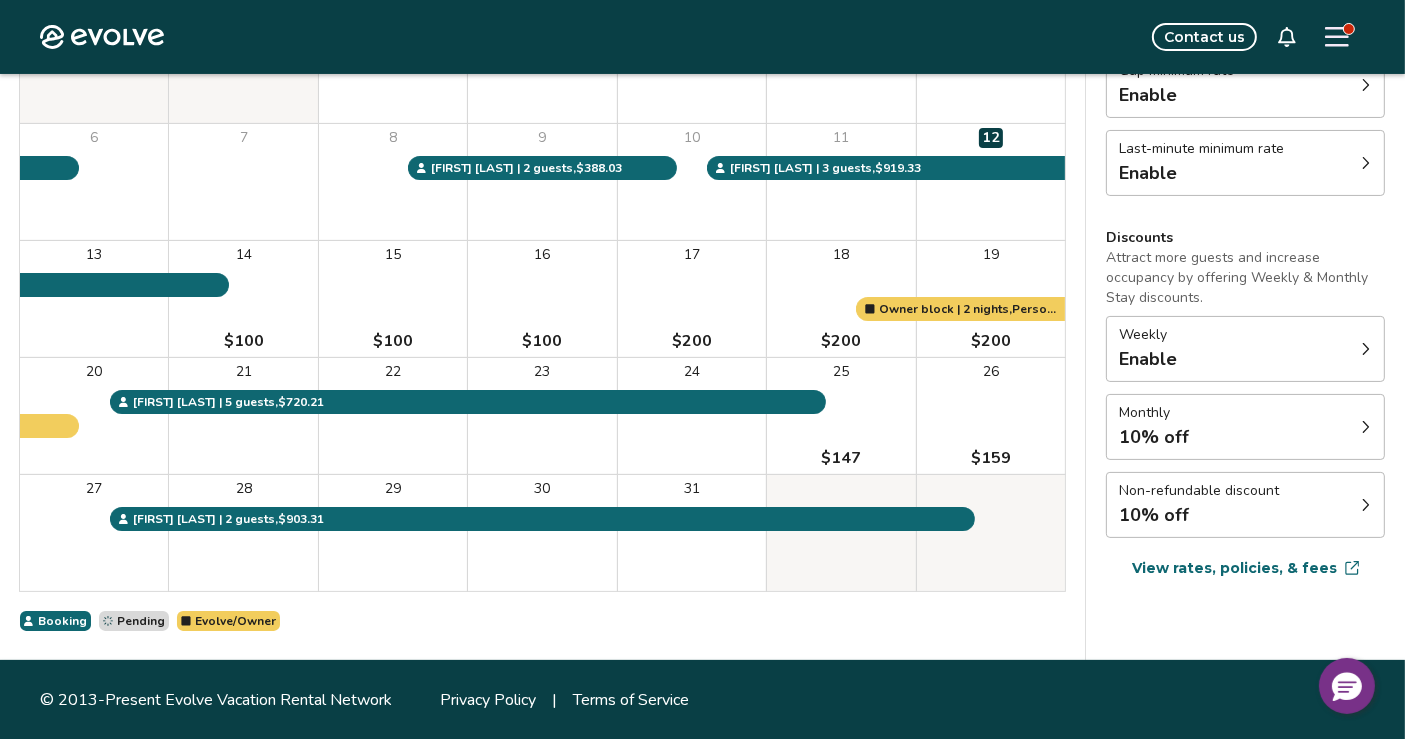 click 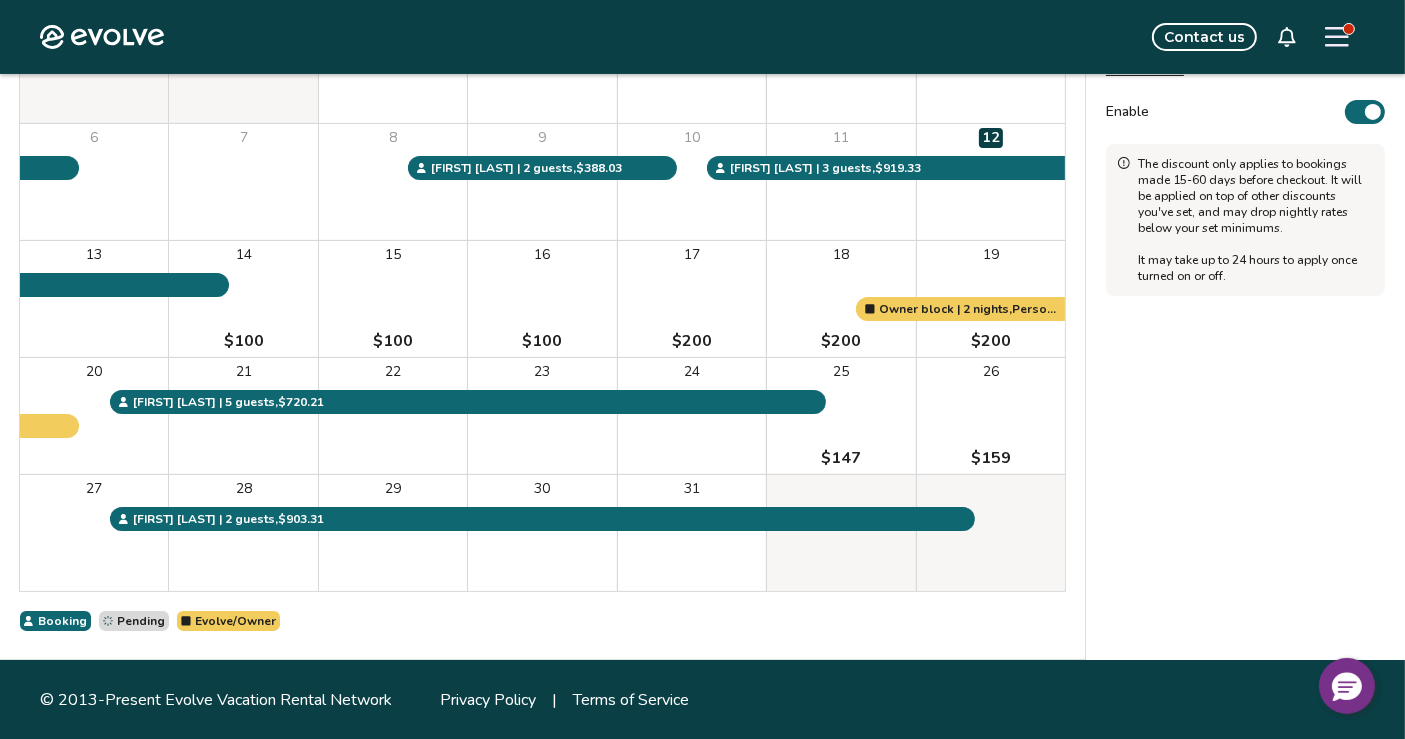 click on "Enable" at bounding box center [1365, 112] 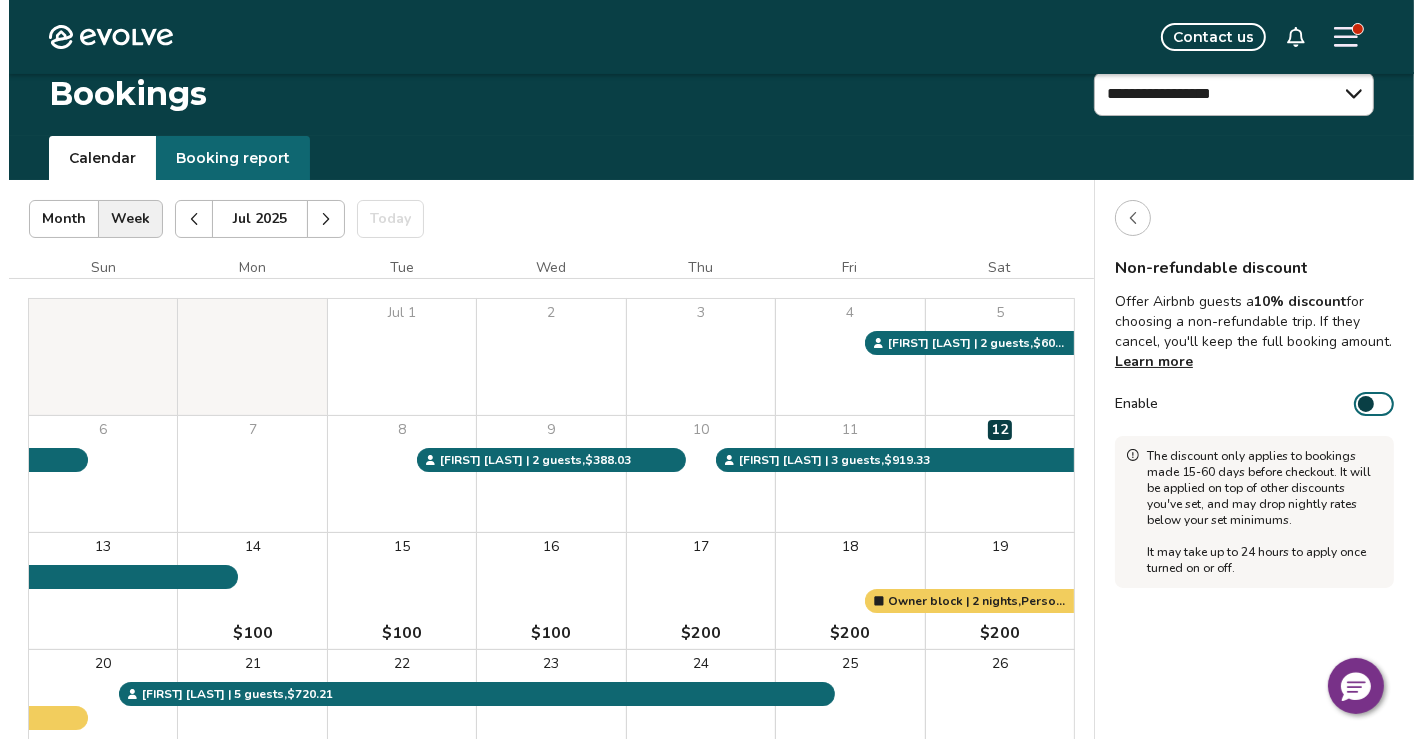 scroll, scrollTop: 0, scrollLeft: 0, axis: both 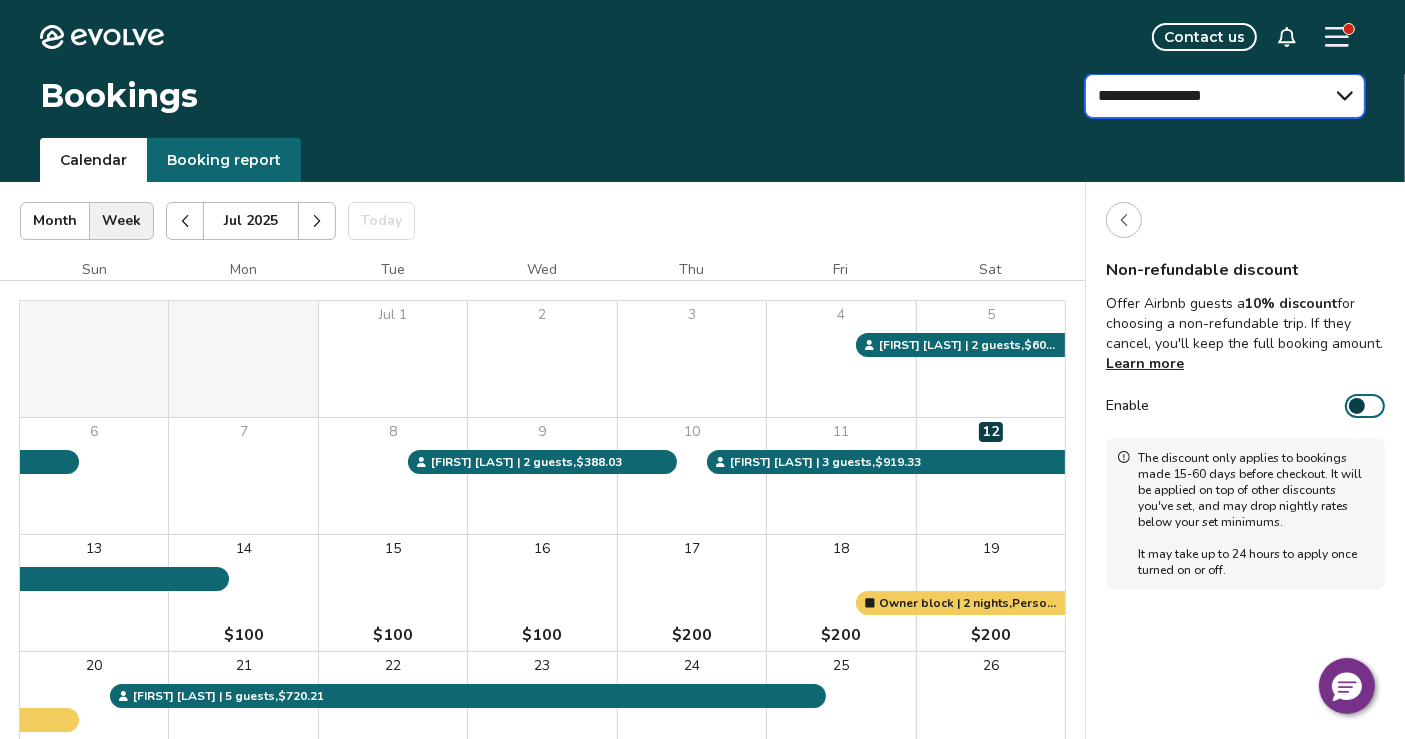 click on "**********" at bounding box center (1225, 96) 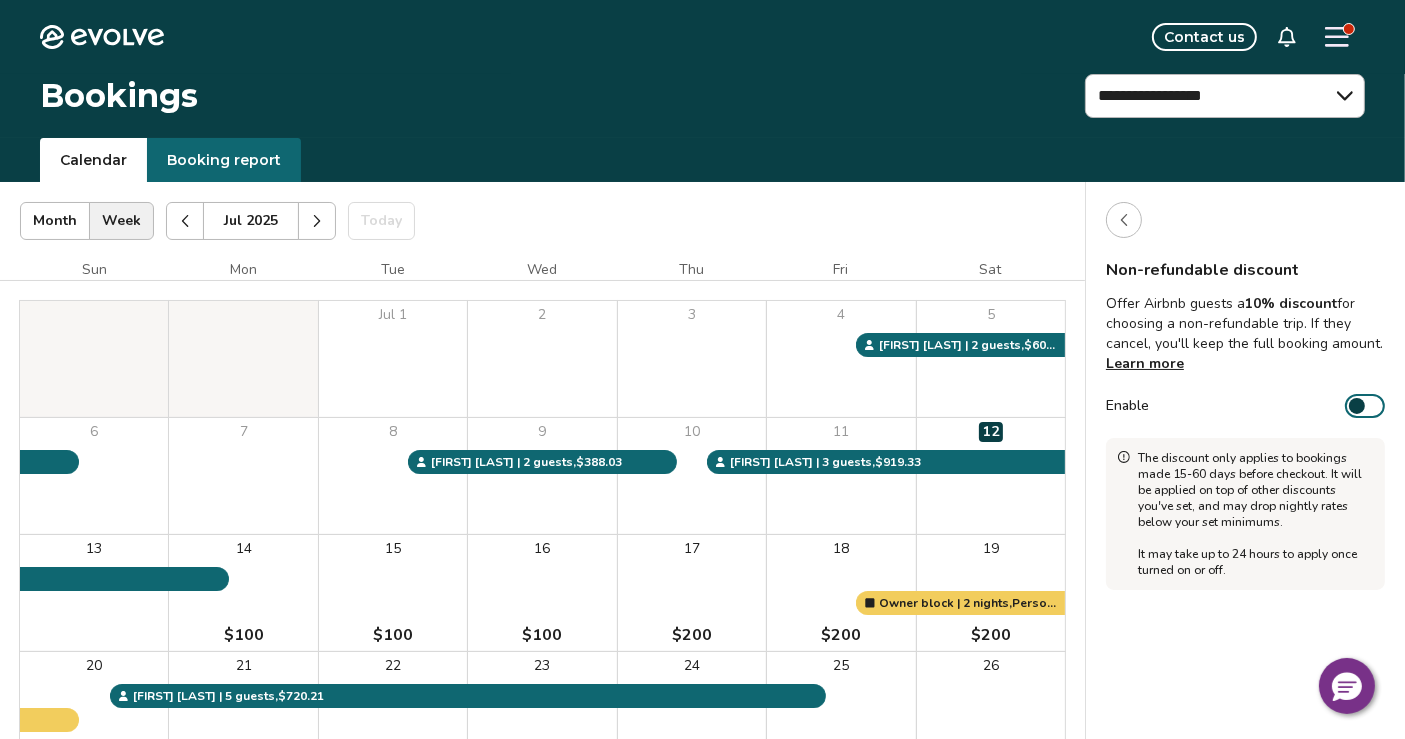 click on "15 $100" at bounding box center (393, 593) 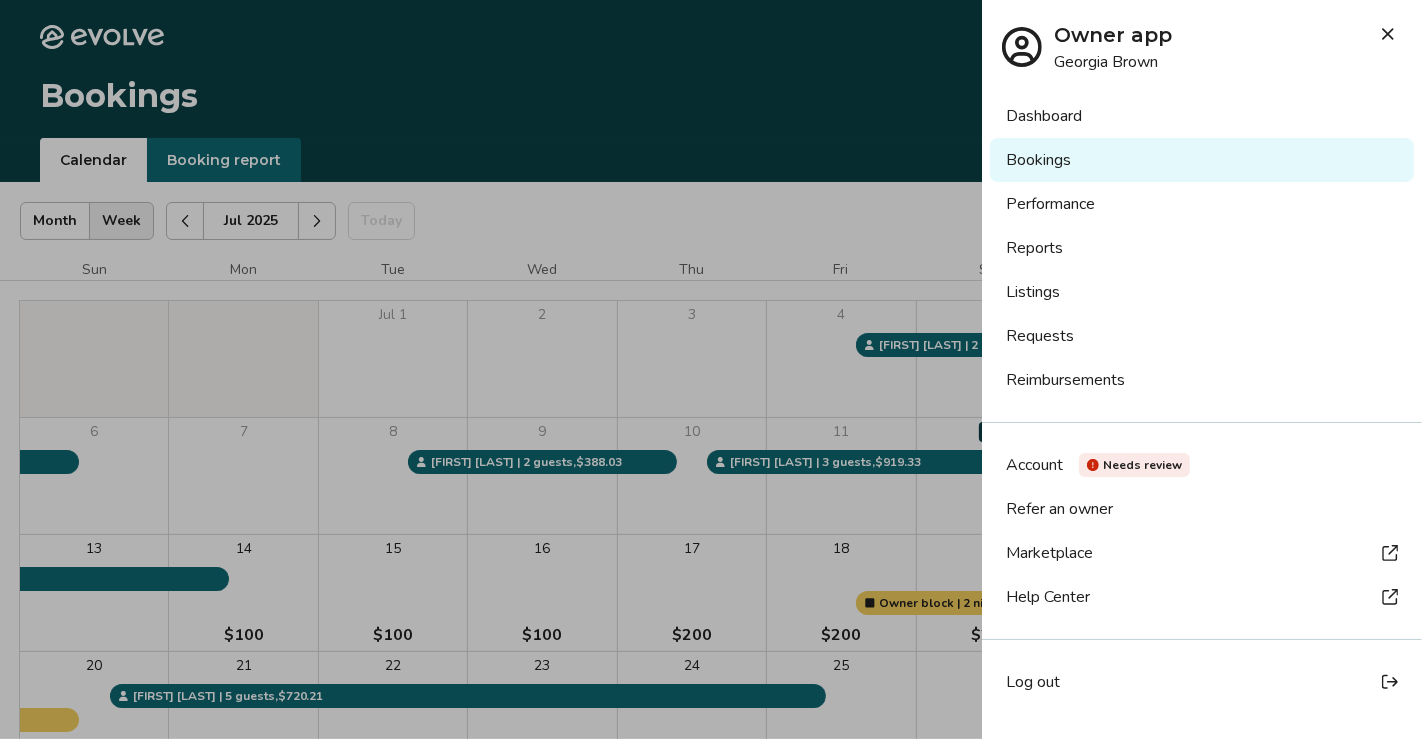 click on "Listings" at bounding box center (1202, 292) 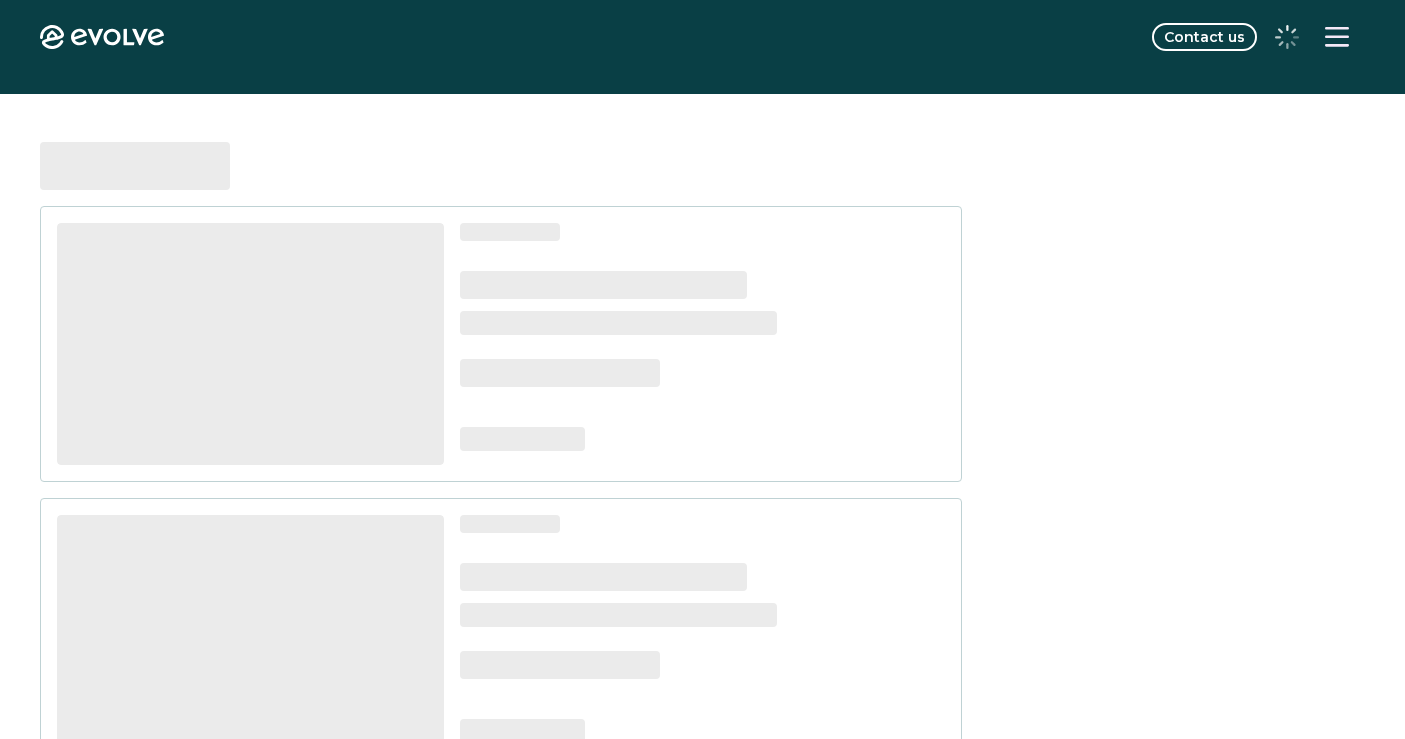 scroll, scrollTop: 0, scrollLeft: 0, axis: both 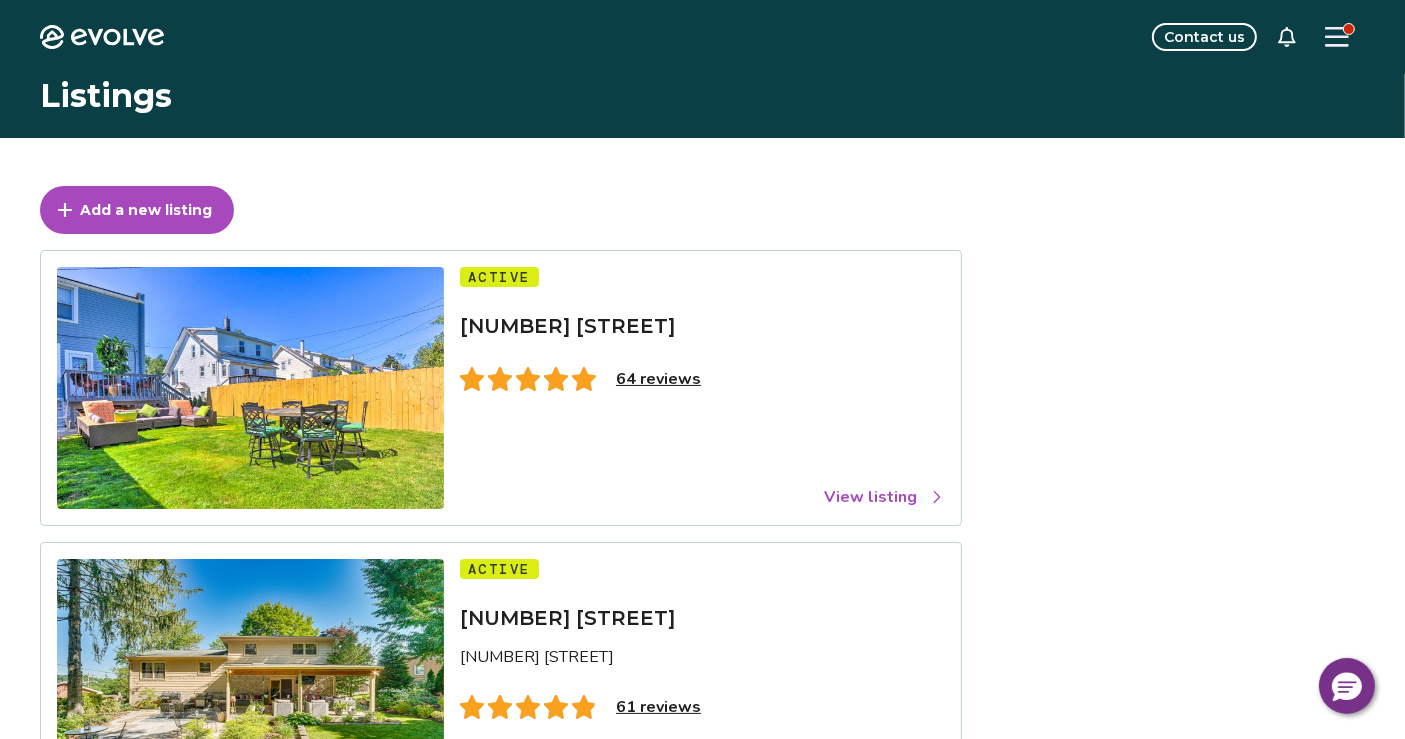 click on "View listing" at bounding box center (884, 497) 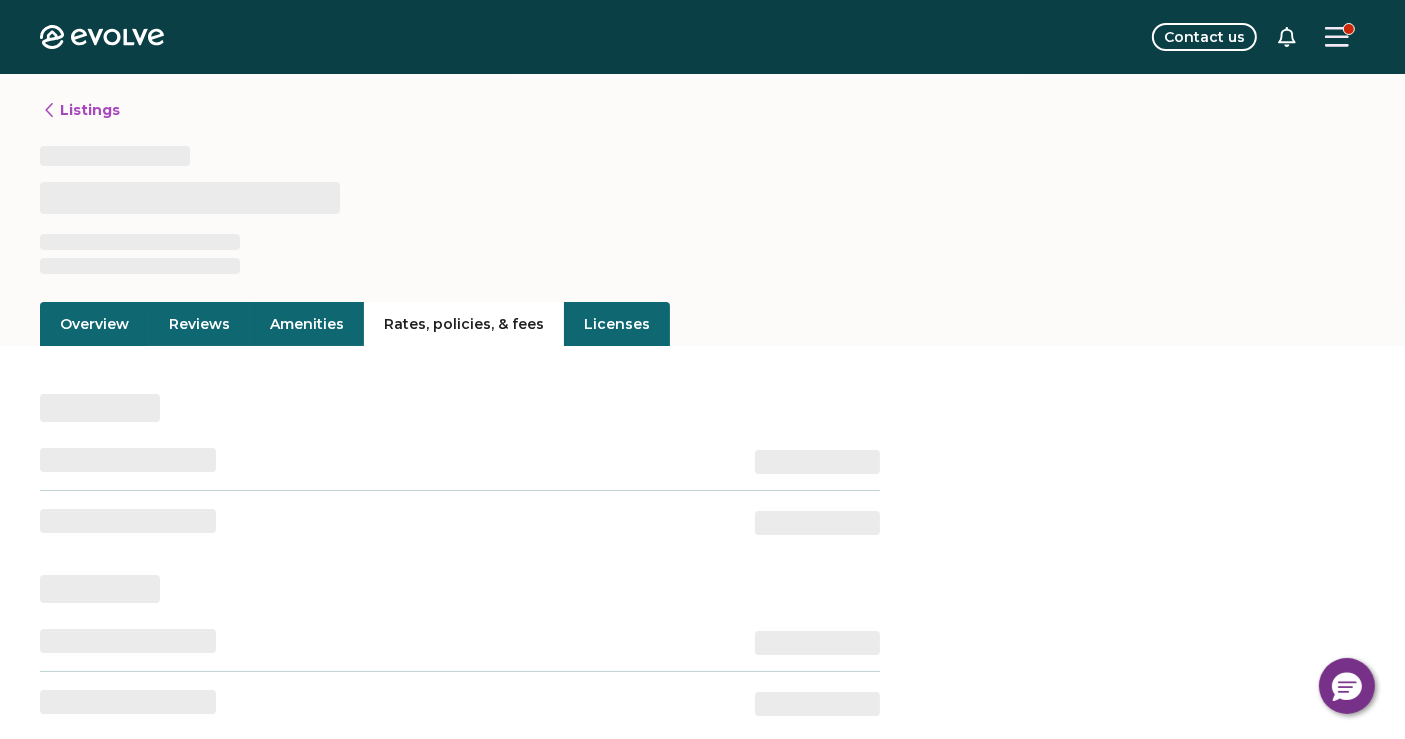 click on "Rates, policies, & fees" at bounding box center [464, 324] 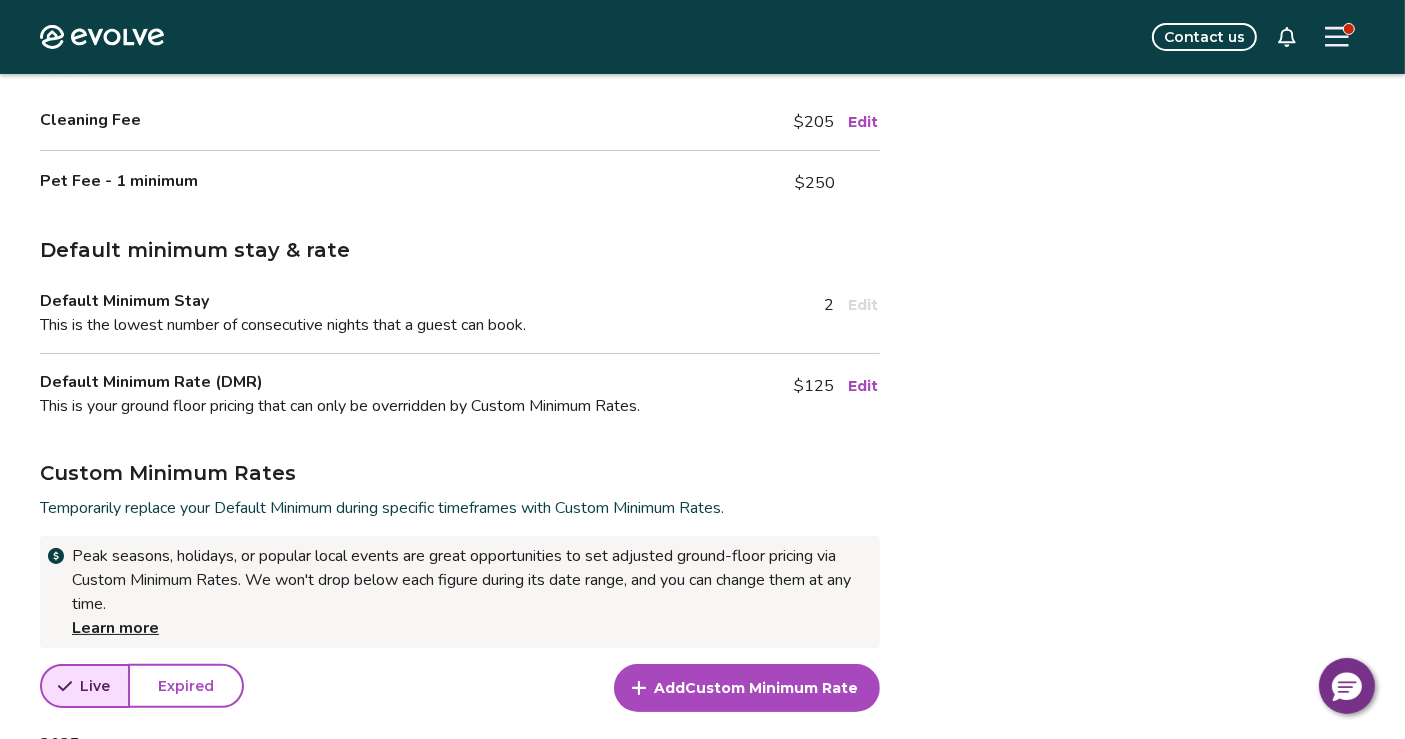 scroll, scrollTop: 355, scrollLeft: 0, axis: vertical 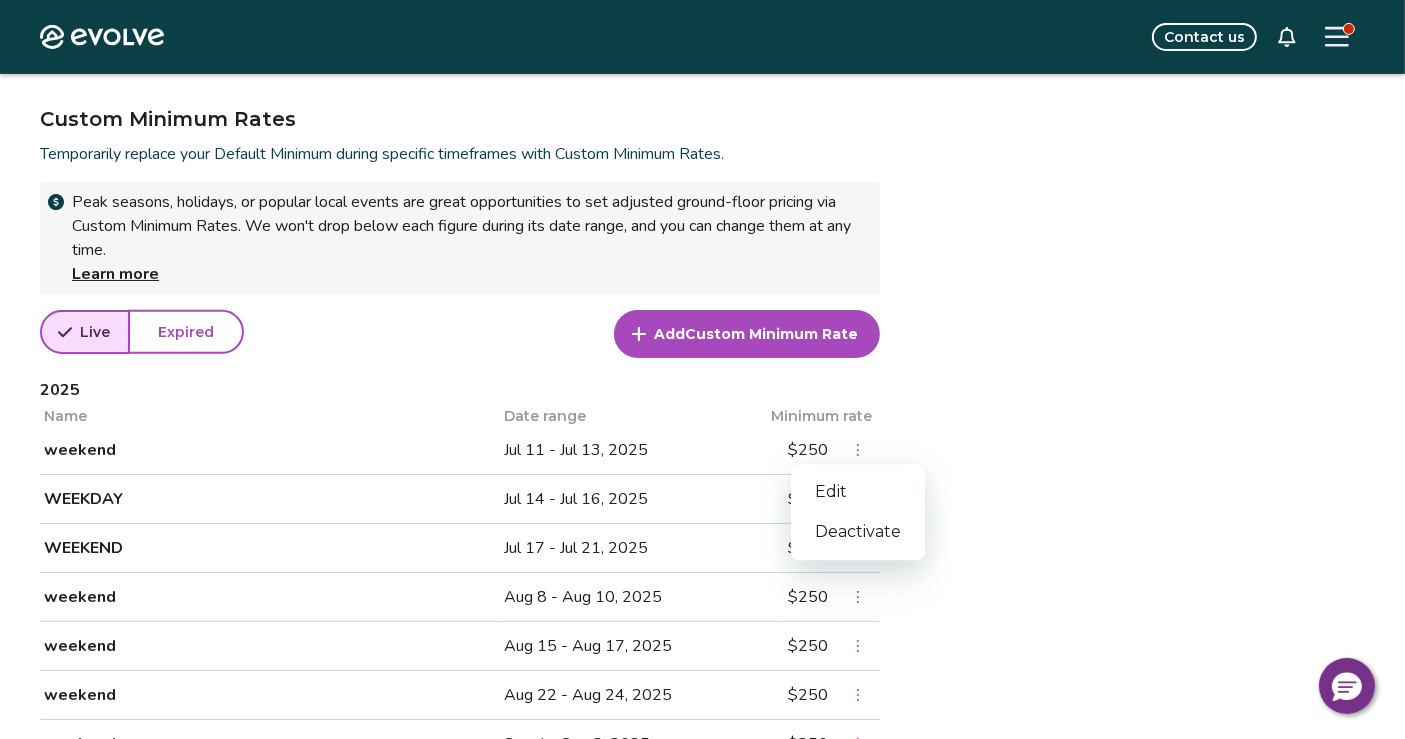 click 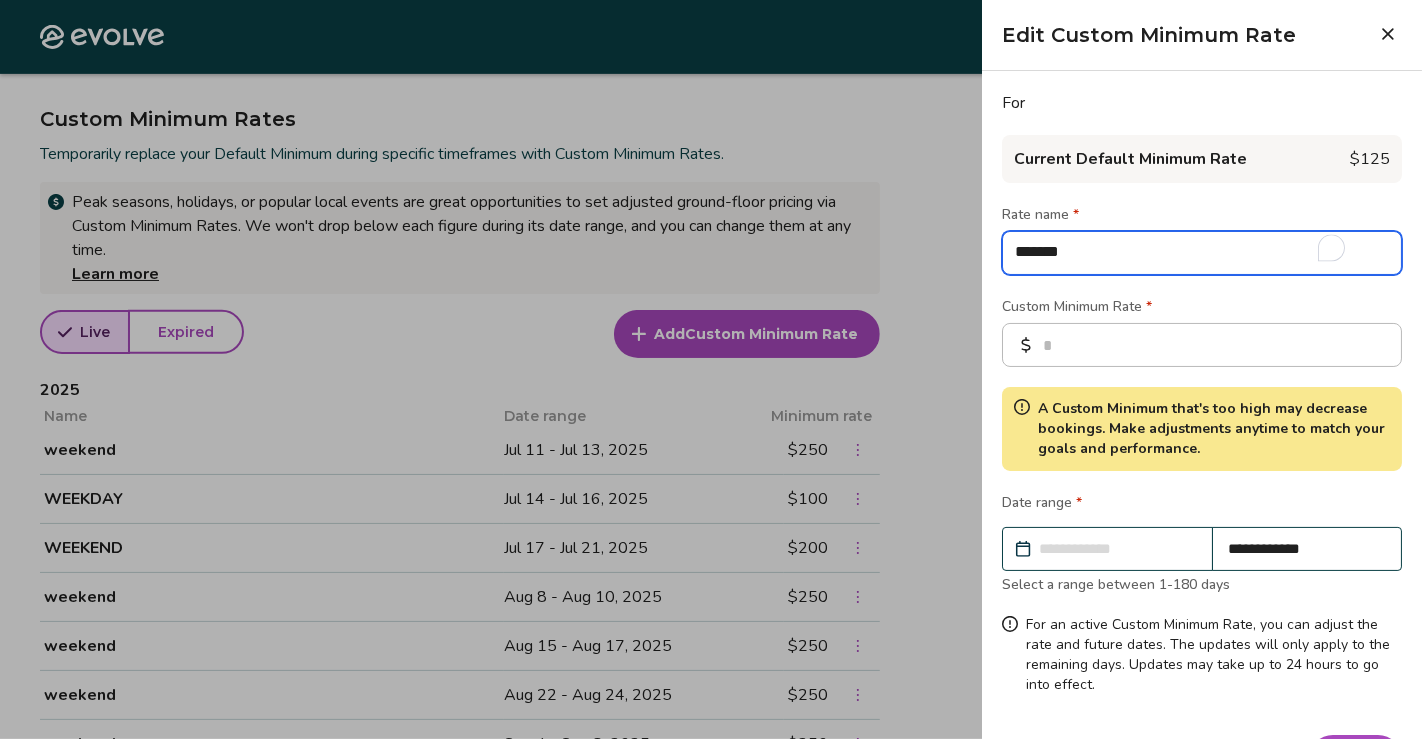 type on "*" 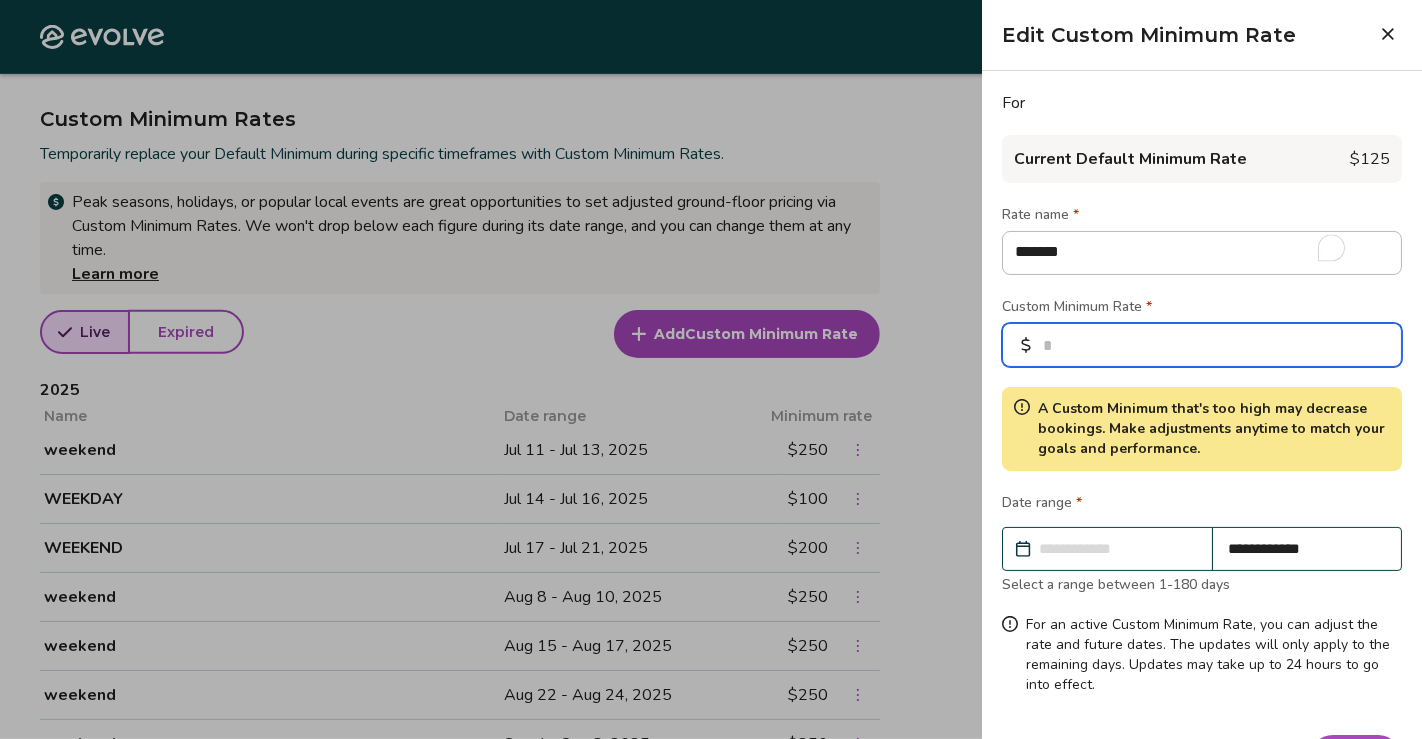 click on "***" at bounding box center [1202, 345] 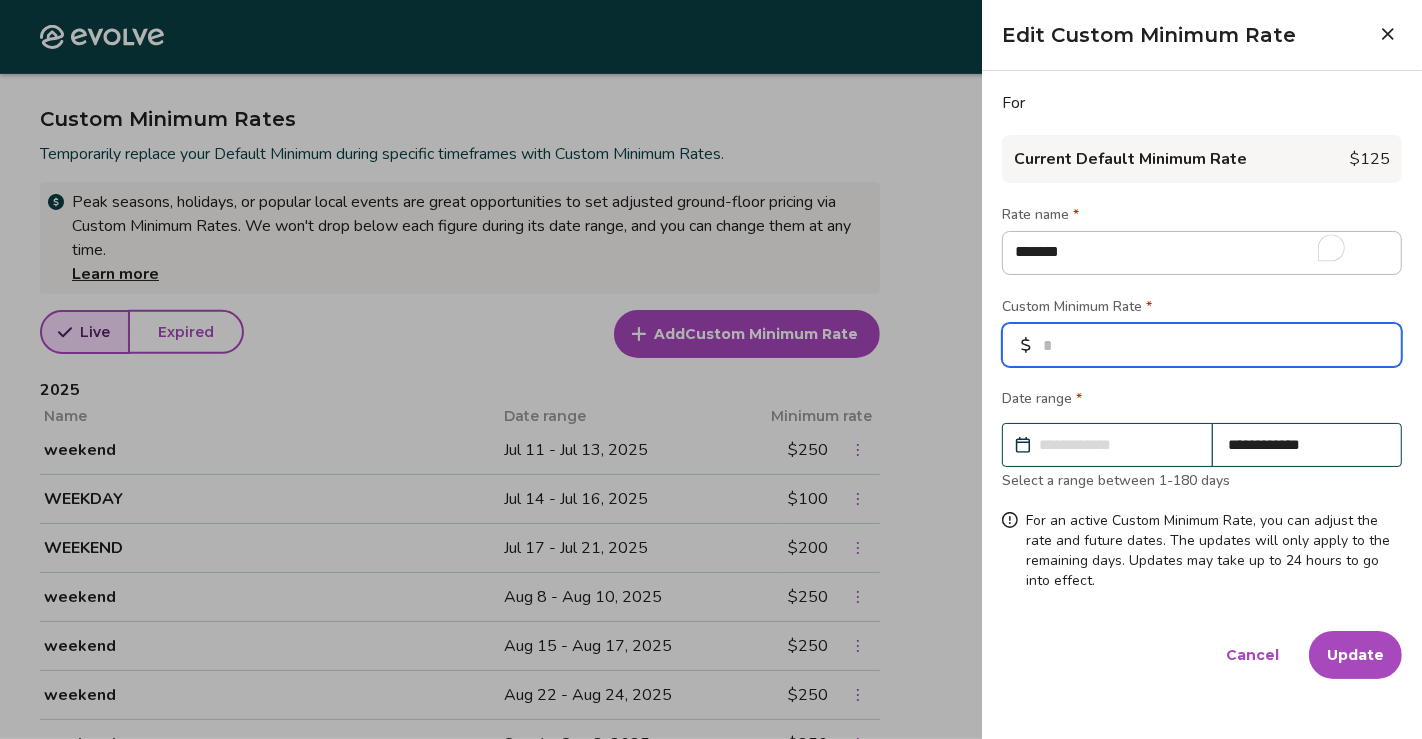 type on "*" 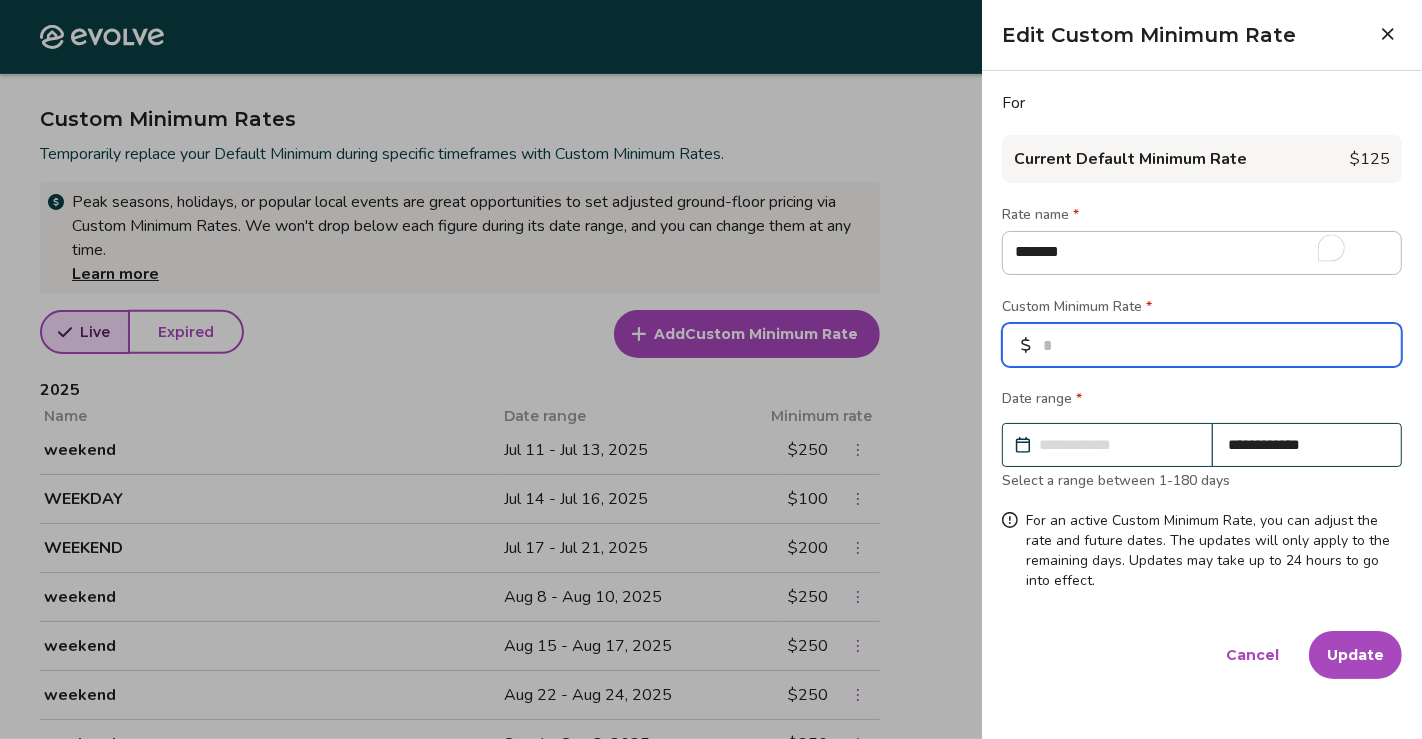 type on "*" 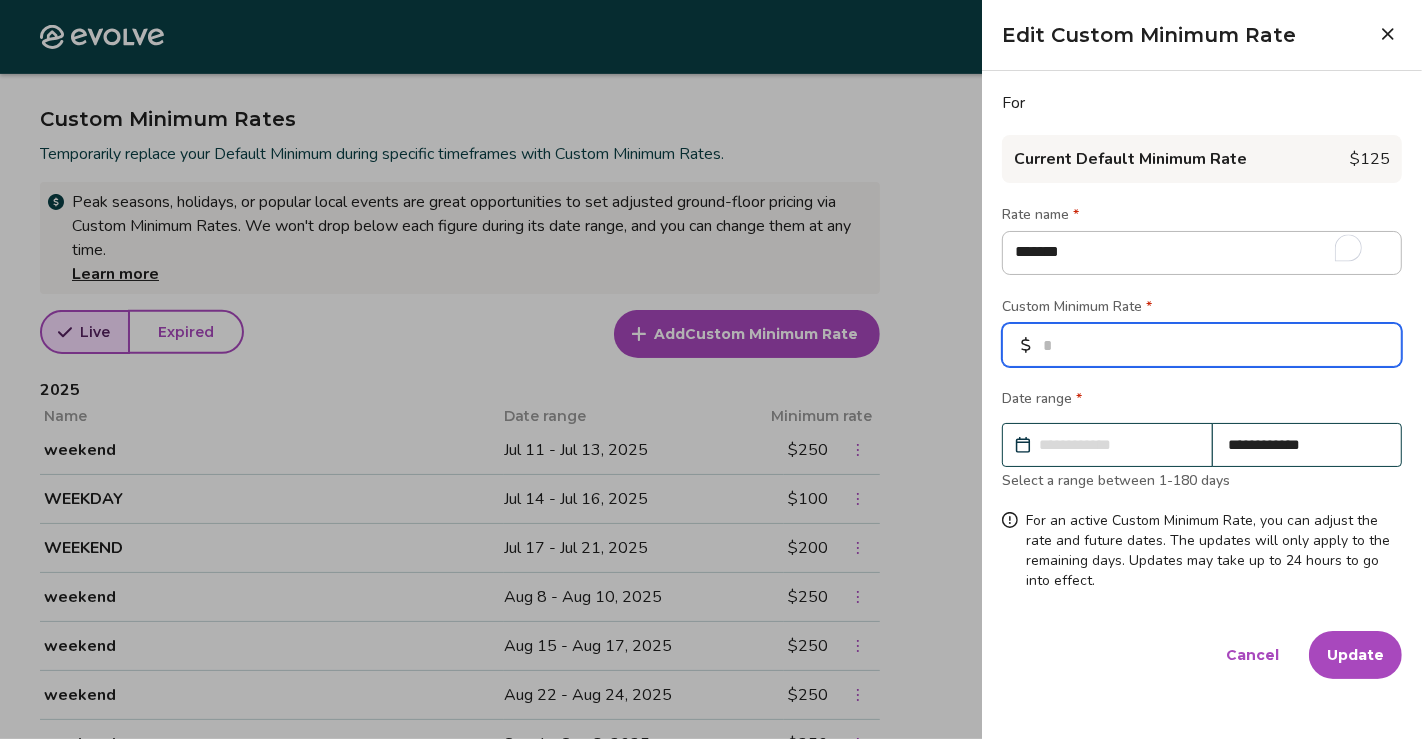 type 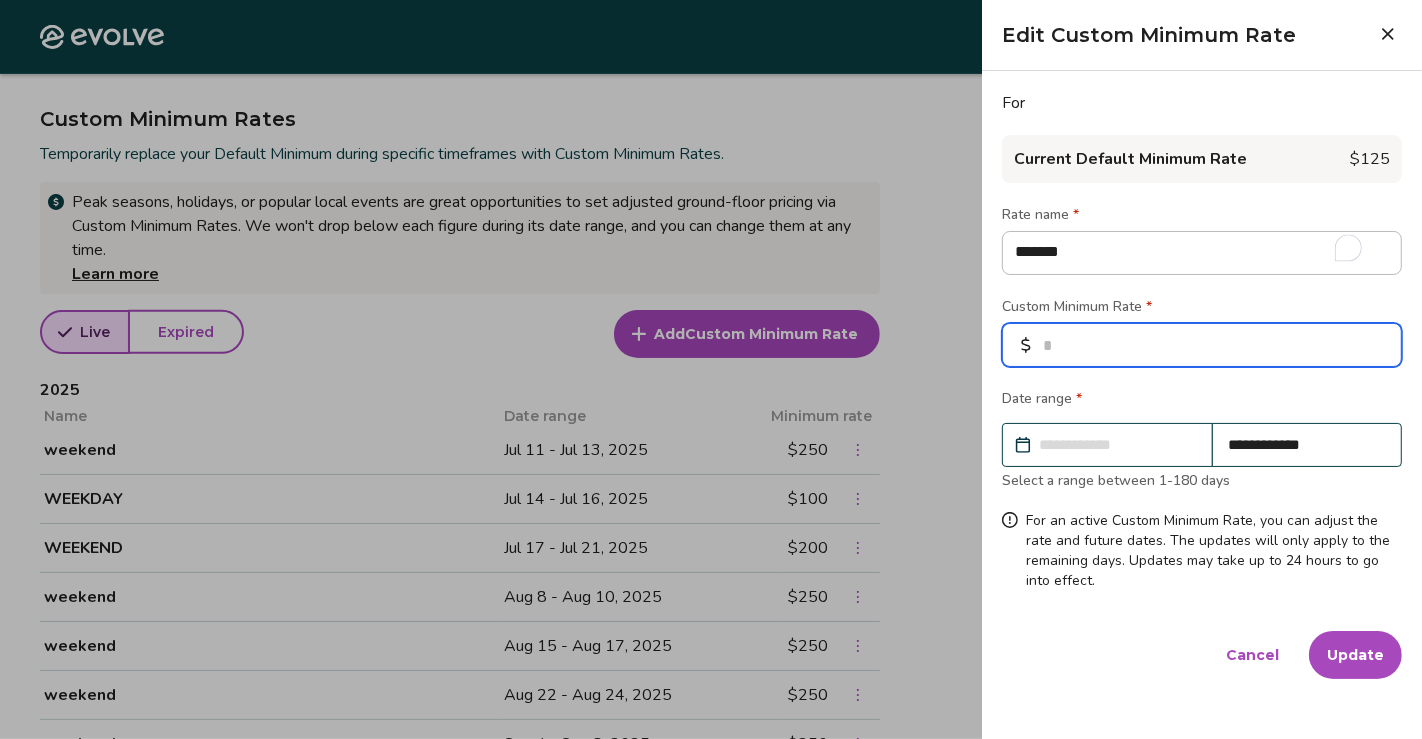 type on "*" 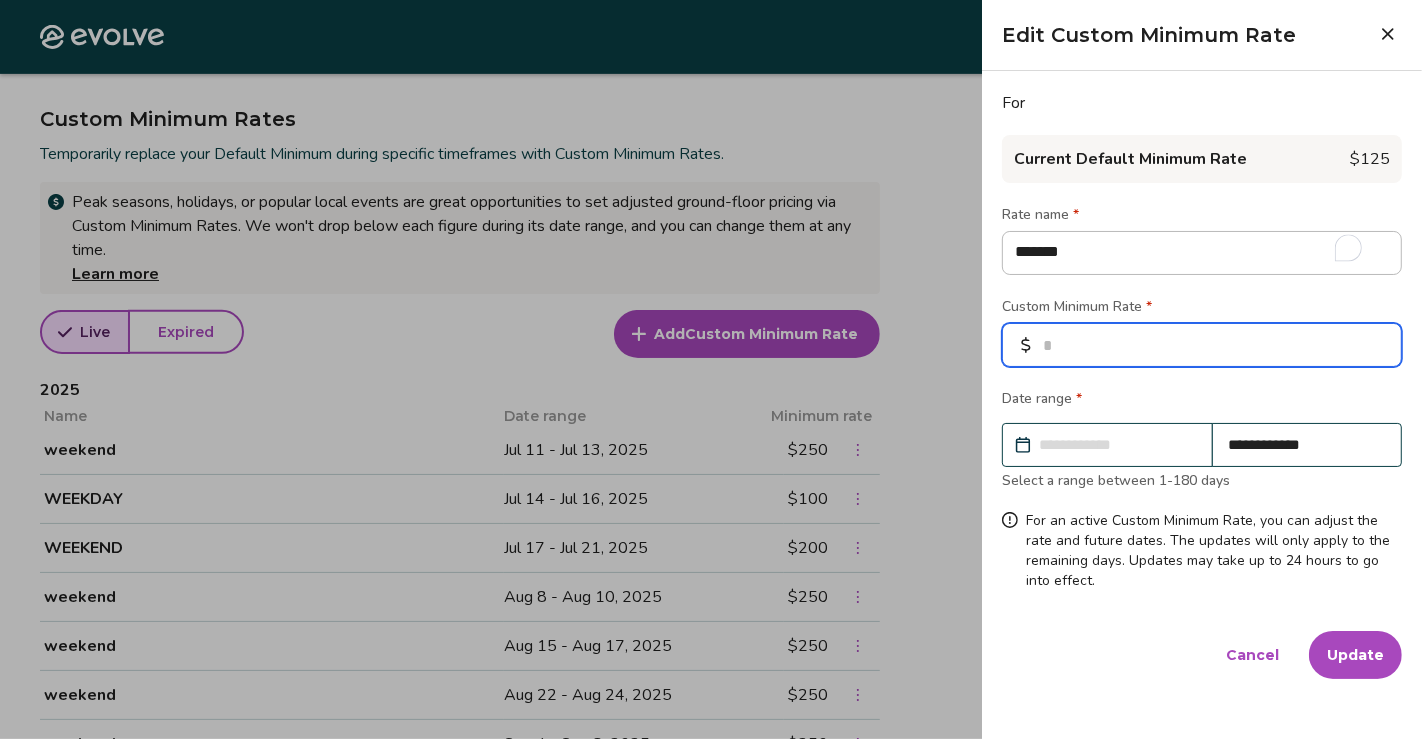 type on "*" 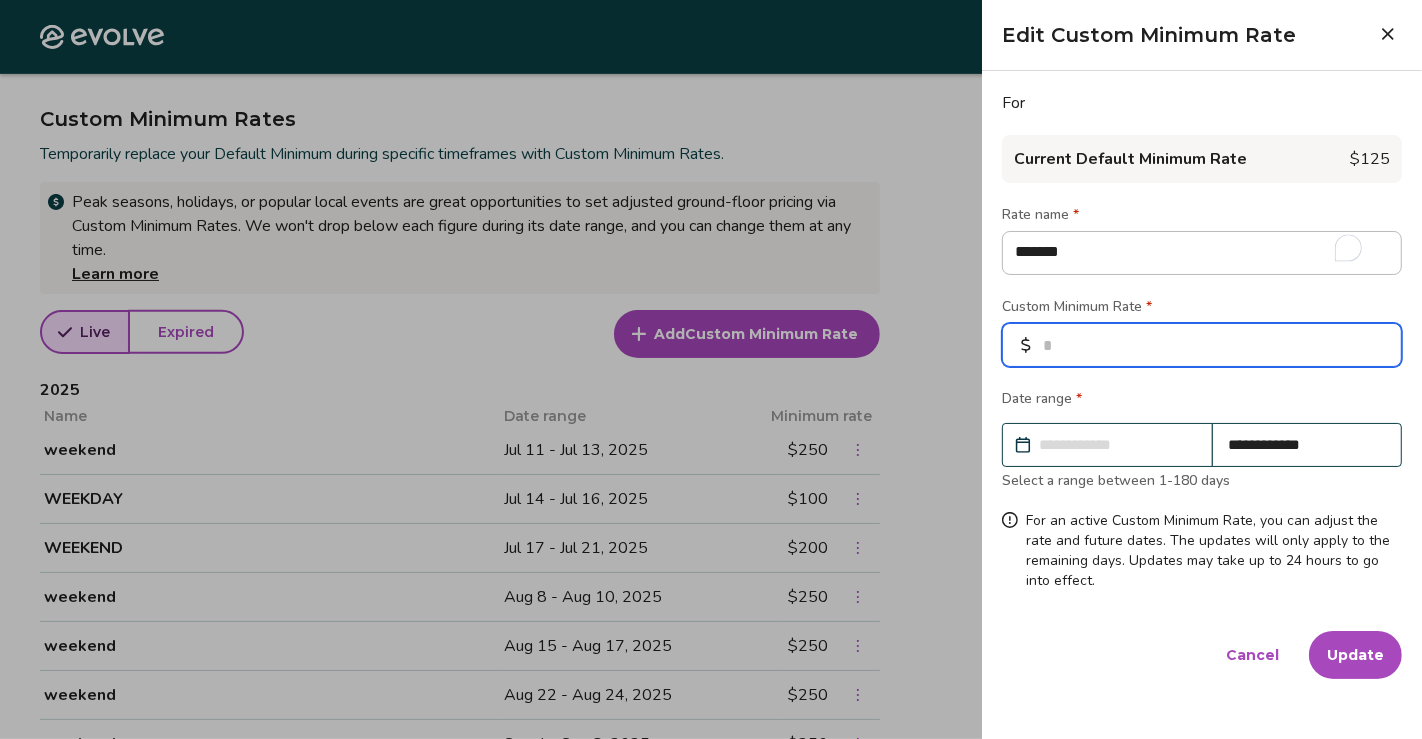 type on "*" 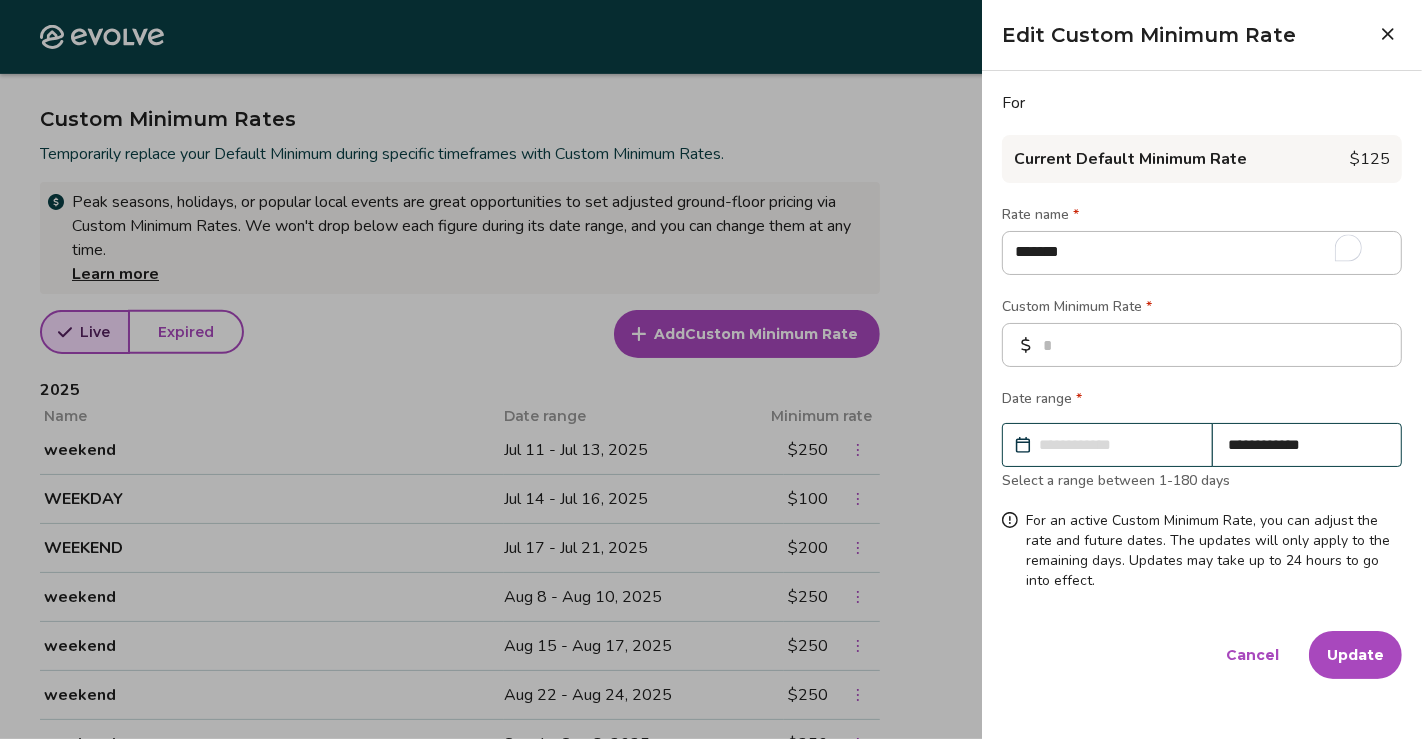 click on "Cancel" at bounding box center [1252, 655] 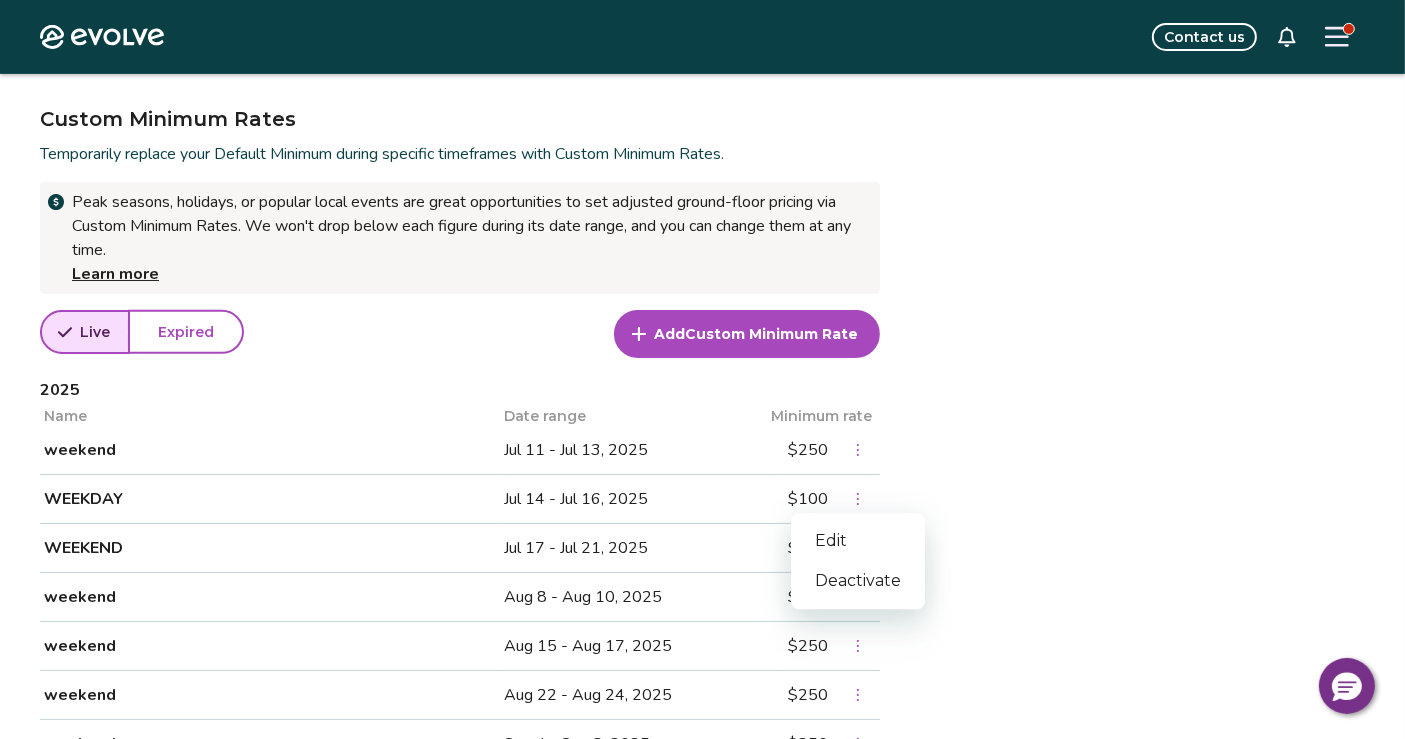 click at bounding box center (858, 499) 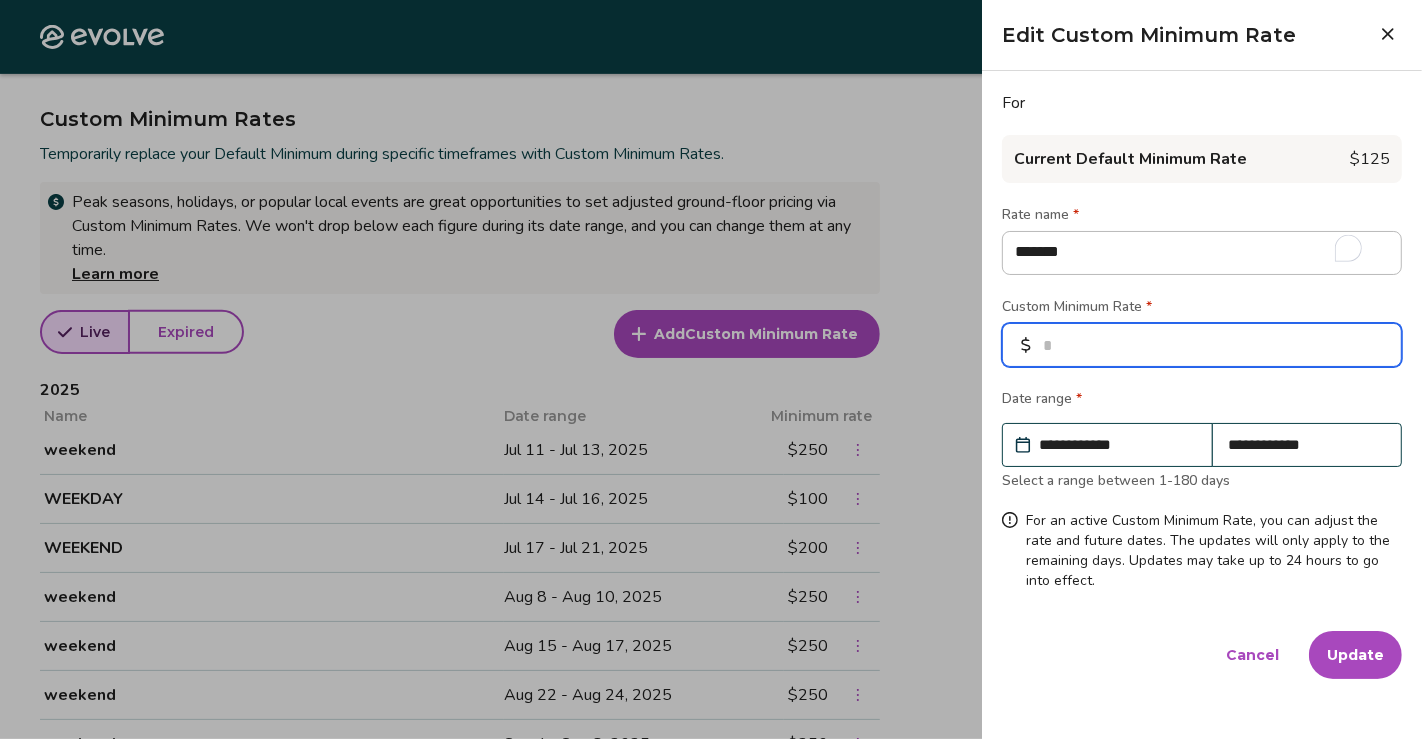click on "***" at bounding box center (1202, 345) 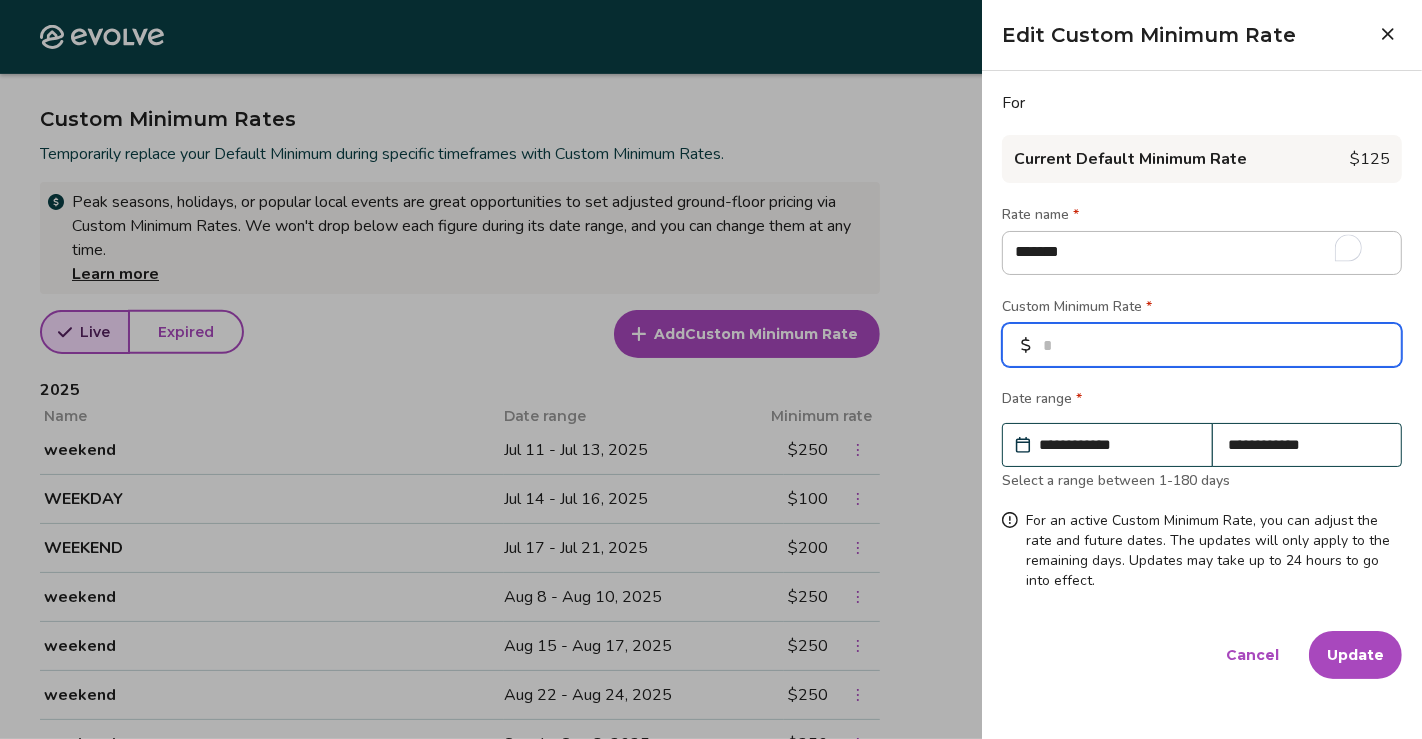 type on "*" 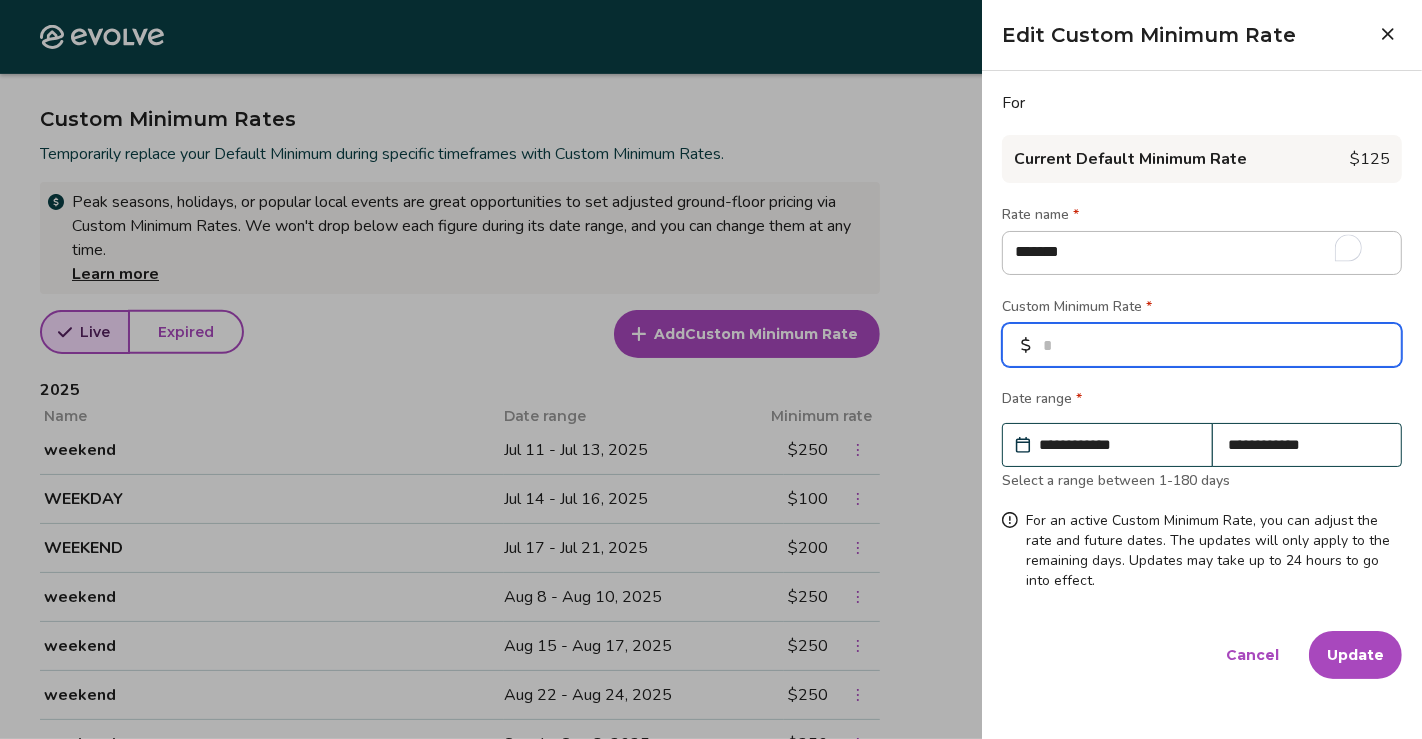 type on "*" 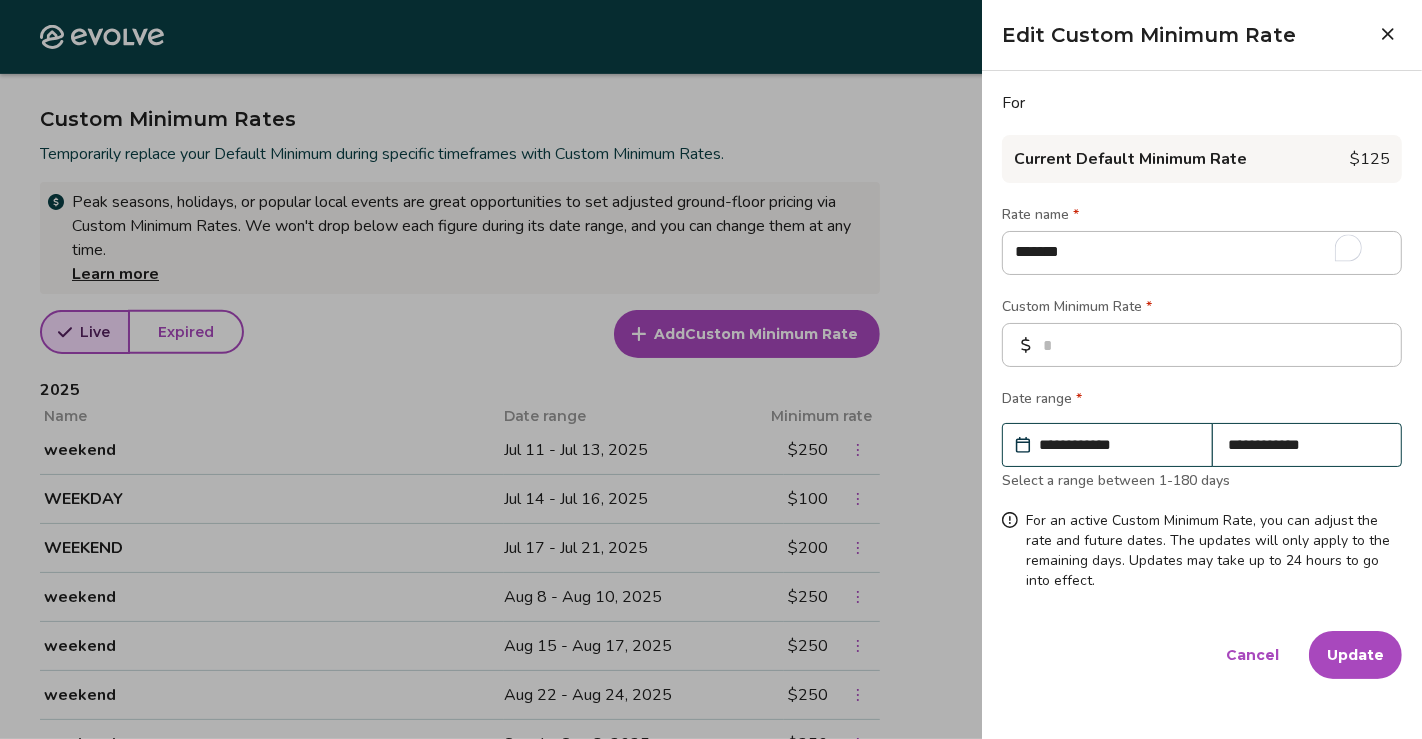 click on "**********" at bounding box center (1307, 445) 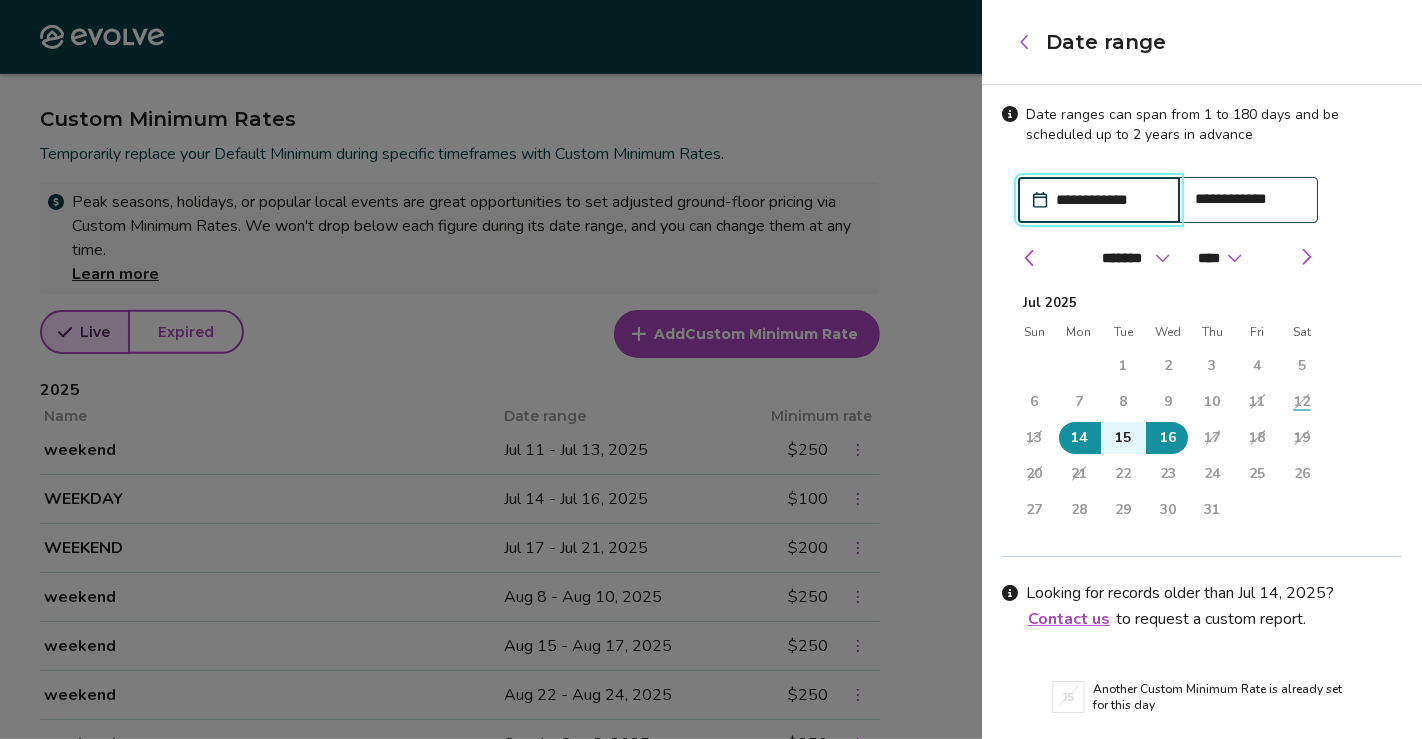 click 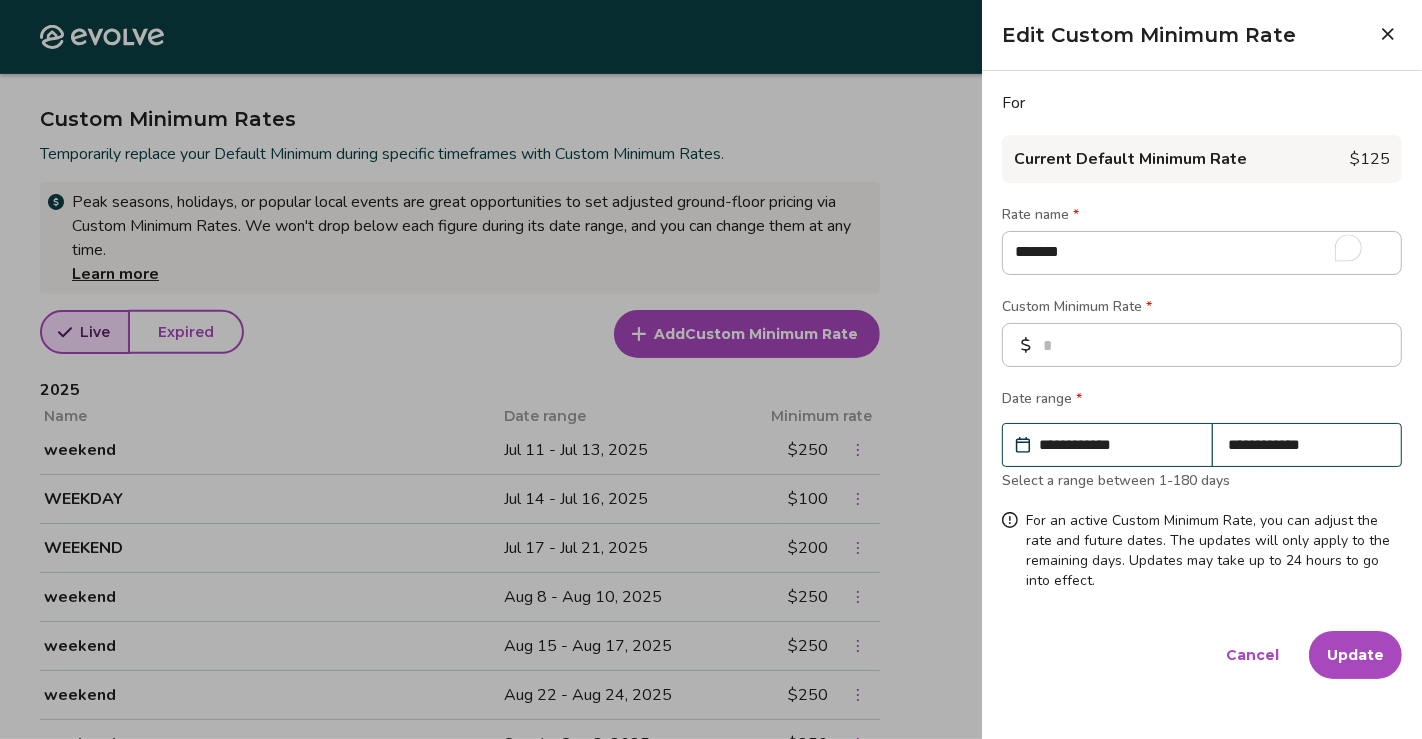 click on "Update" at bounding box center (1355, 655) 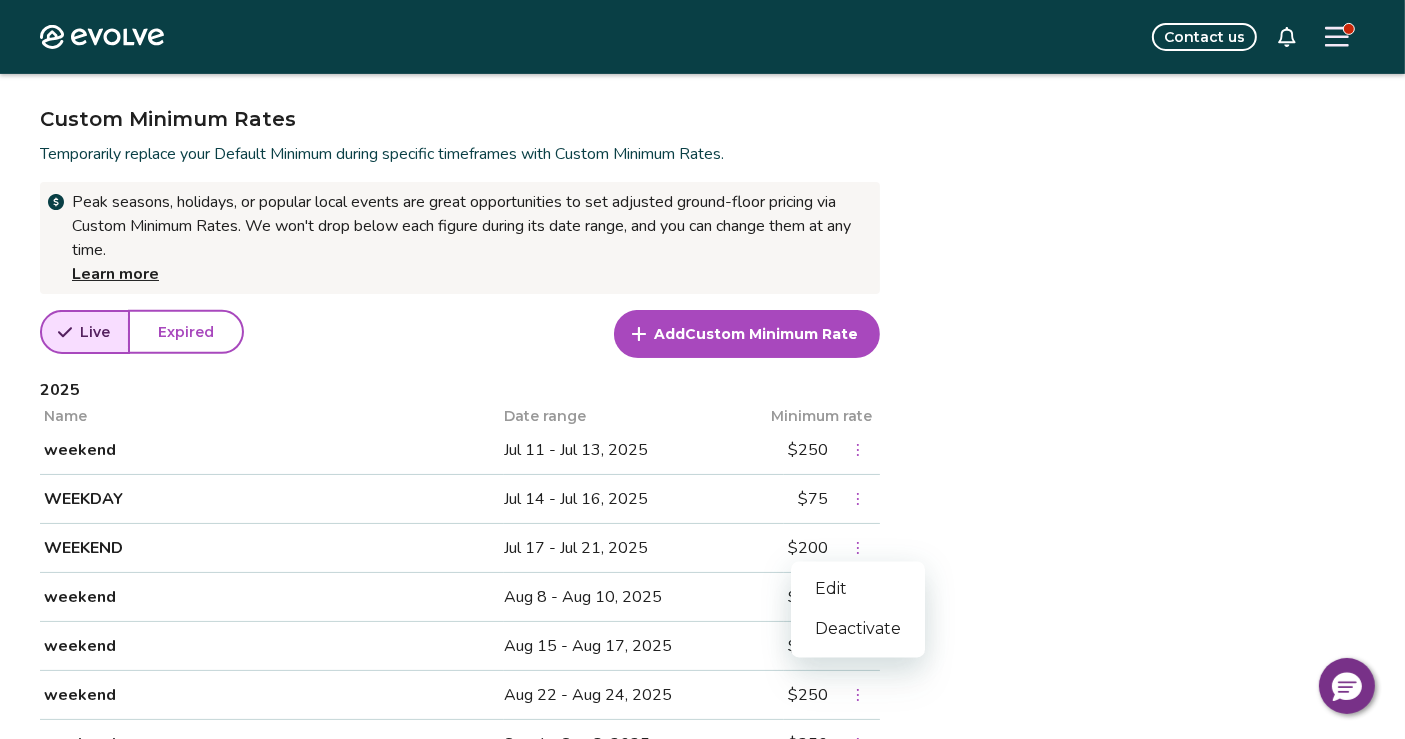 click 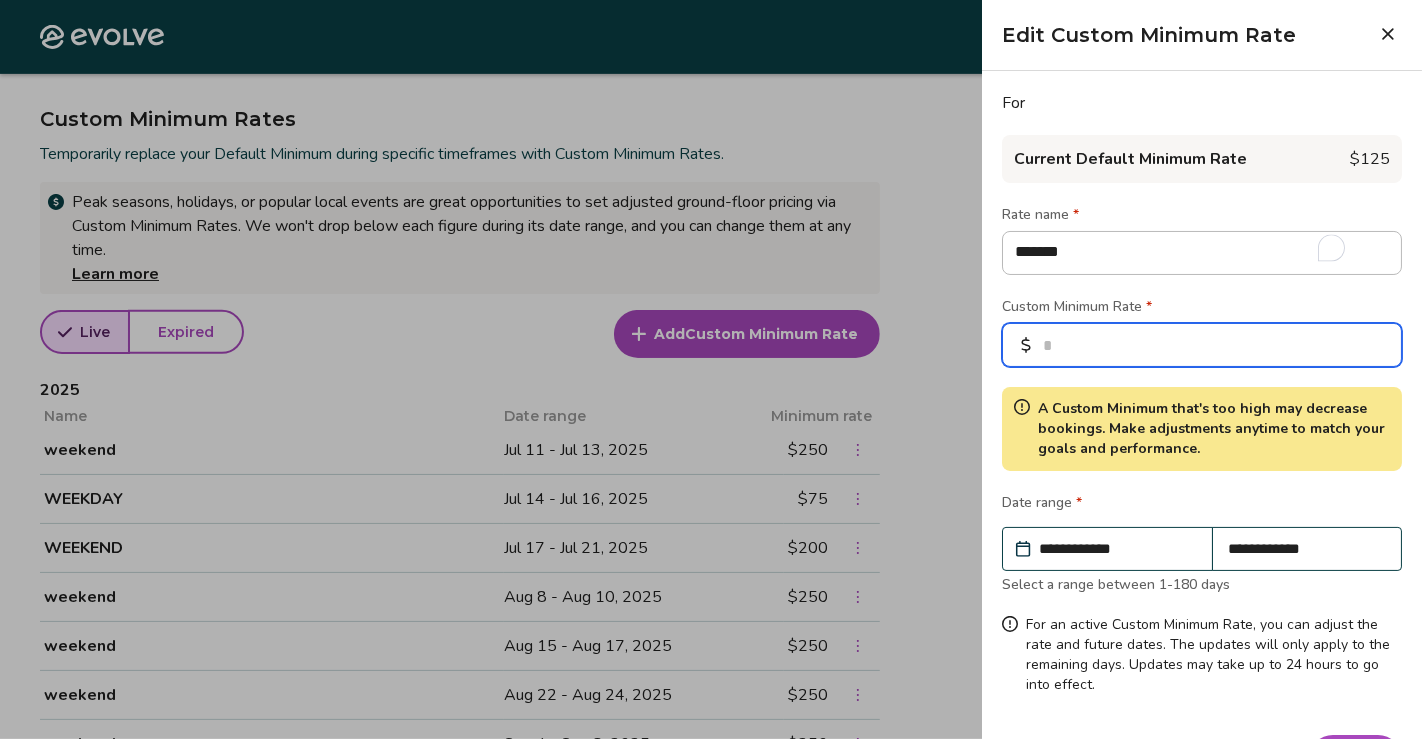 click on "***" at bounding box center (1202, 345) 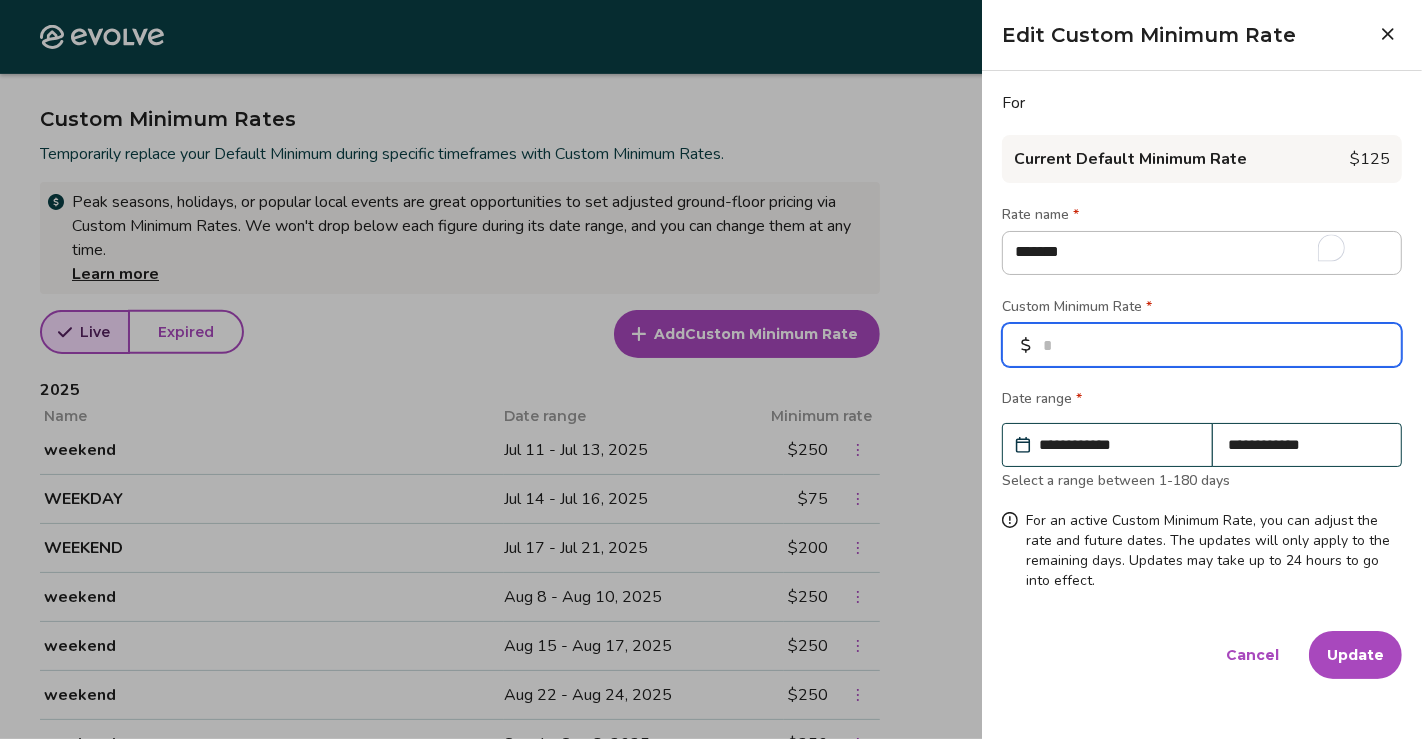 type on "*" 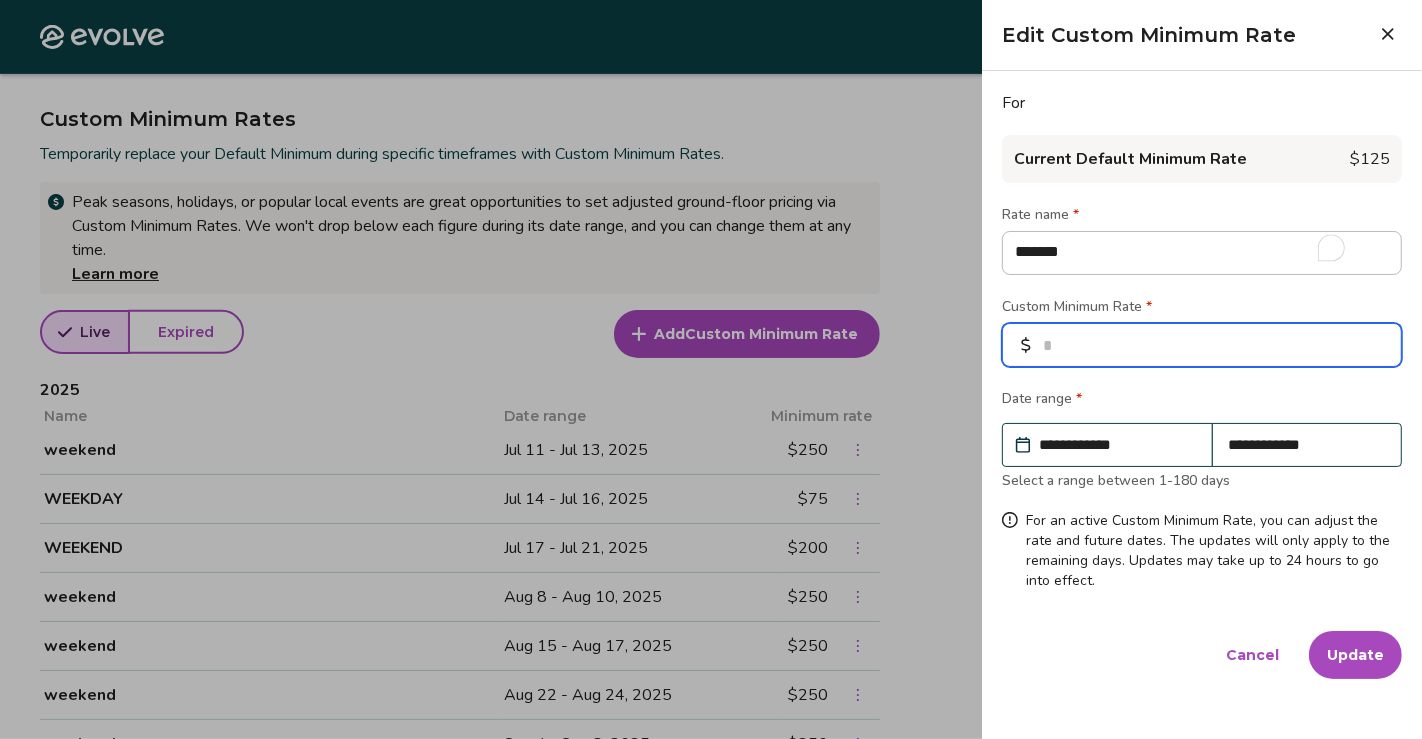 type on "*" 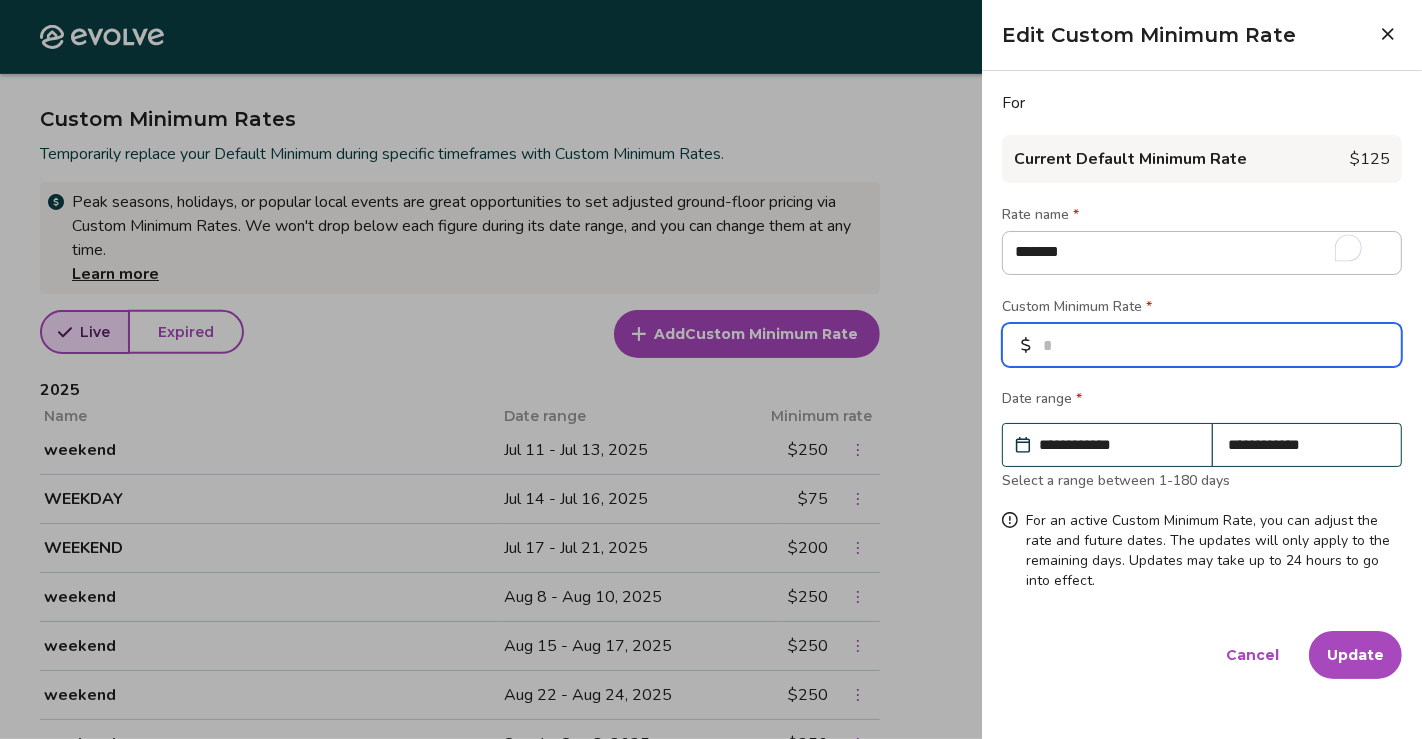 type on "*" 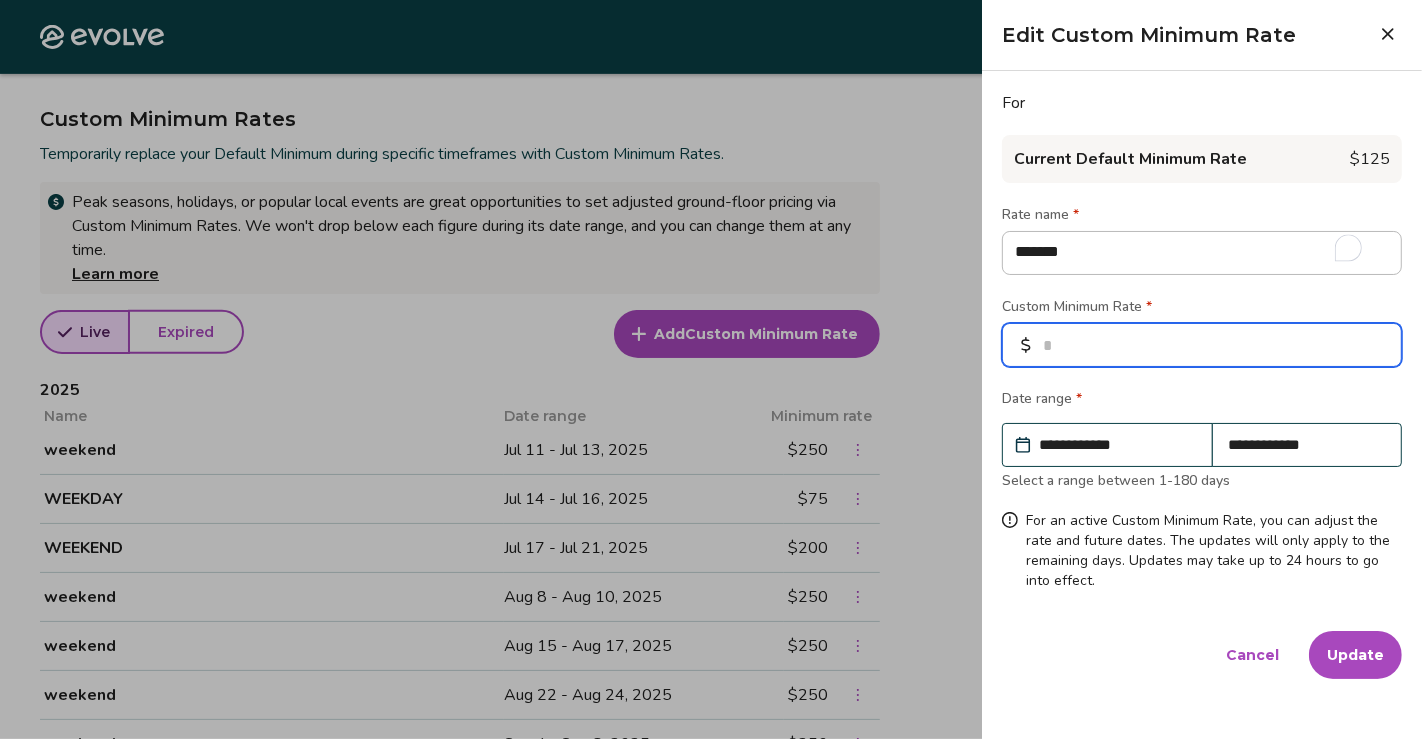 type 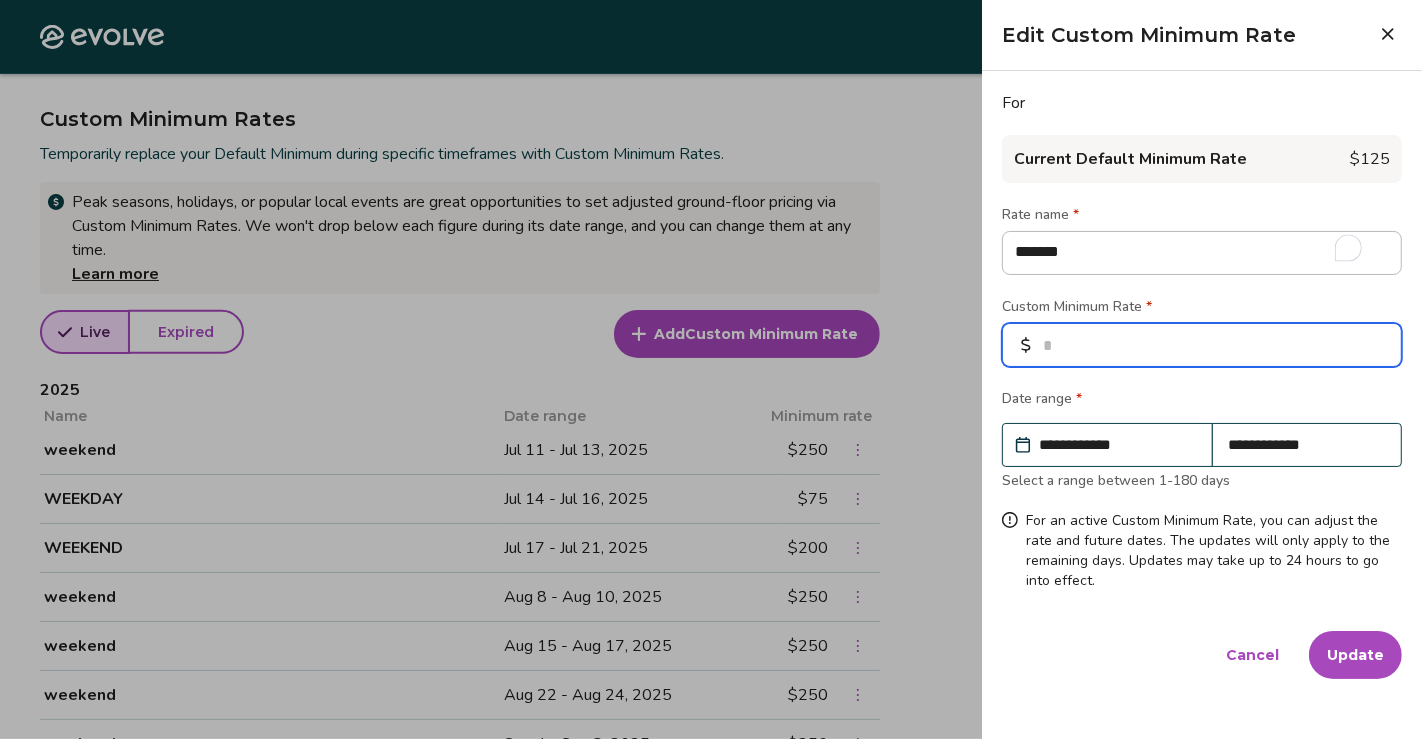type on "*" 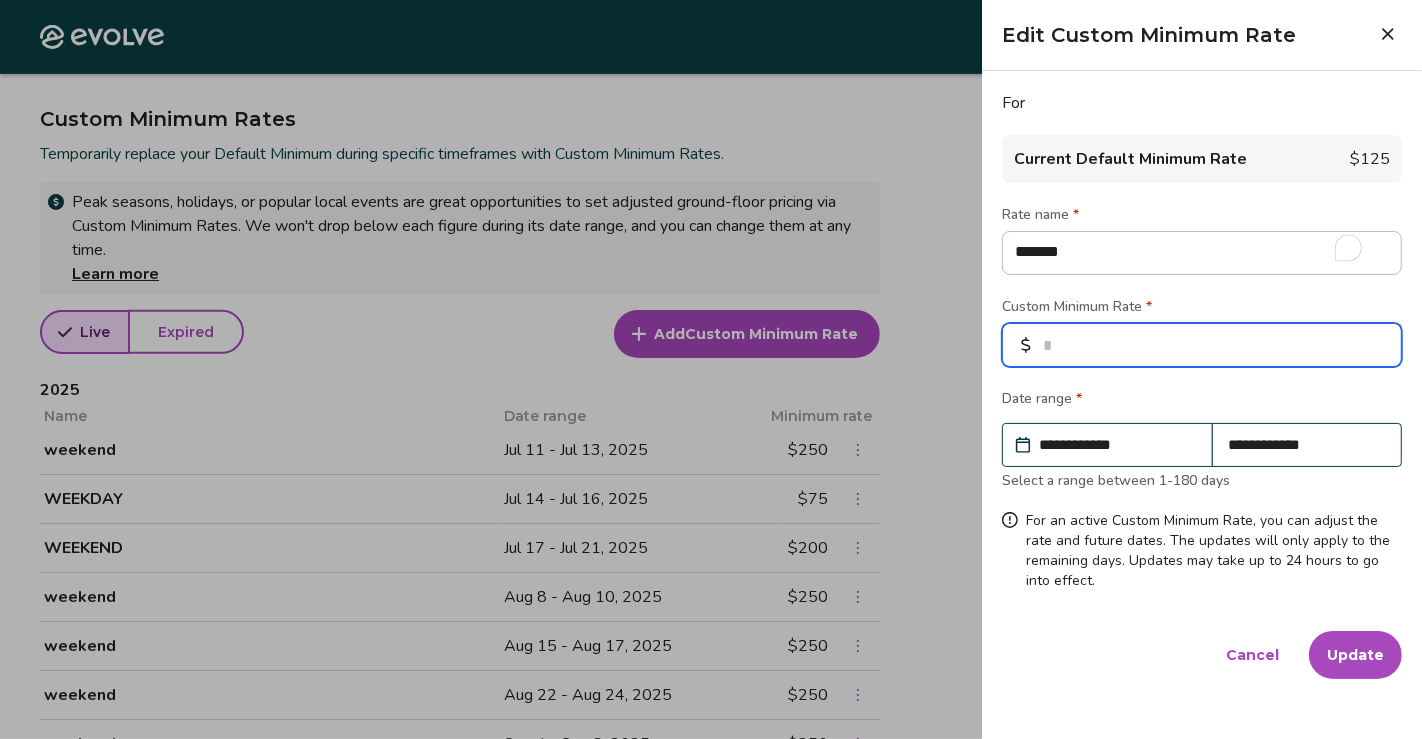 type on "*" 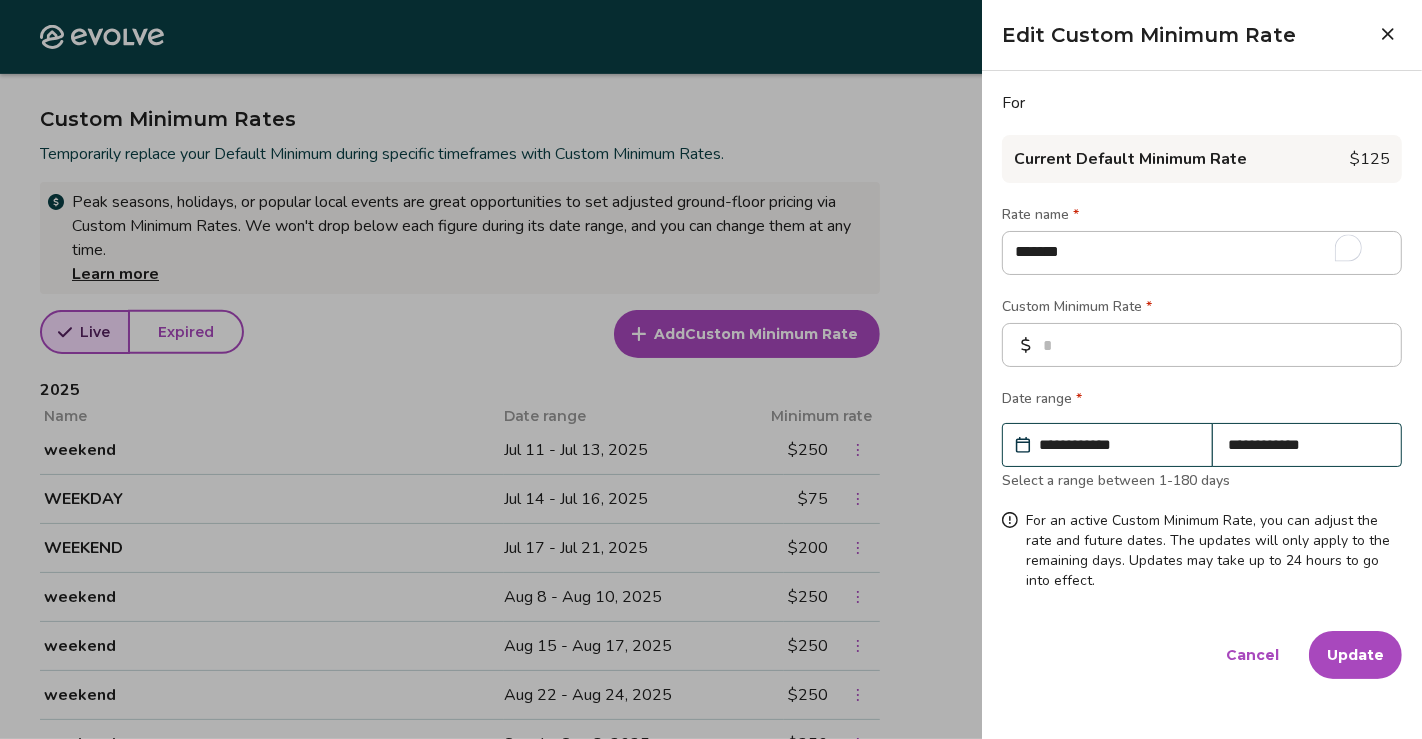 click on "Update" at bounding box center [1355, 655] 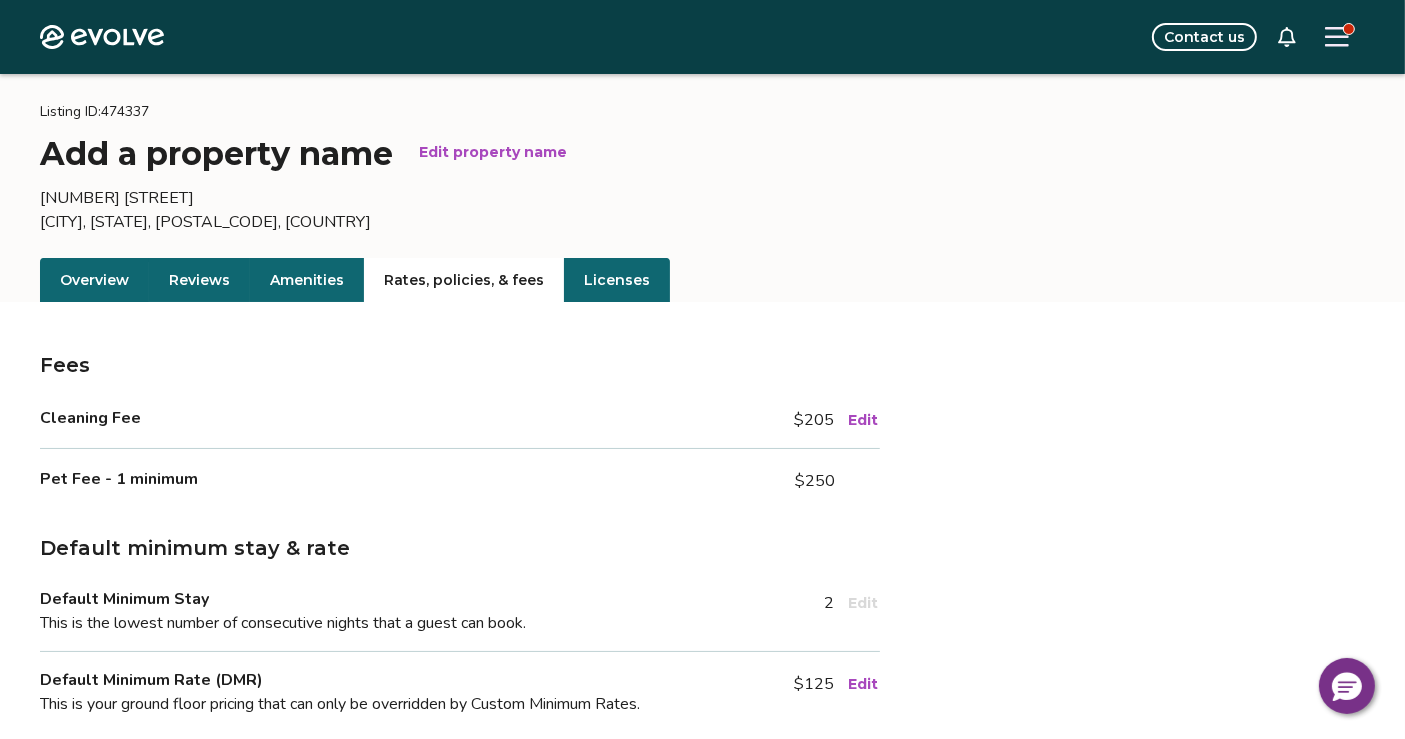 scroll, scrollTop: 0, scrollLeft: 0, axis: both 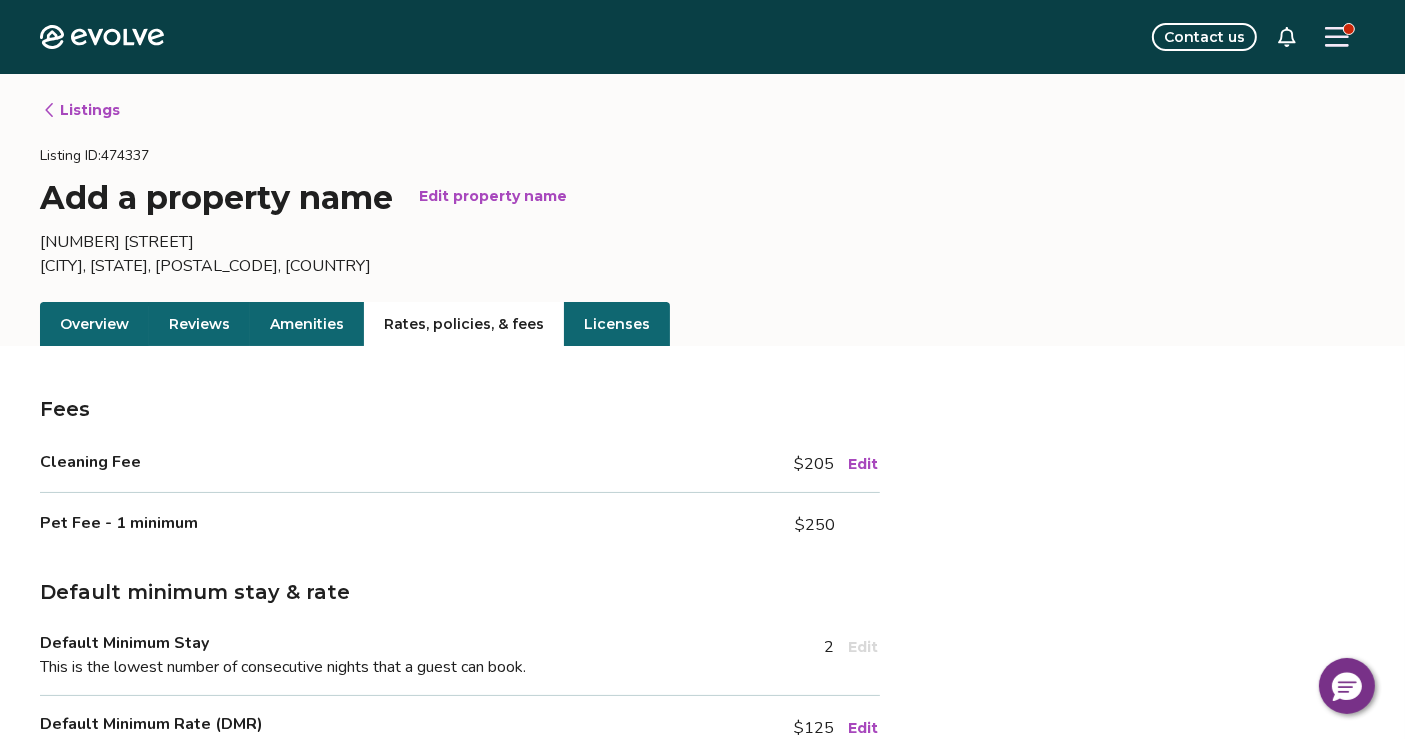 click 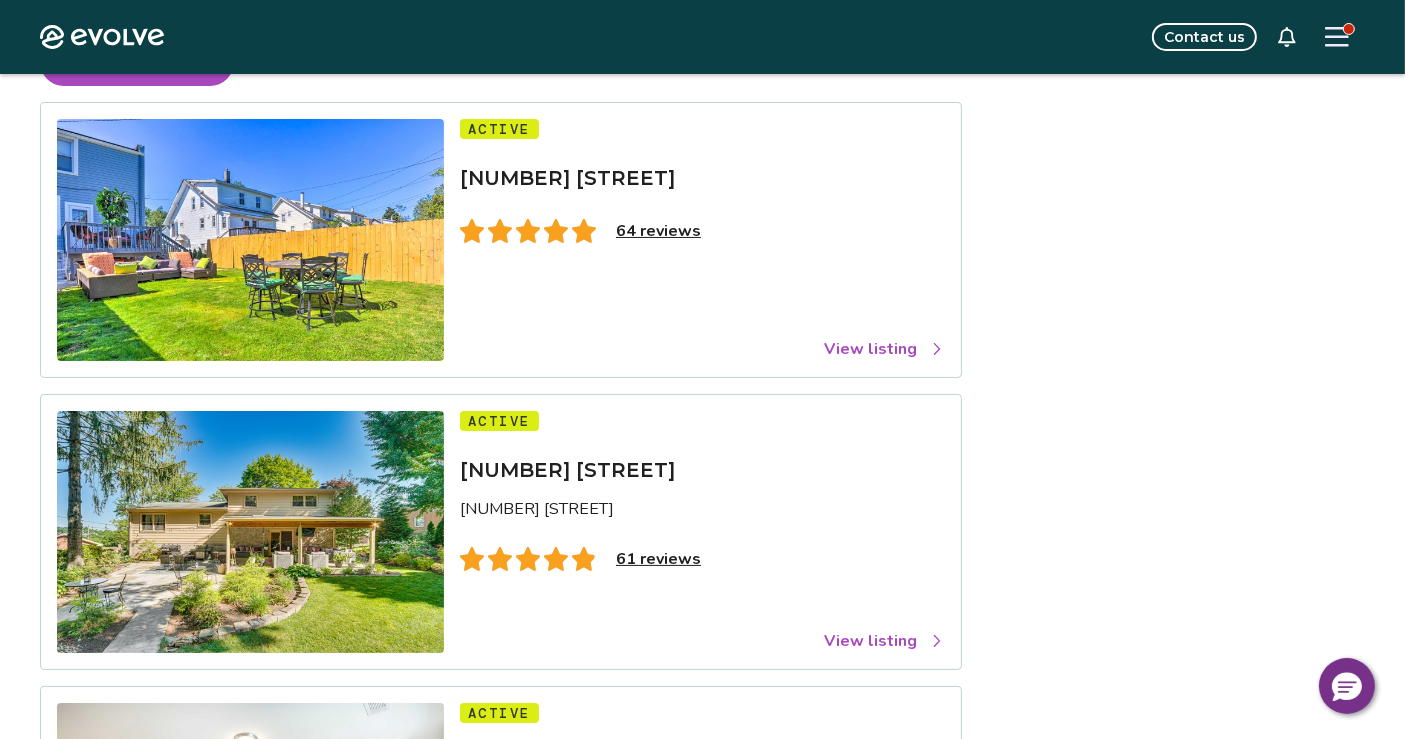 scroll, scrollTop: 251, scrollLeft: 0, axis: vertical 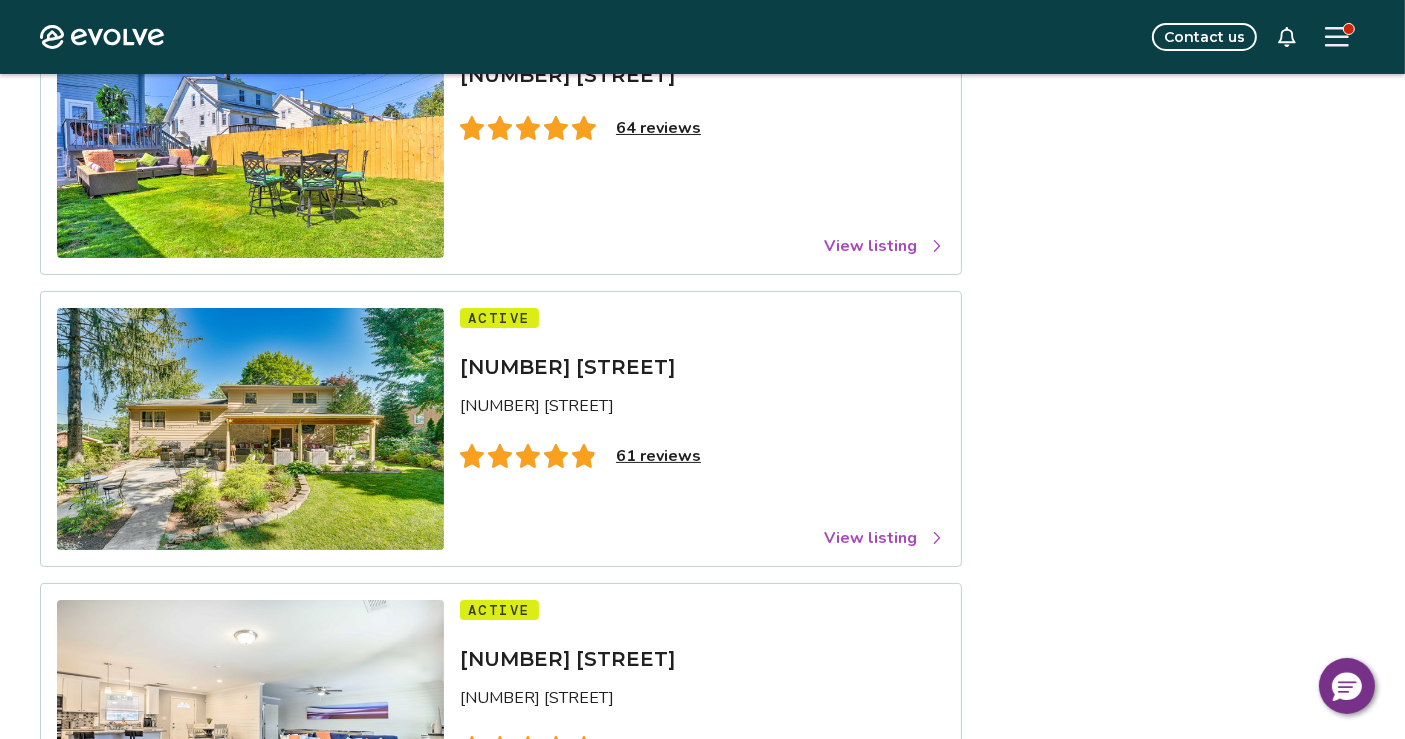 click on "View listing" at bounding box center [884, 538] 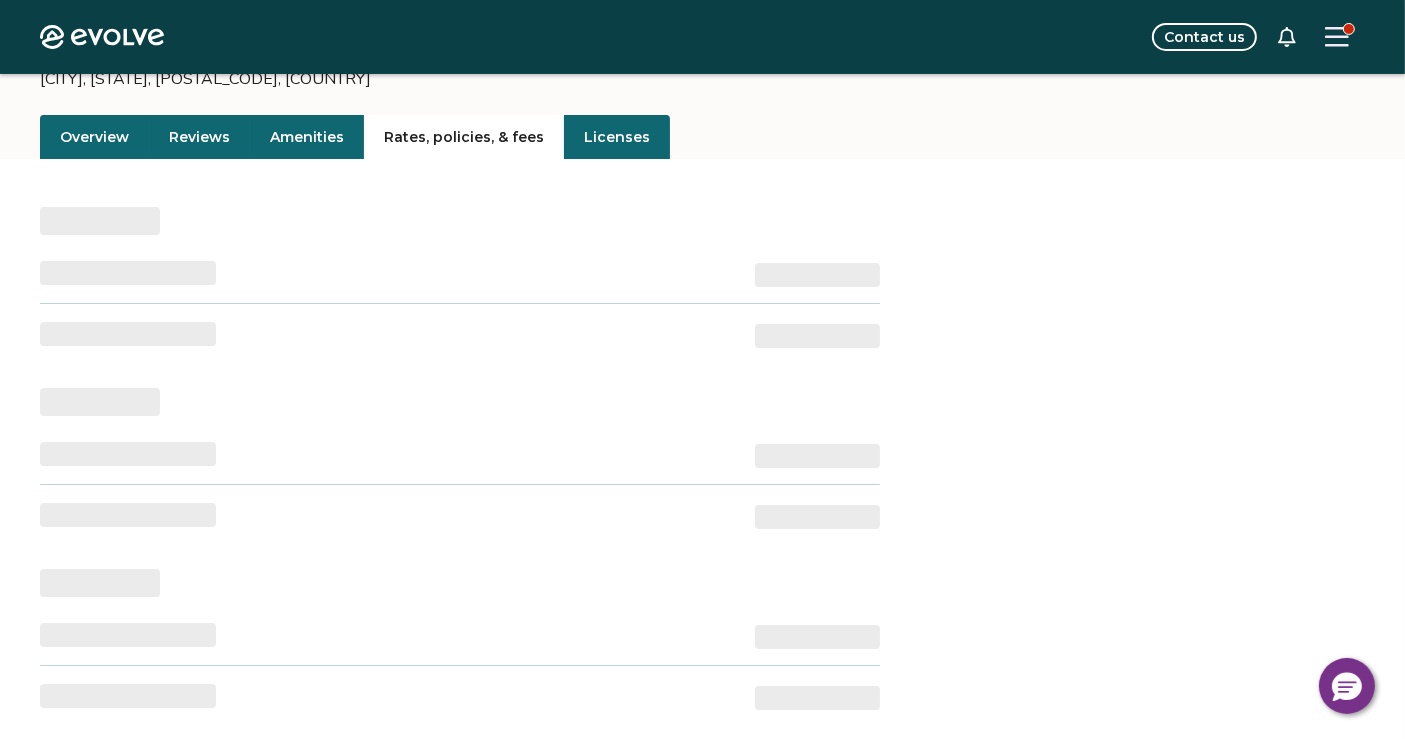 click on "Rates, policies, & fees" at bounding box center [464, 137] 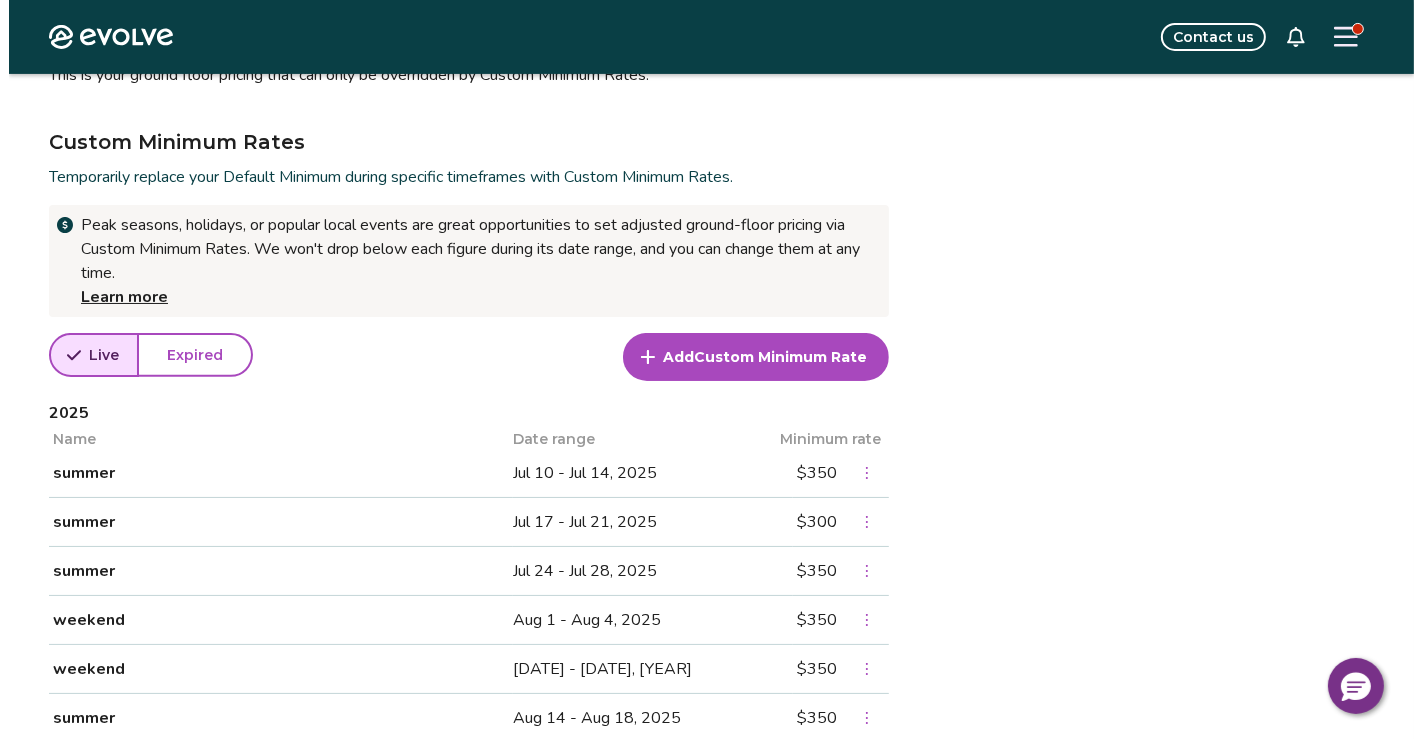 scroll, scrollTop: 646, scrollLeft: 0, axis: vertical 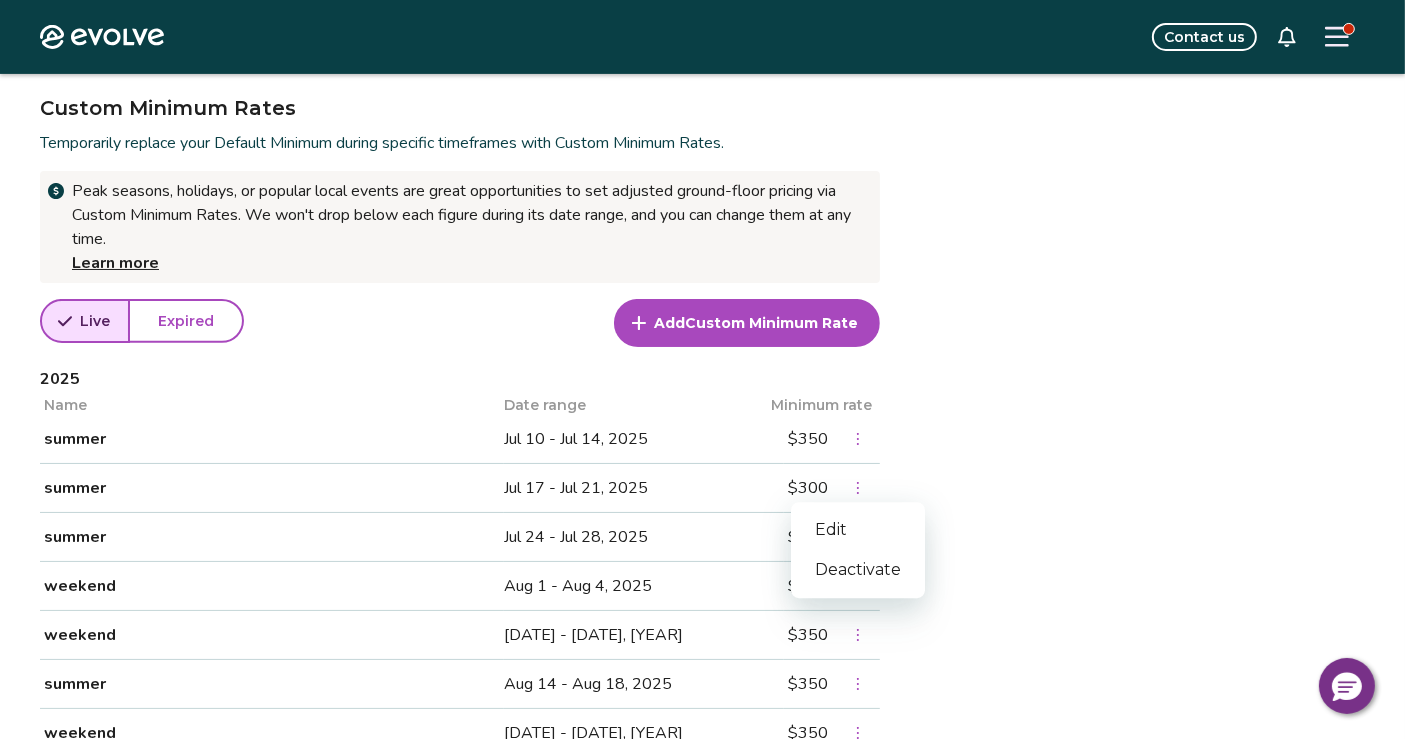 click 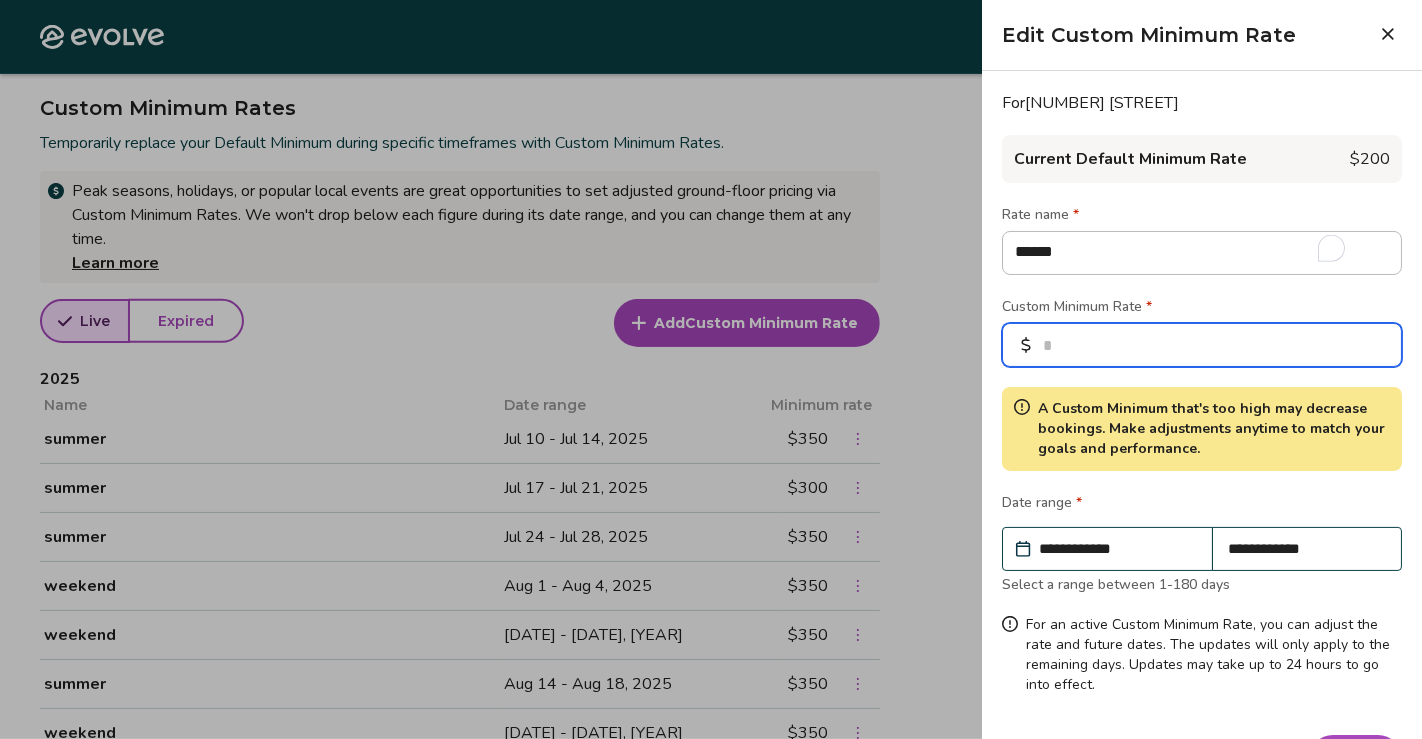 click on "***" at bounding box center [1202, 345] 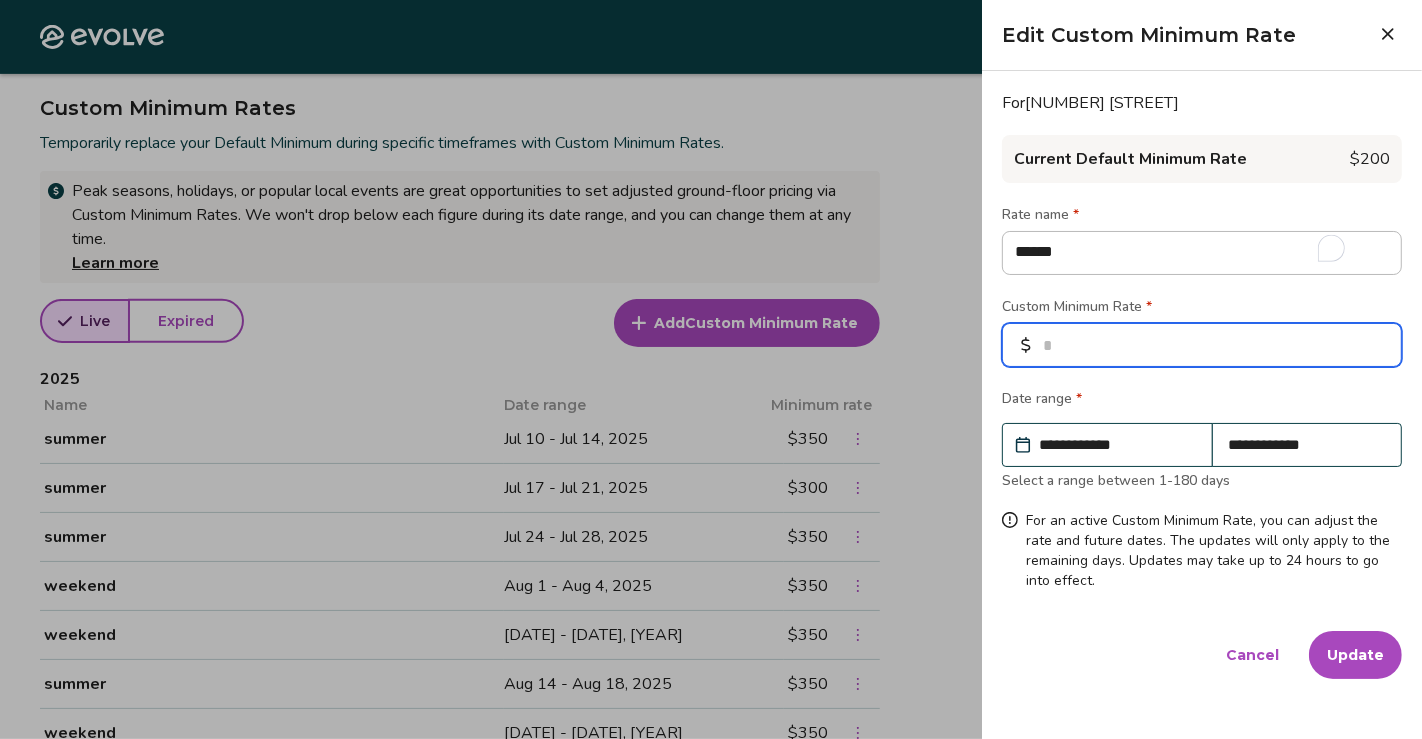 type on "*" 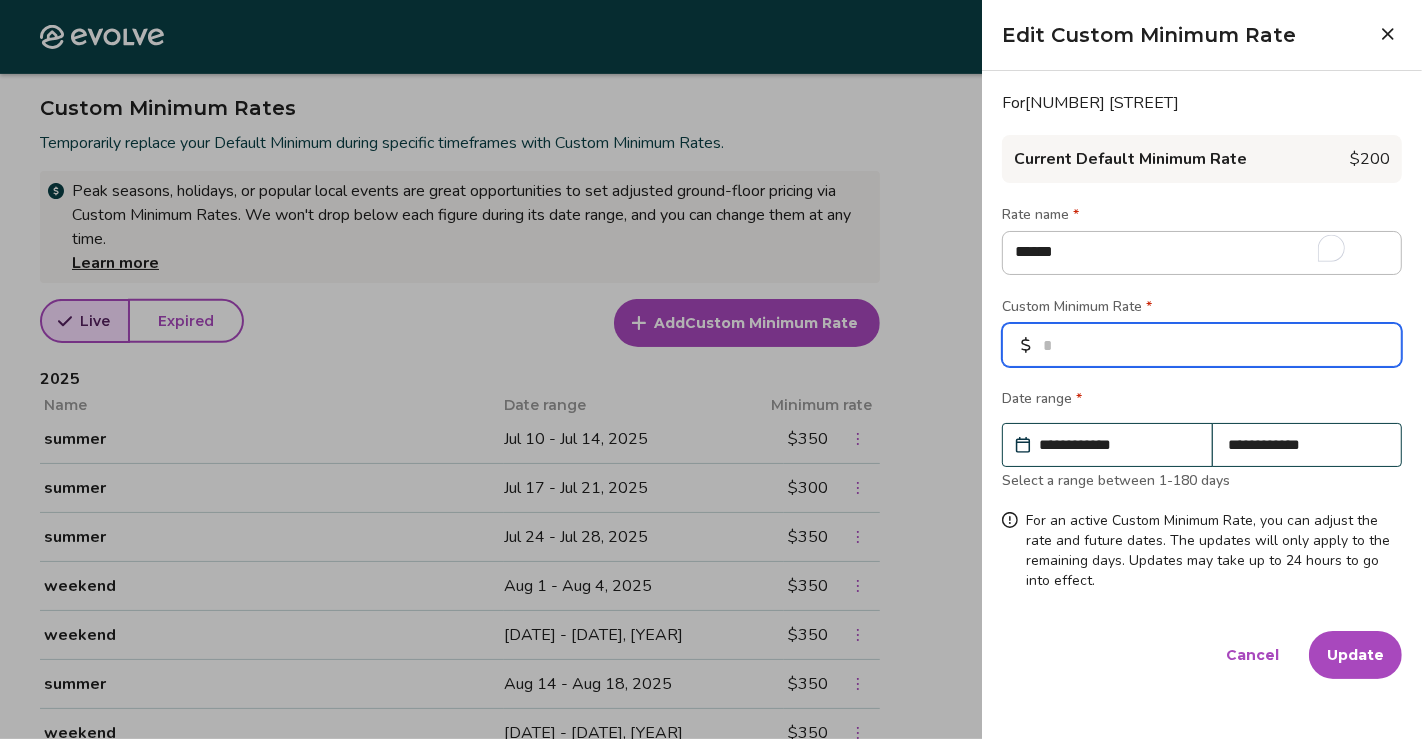 type on "*" 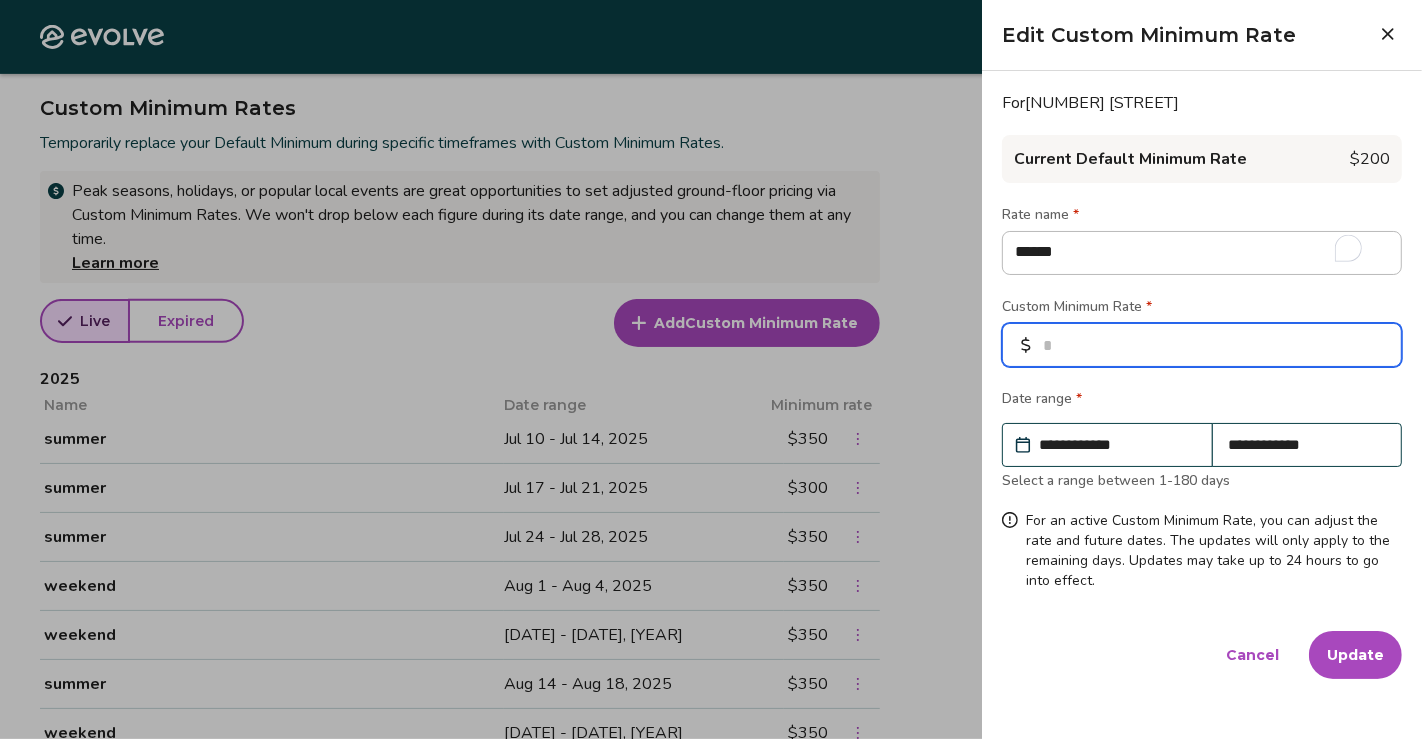 type on "*" 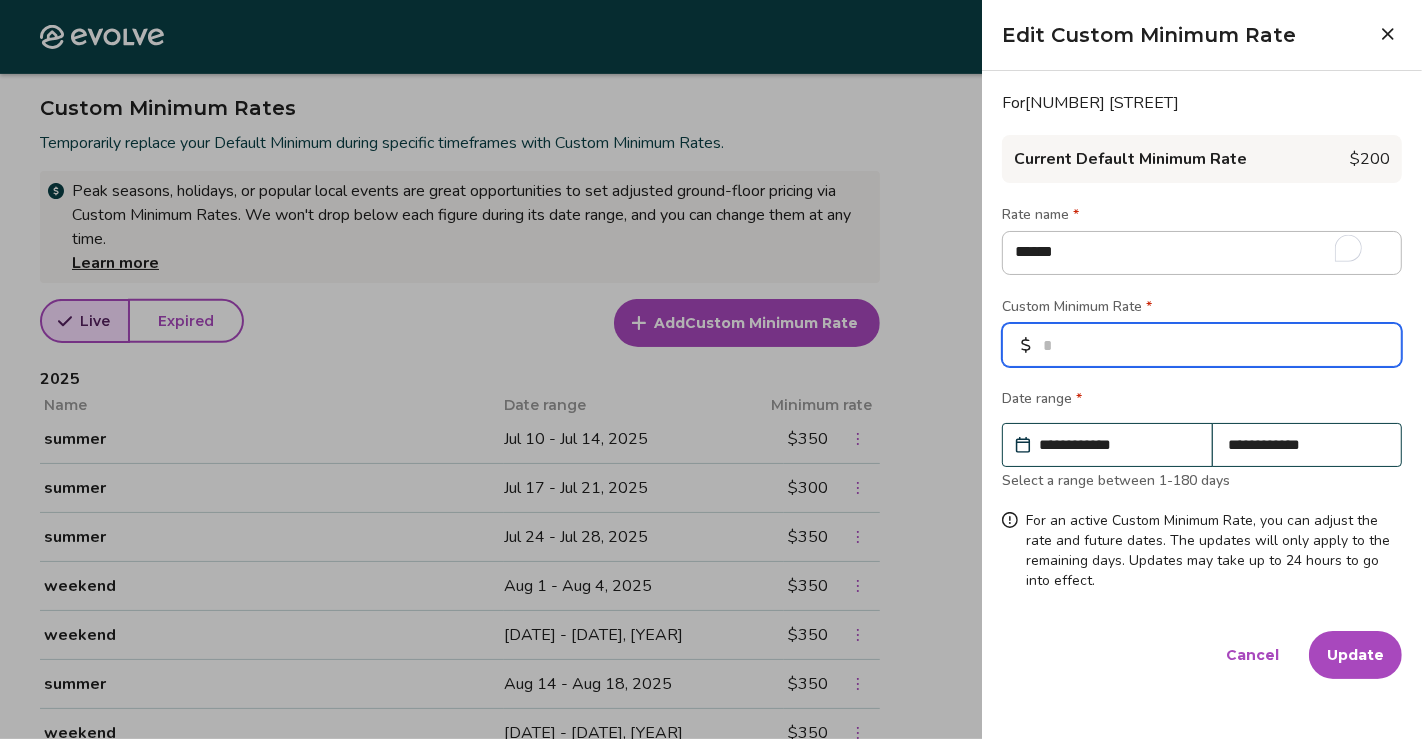 type on "**" 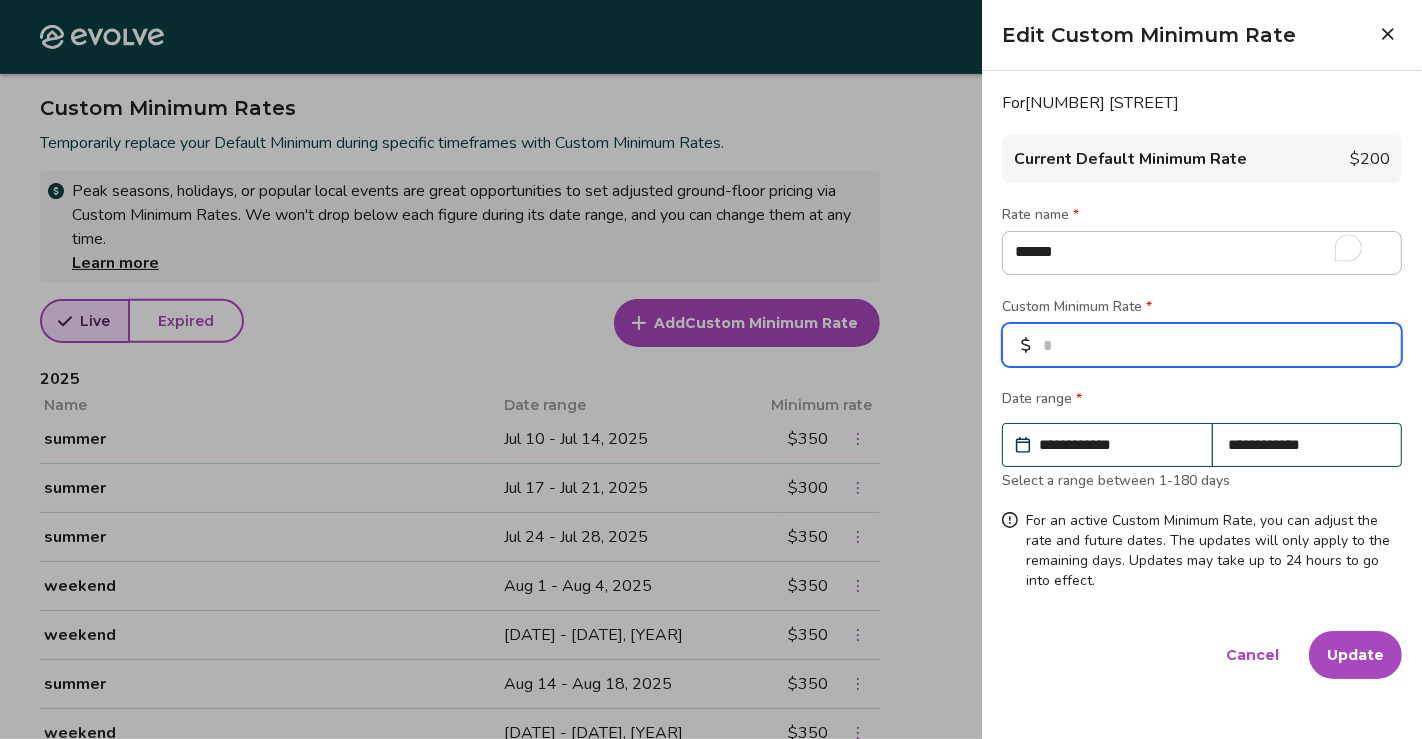 type on "*" 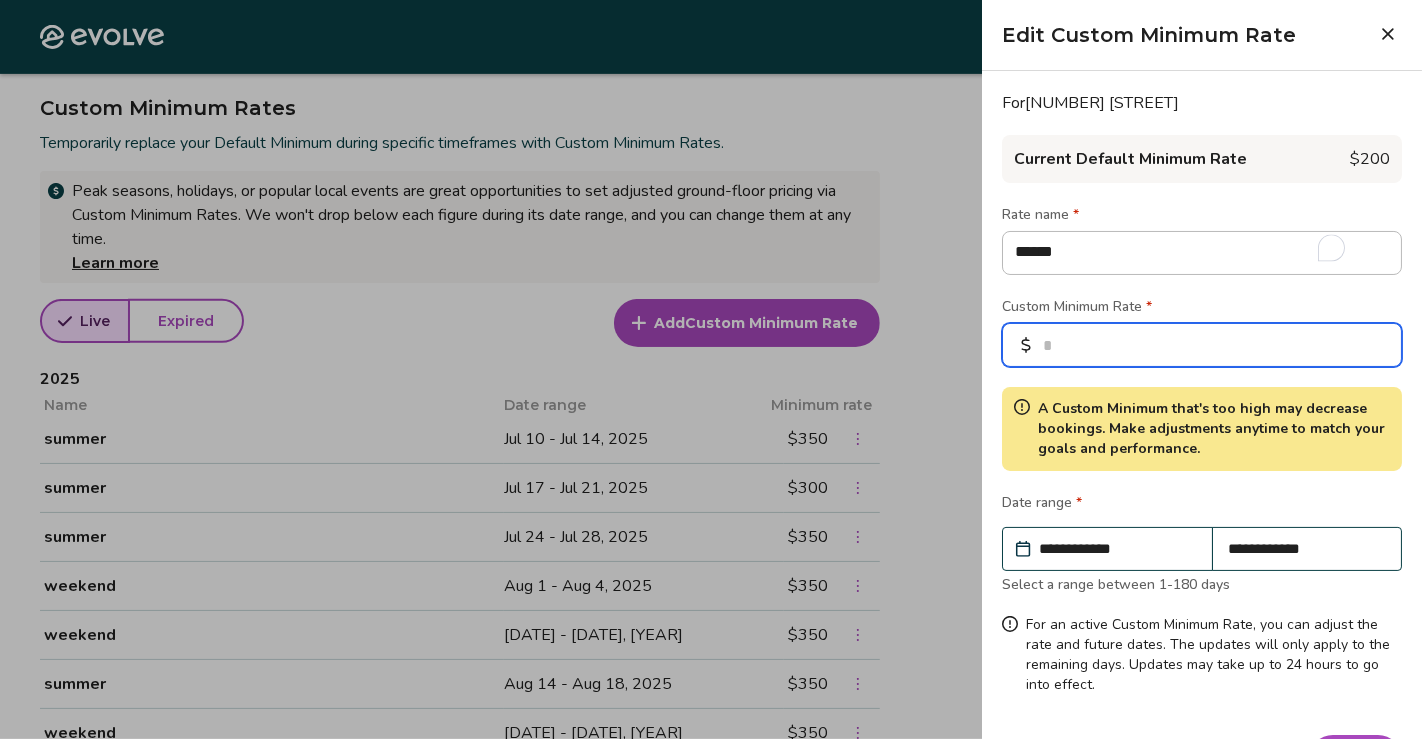 type on "***" 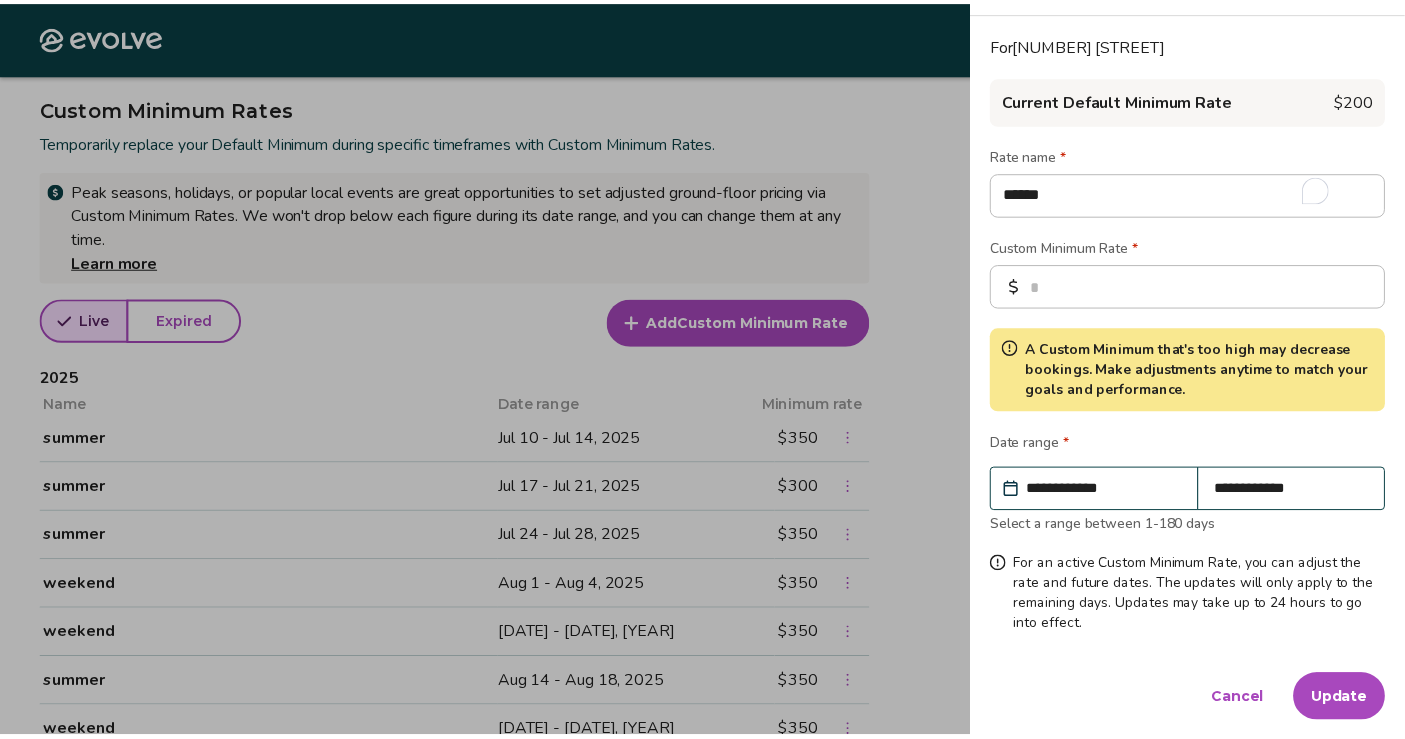 scroll, scrollTop: 62, scrollLeft: 0, axis: vertical 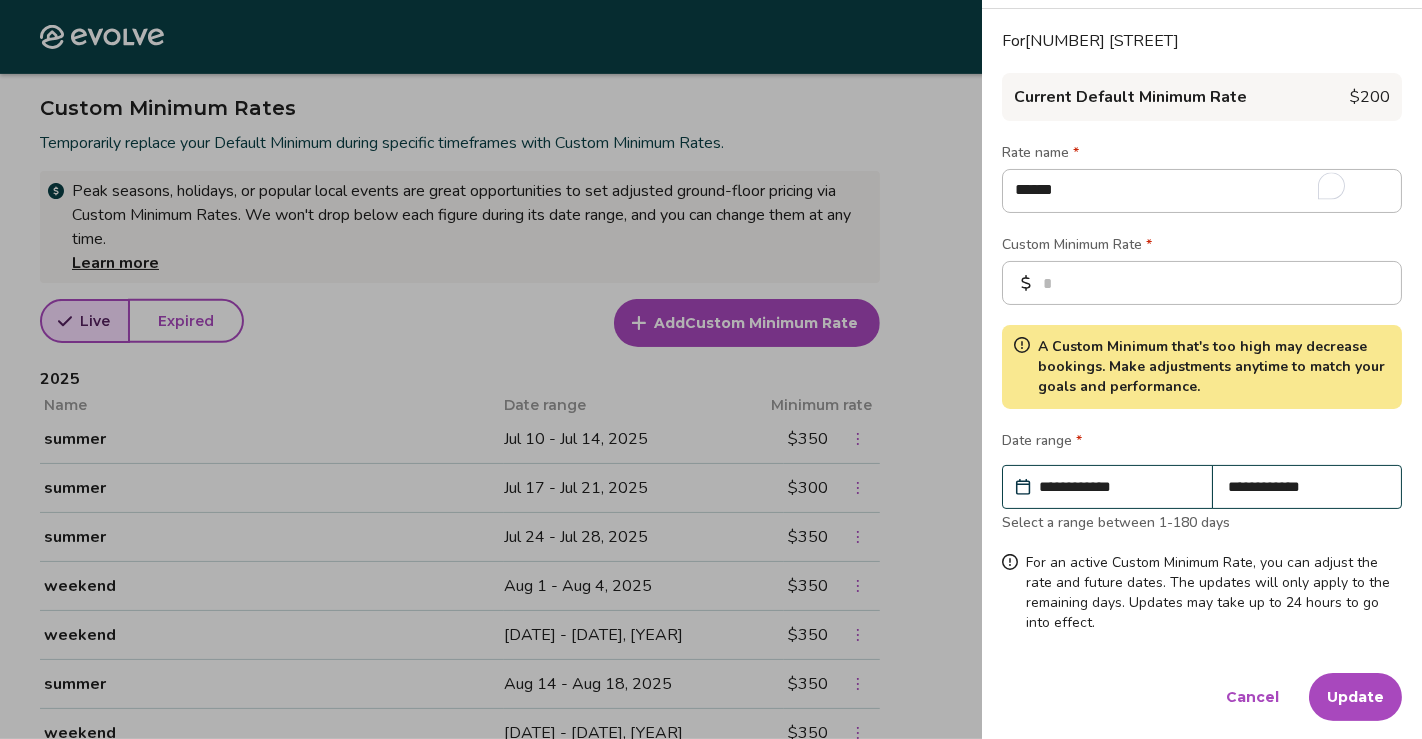 click on "Update" at bounding box center (1355, 697) 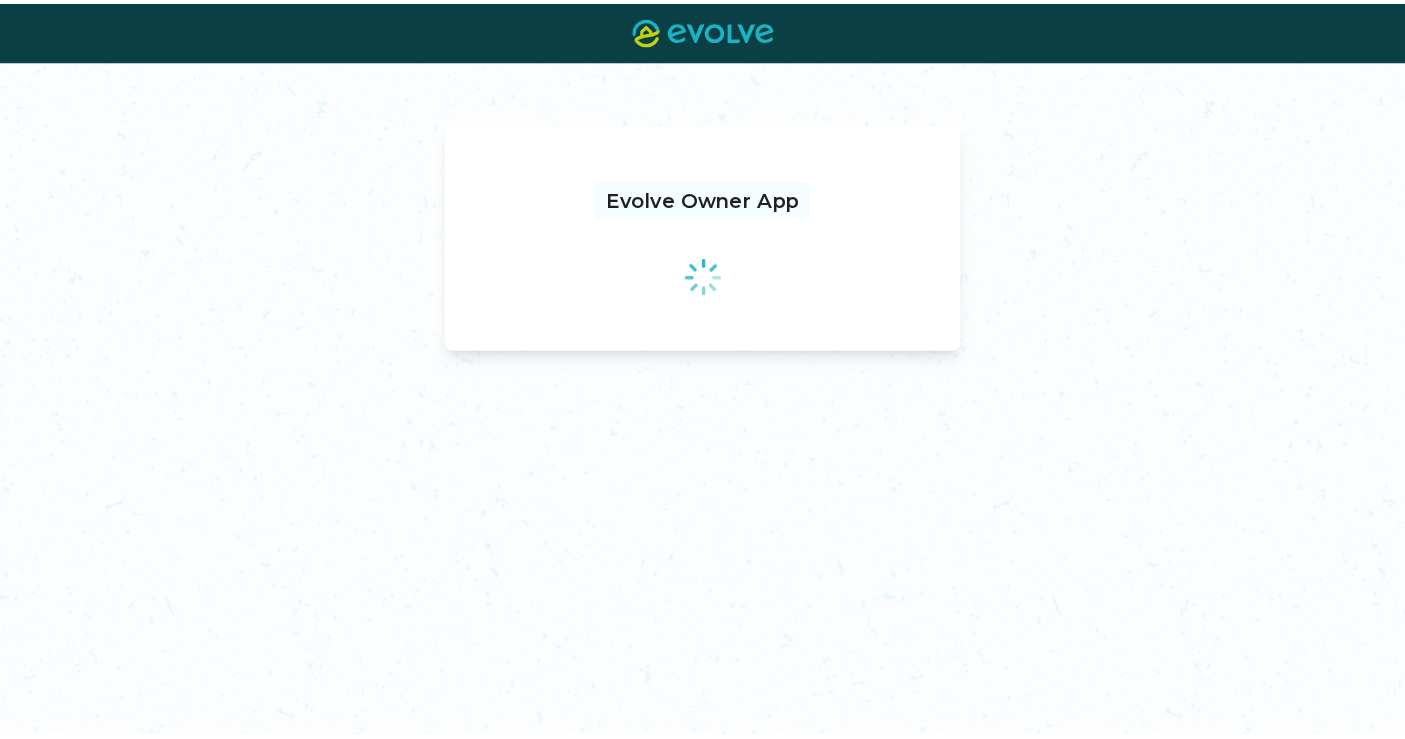 scroll, scrollTop: 0, scrollLeft: 0, axis: both 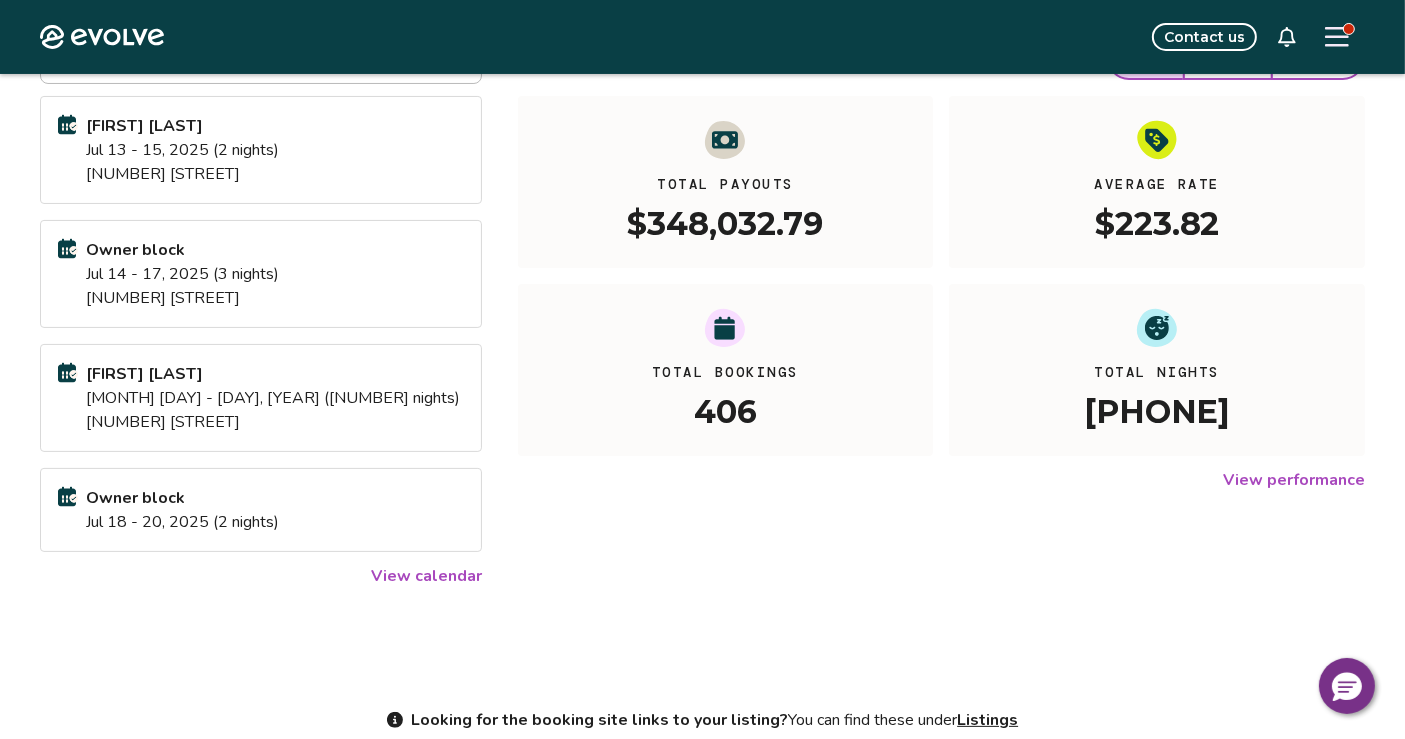 click on "View calendar" at bounding box center [426, 576] 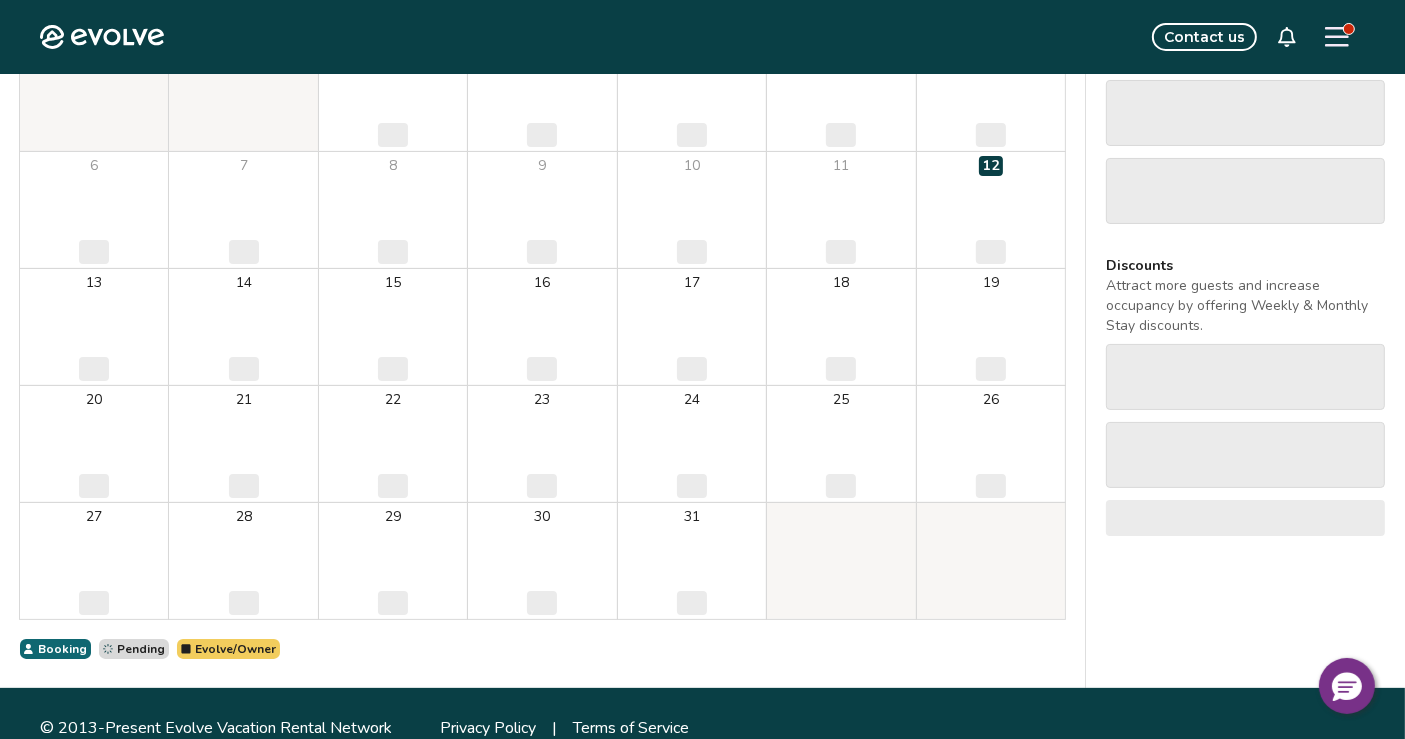 scroll, scrollTop: 0, scrollLeft: 0, axis: both 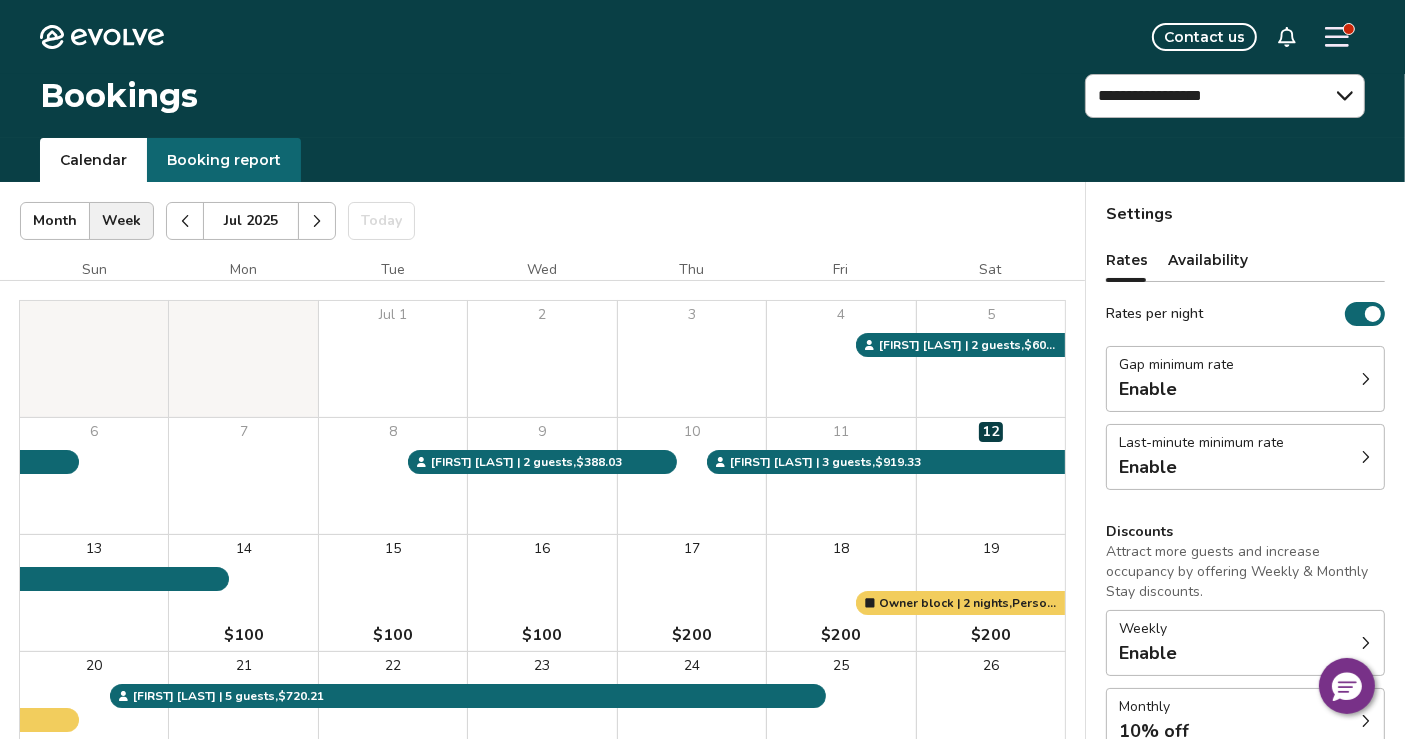 click at bounding box center [1366, 379] 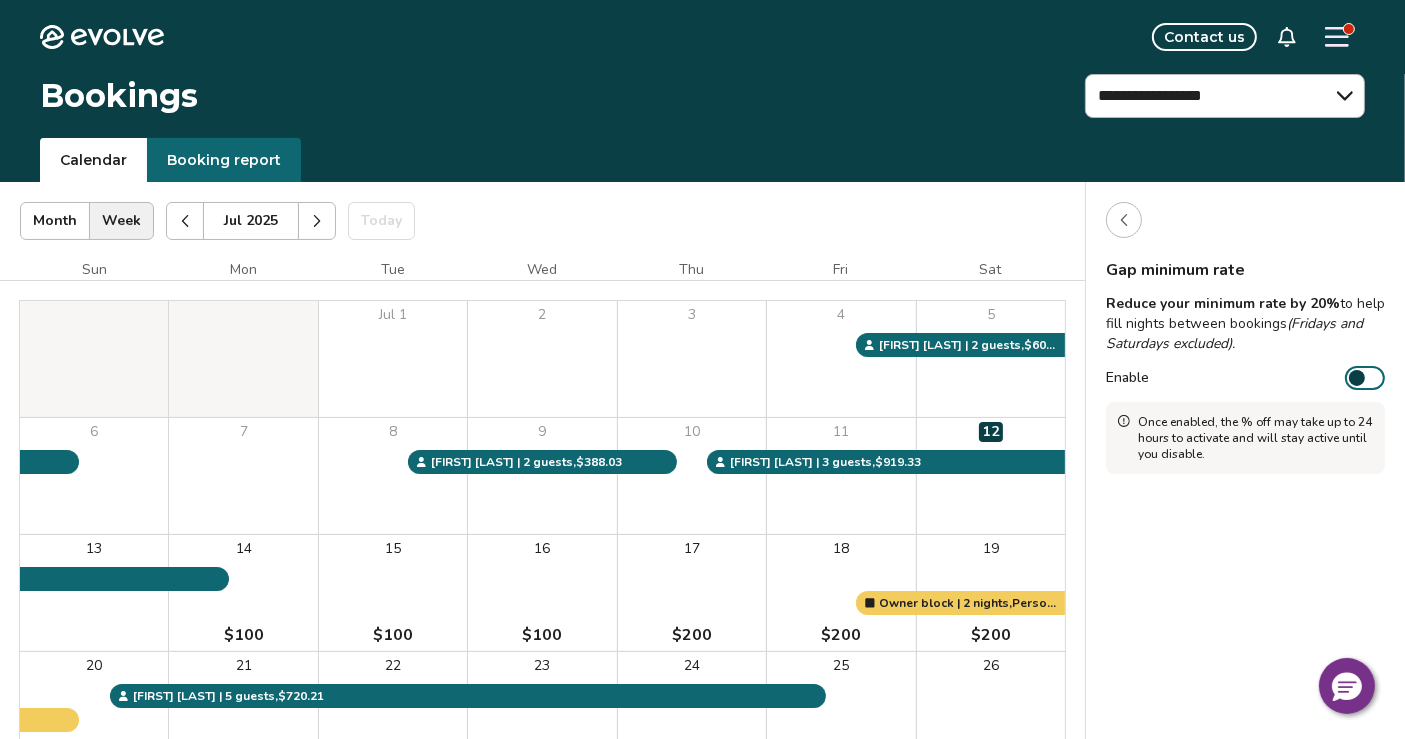 click on "Contact us" at bounding box center (776, 37) 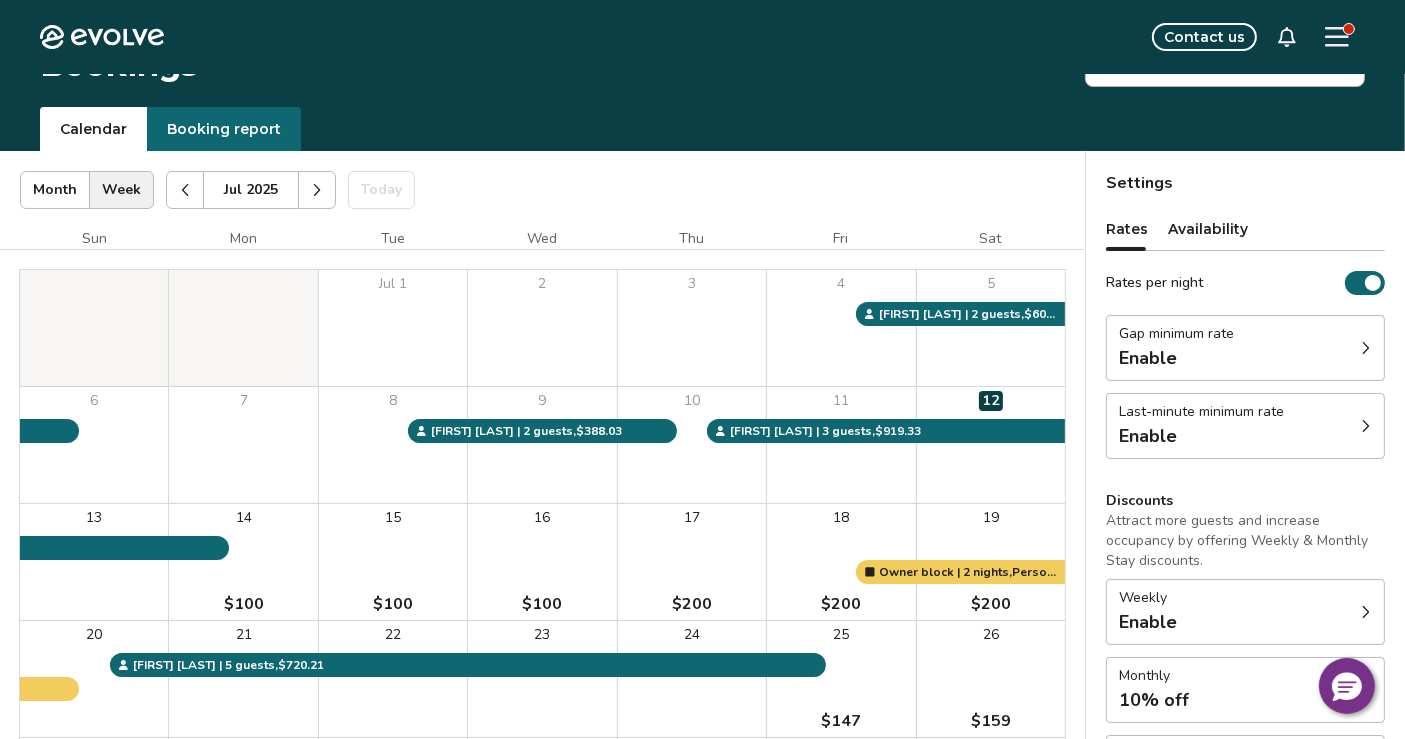 scroll, scrollTop: 44, scrollLeft: 0, axis: vertical 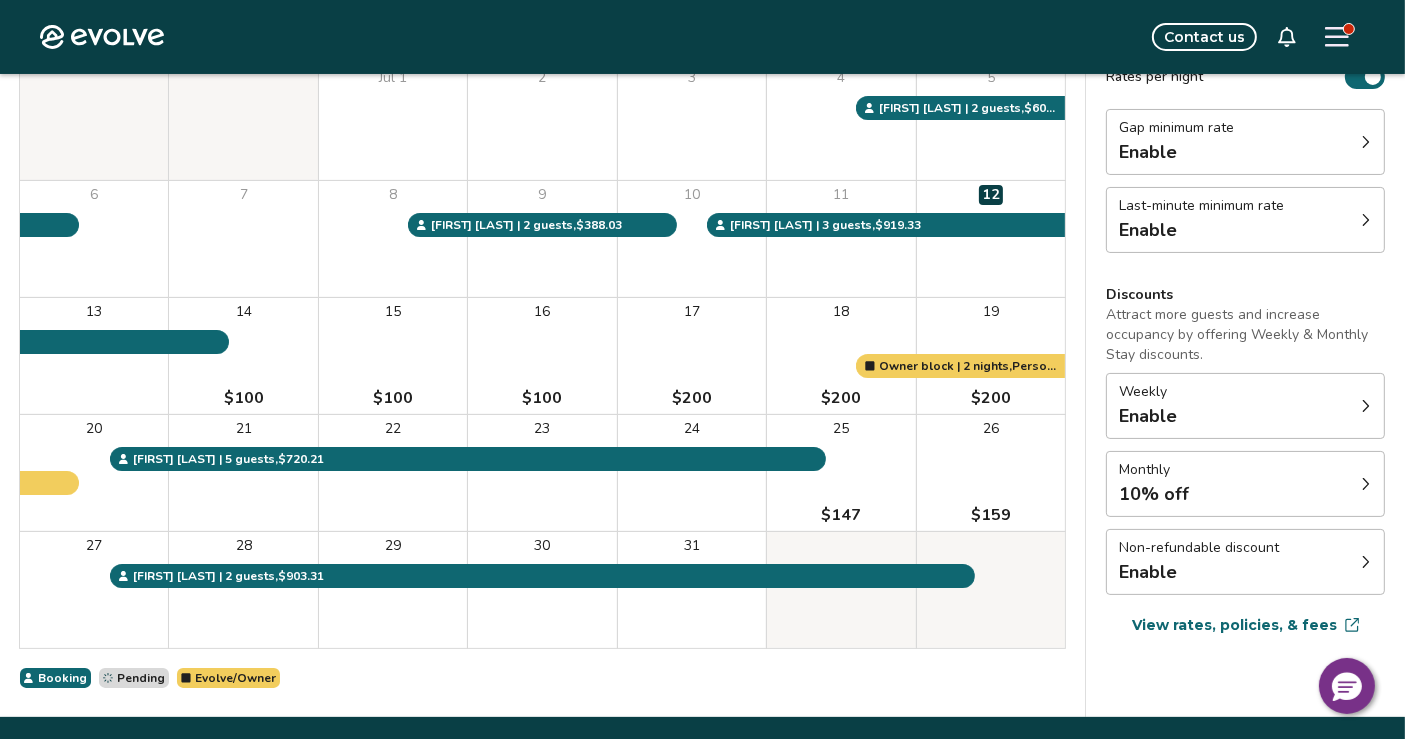 click 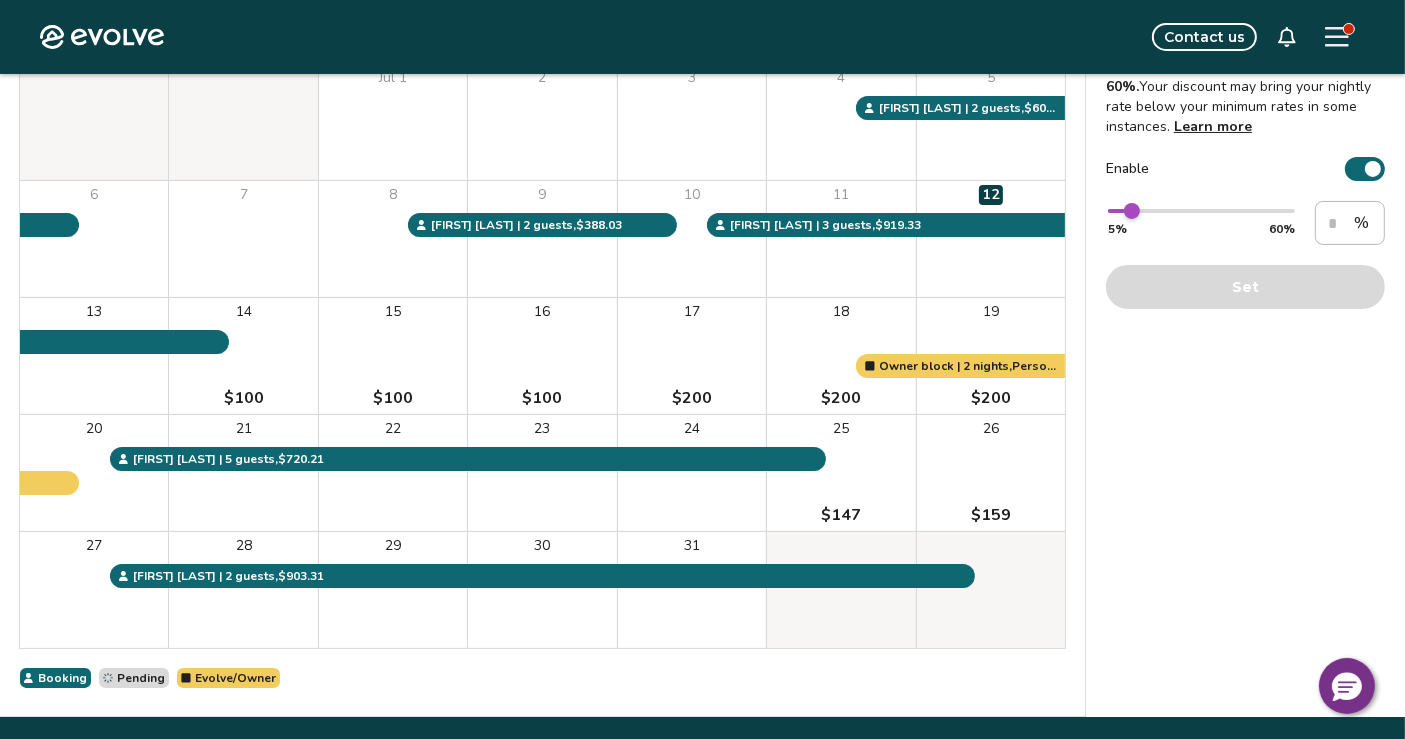 click at bounding box center (1373, 169) 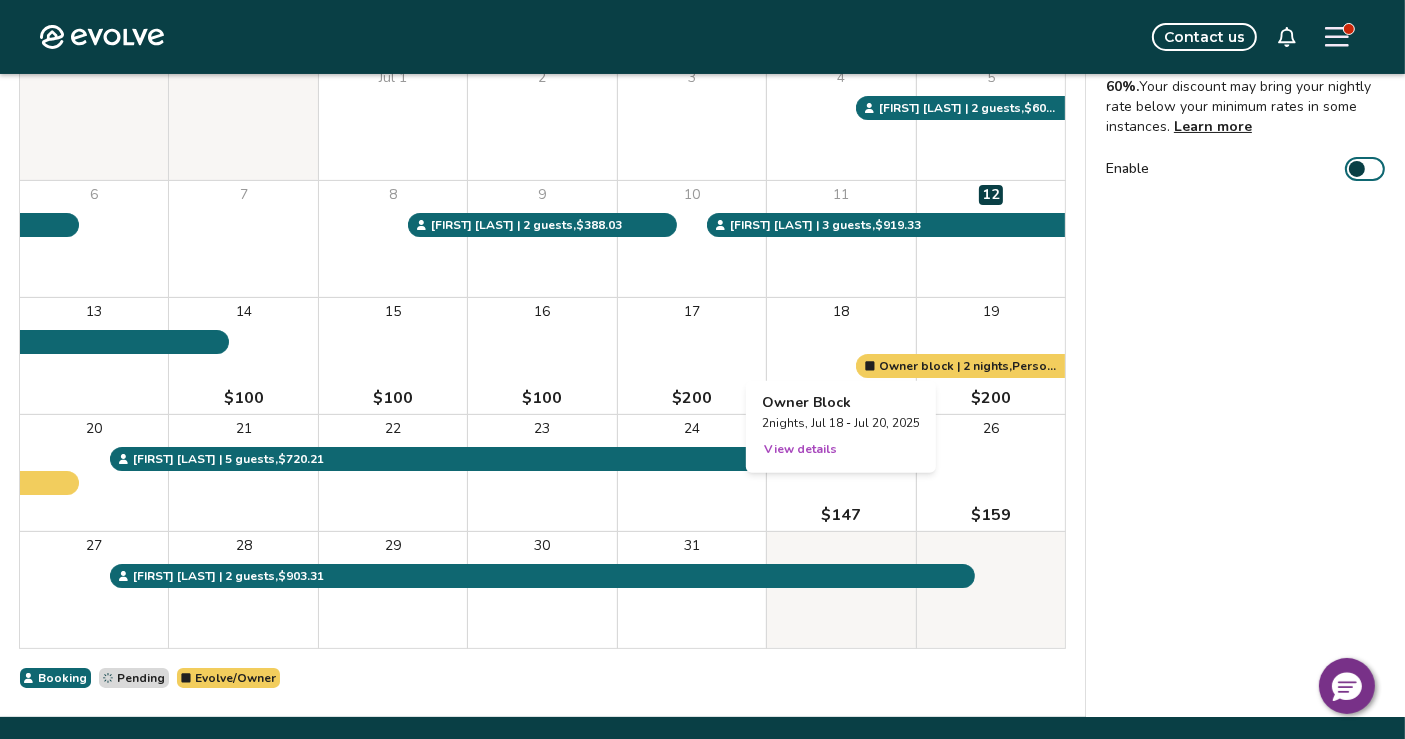 click at bounding box center [841, 356] 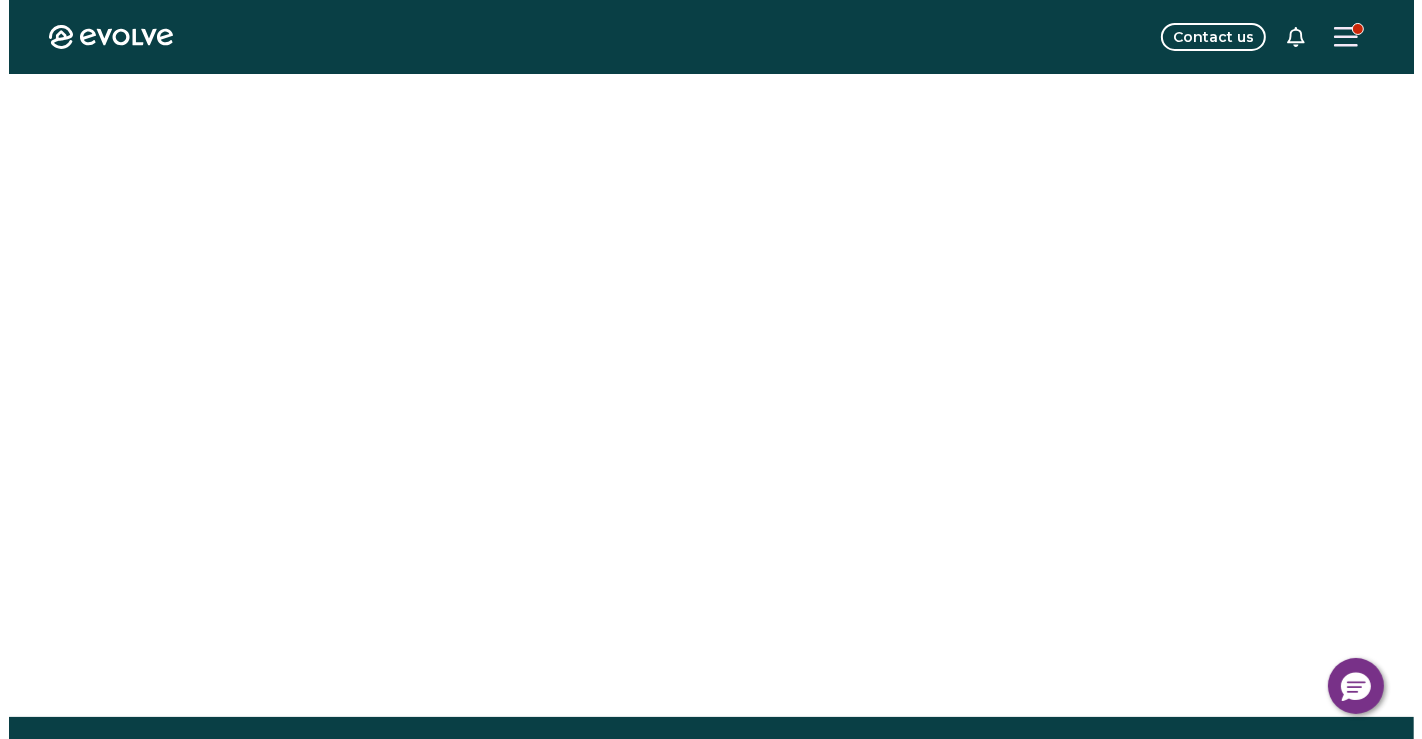 scroll, scrollTop: 0, scrollLeft: 0, axis: both 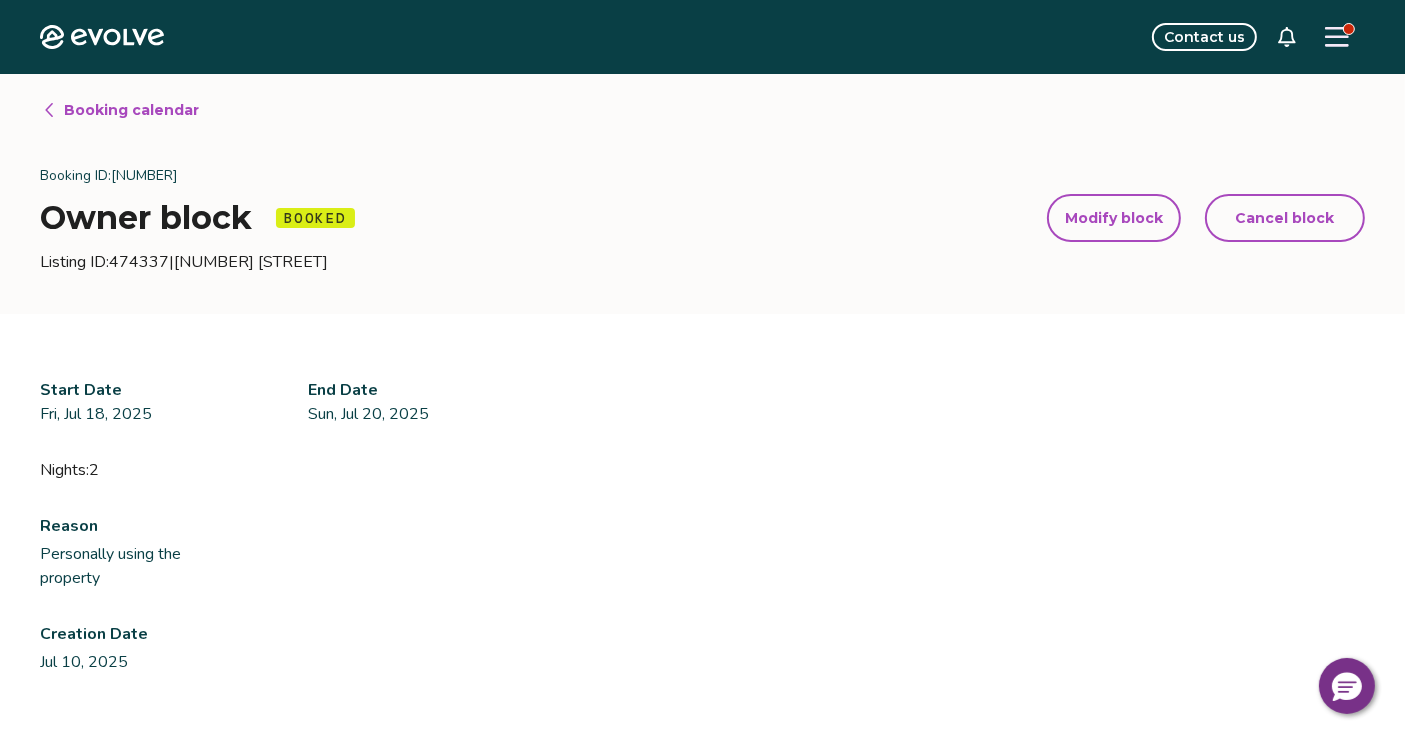 click on "Cancel block" at bounding box center [1285, 218] 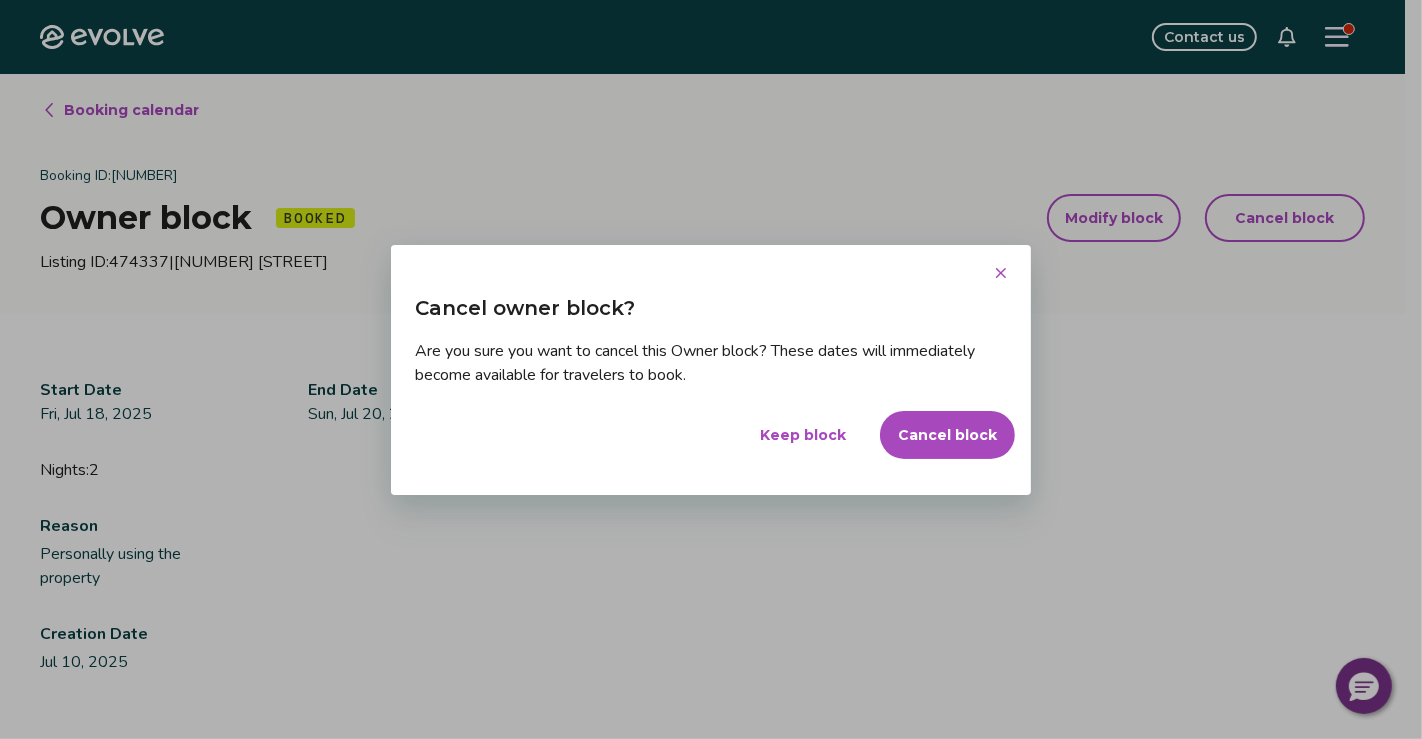 click on "Cancel block" at bounding box center (947, 435) 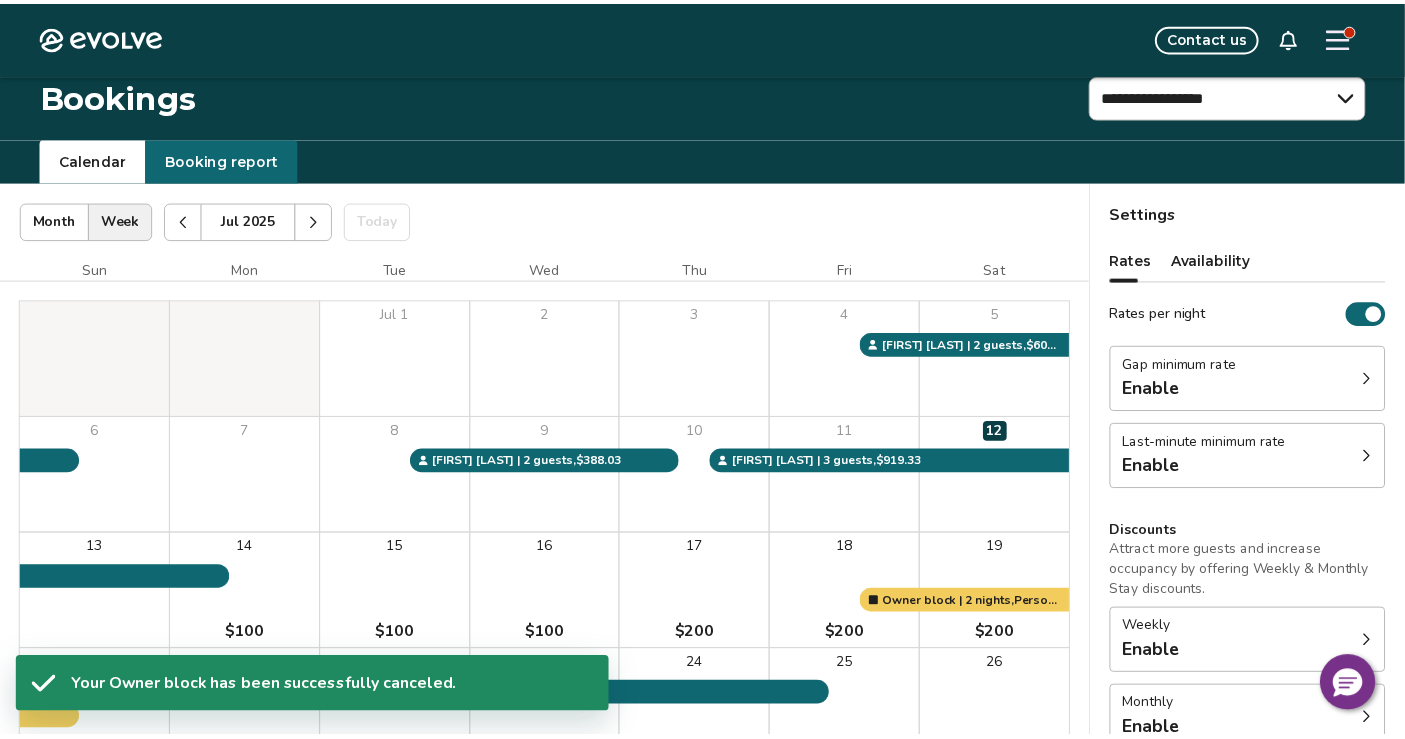 scroll, scrollTop: 74, scrollLeft: 0, axis: vertical 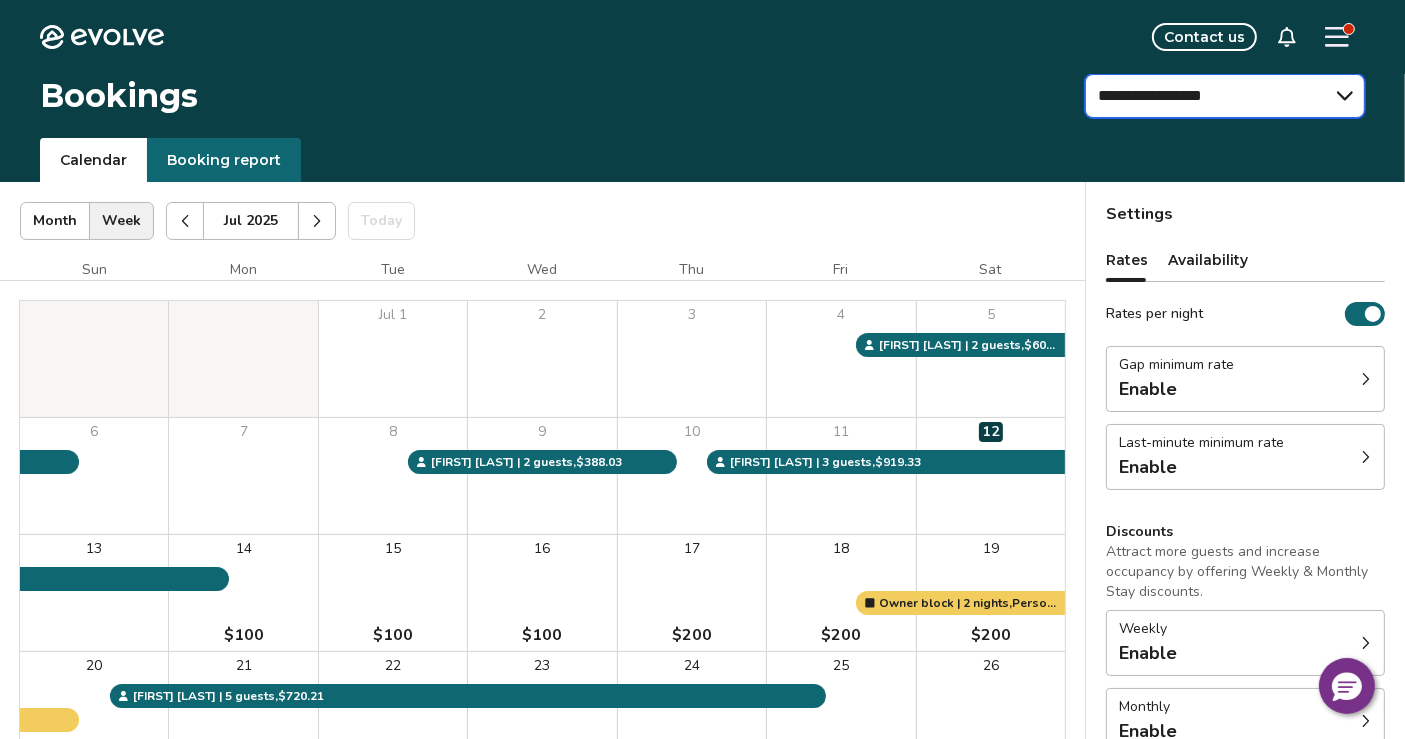 click on "**********" at bounding box center (1225, 96) 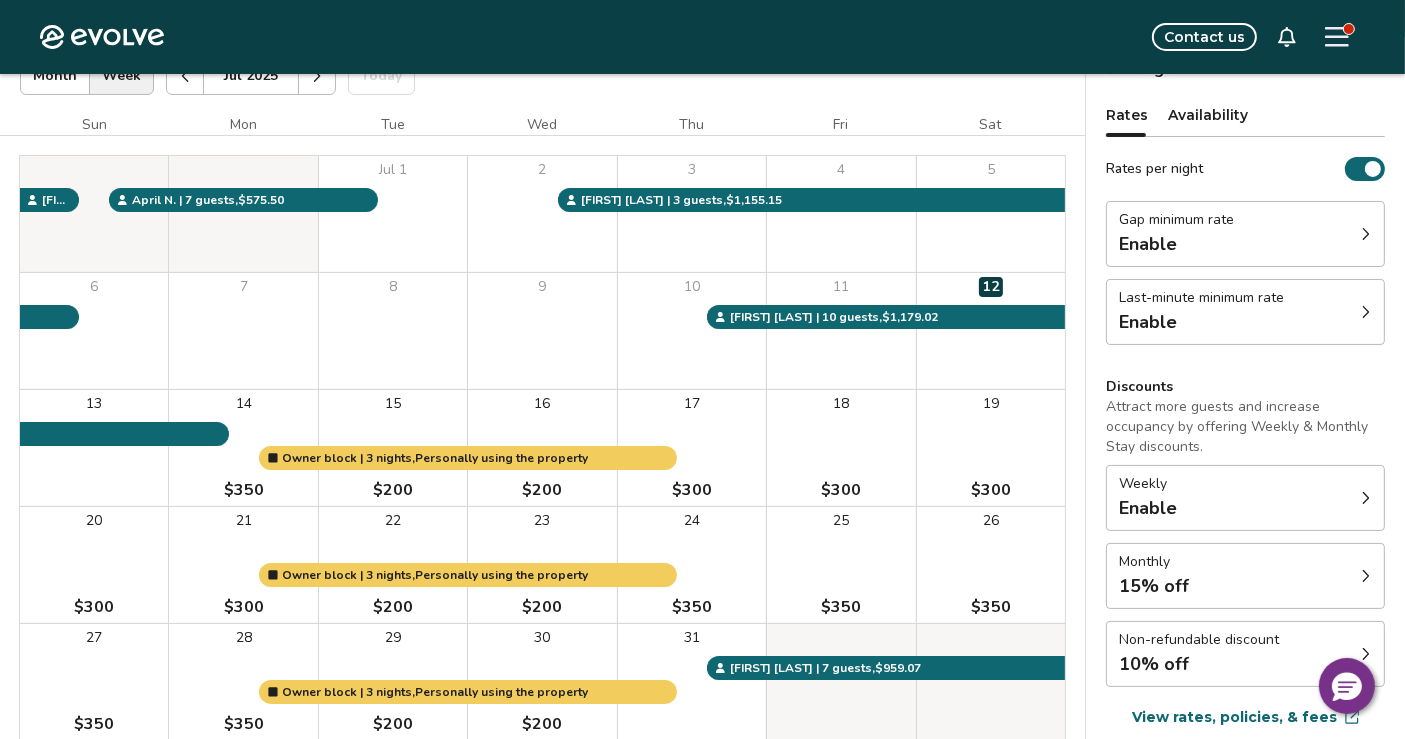 scroll, scrollTop: 177, scrollLeft: 0, axis: vertical 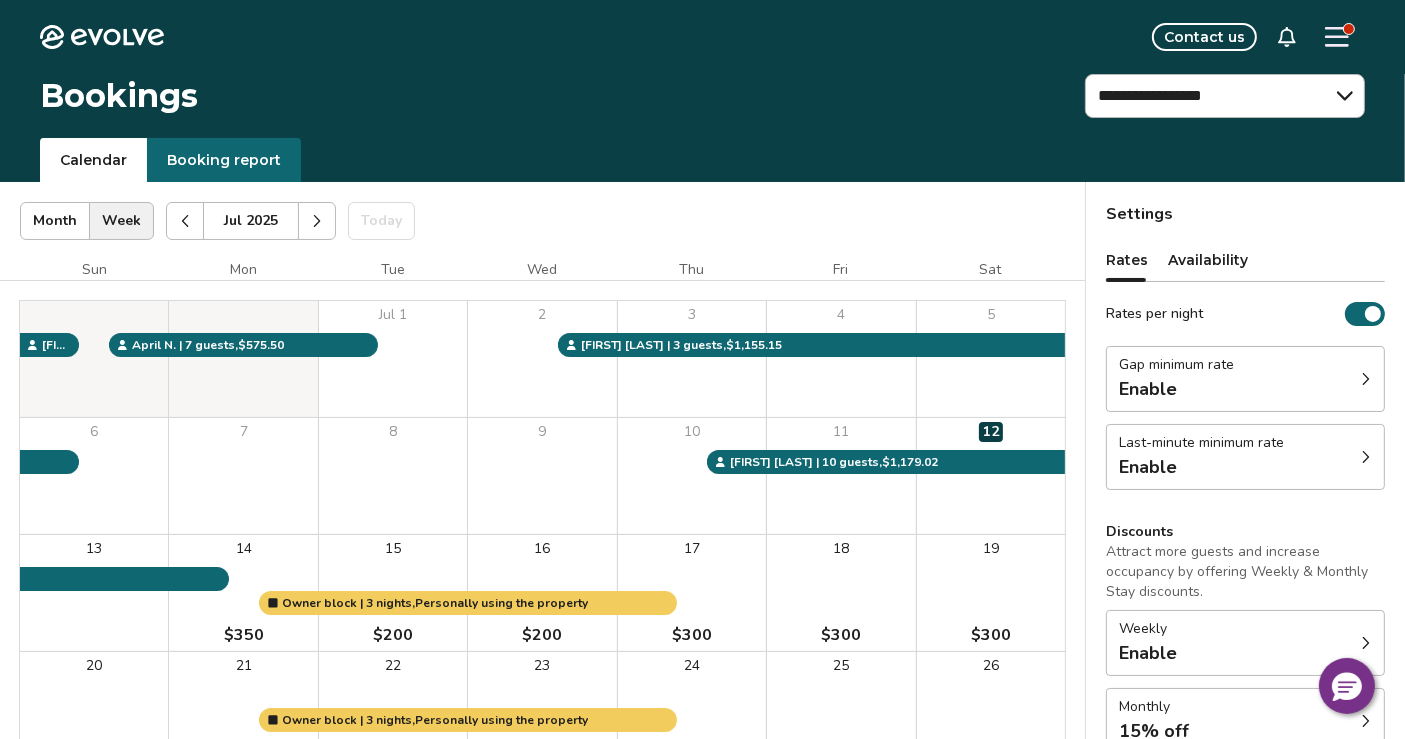 click at bounding box center [317, 221] 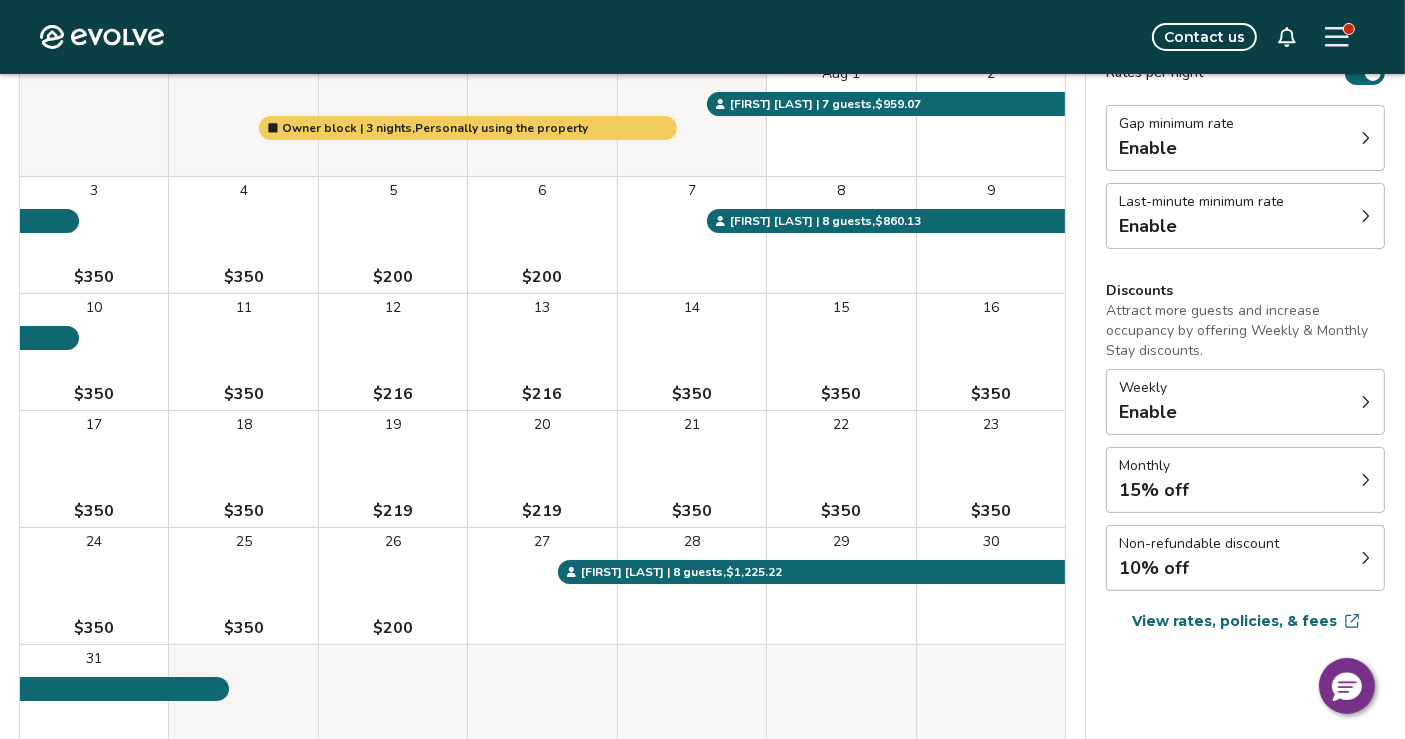 scroll, scrollTop: 251, scrollLeft: 0, axis: vertical 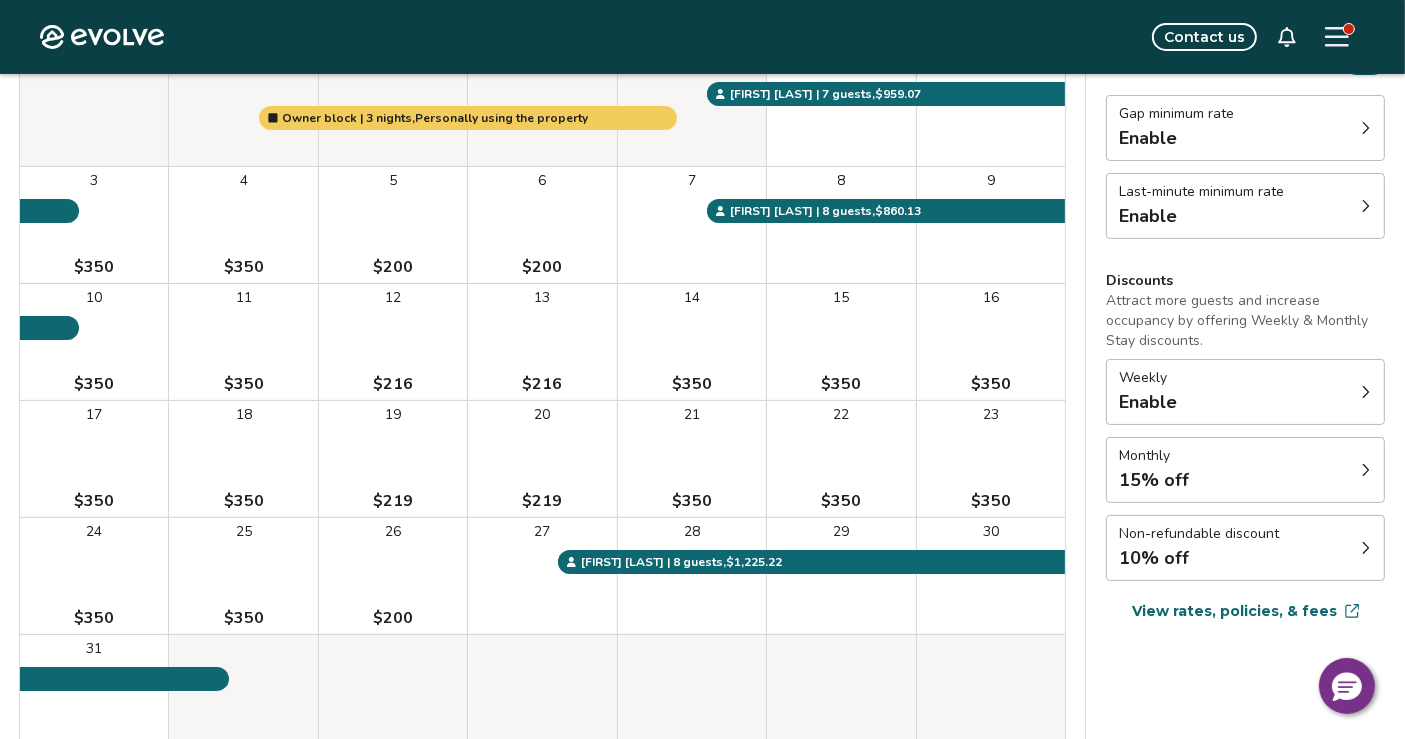 click 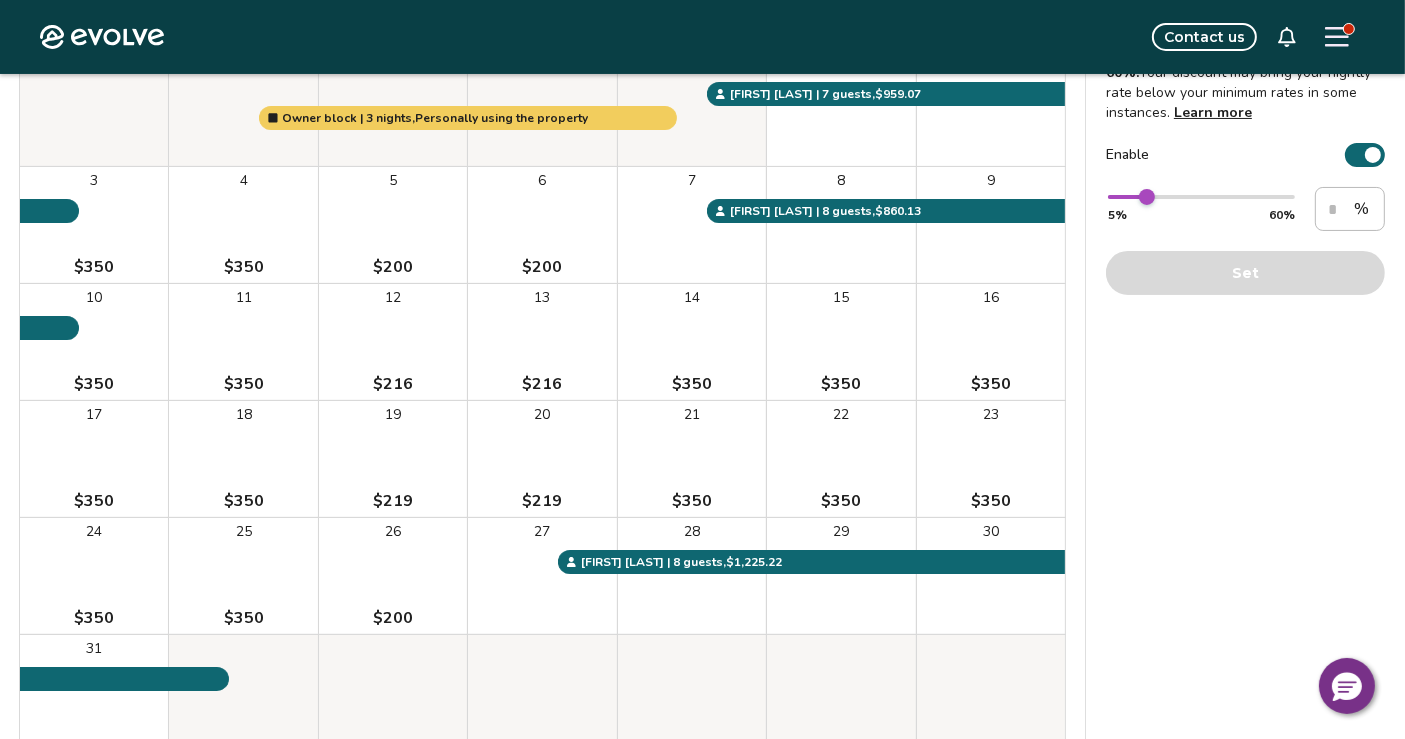 click on "Enable" at bounding box center (1365, 155) 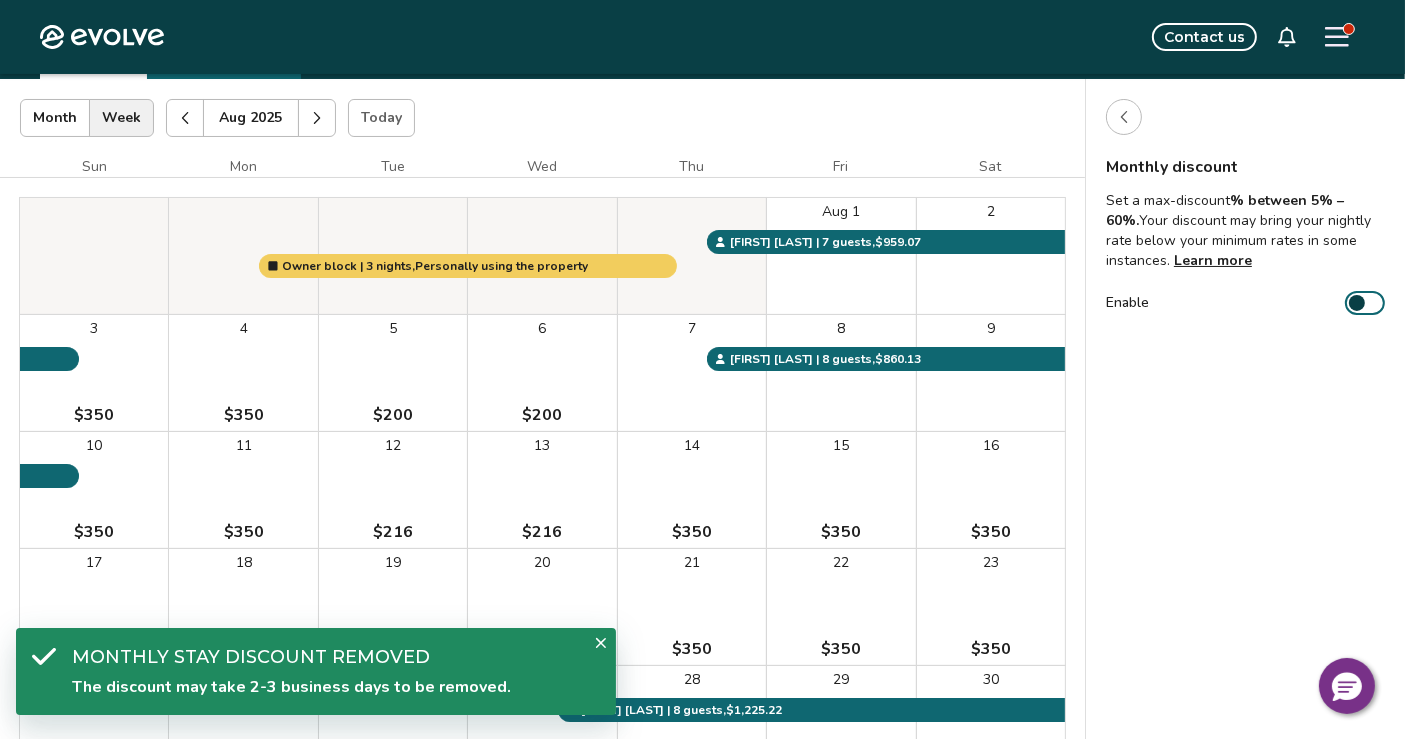 scroll, scrollTop: 0, scrollLeft: 0, axis: both 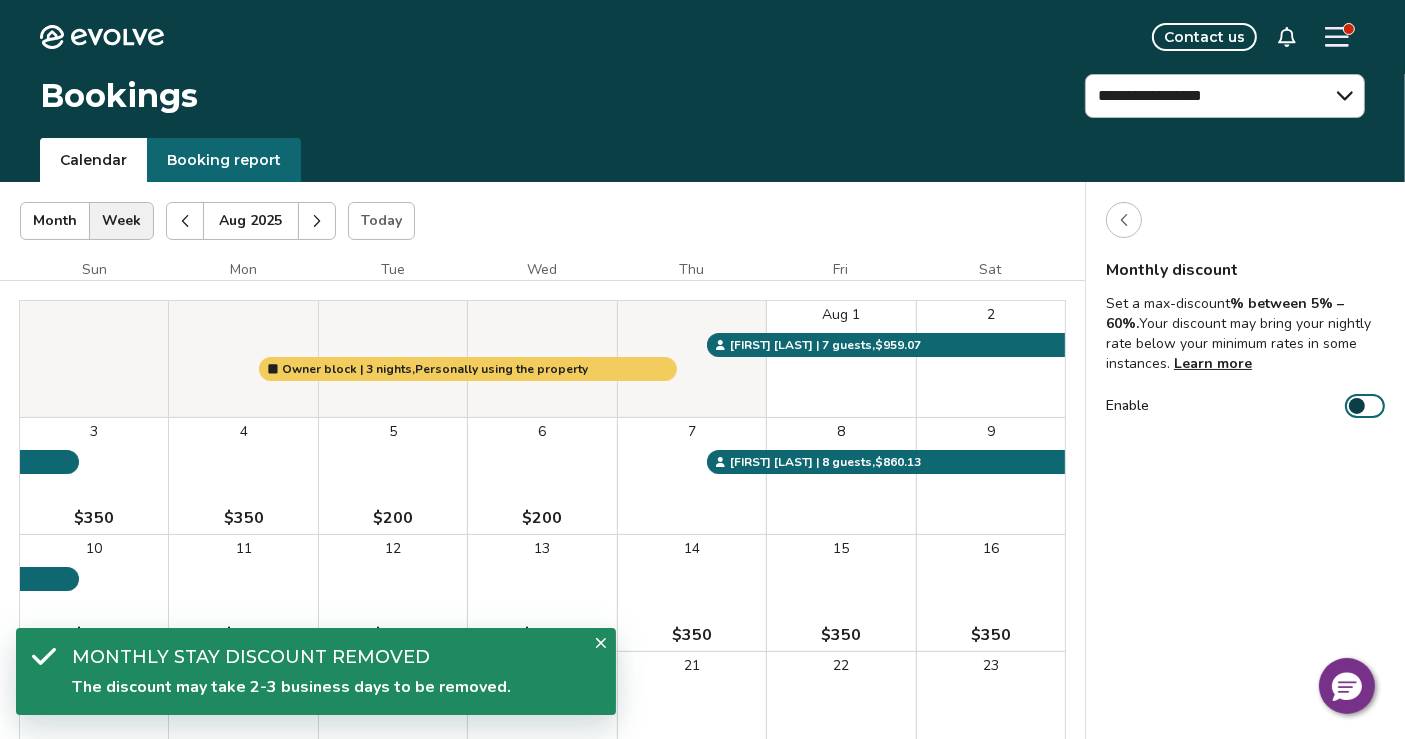 click 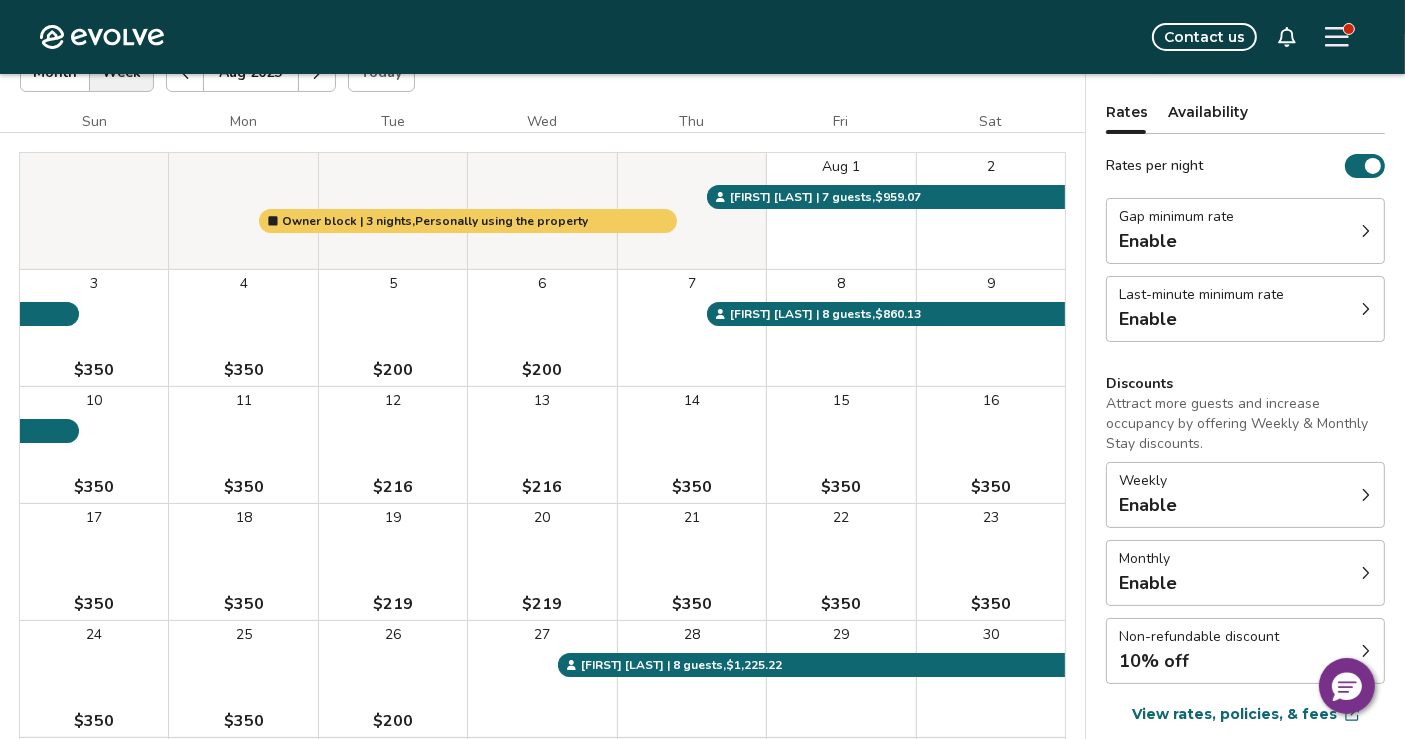 scroll, scrollTop: 237, scrollLeft: 0, axis: vertical 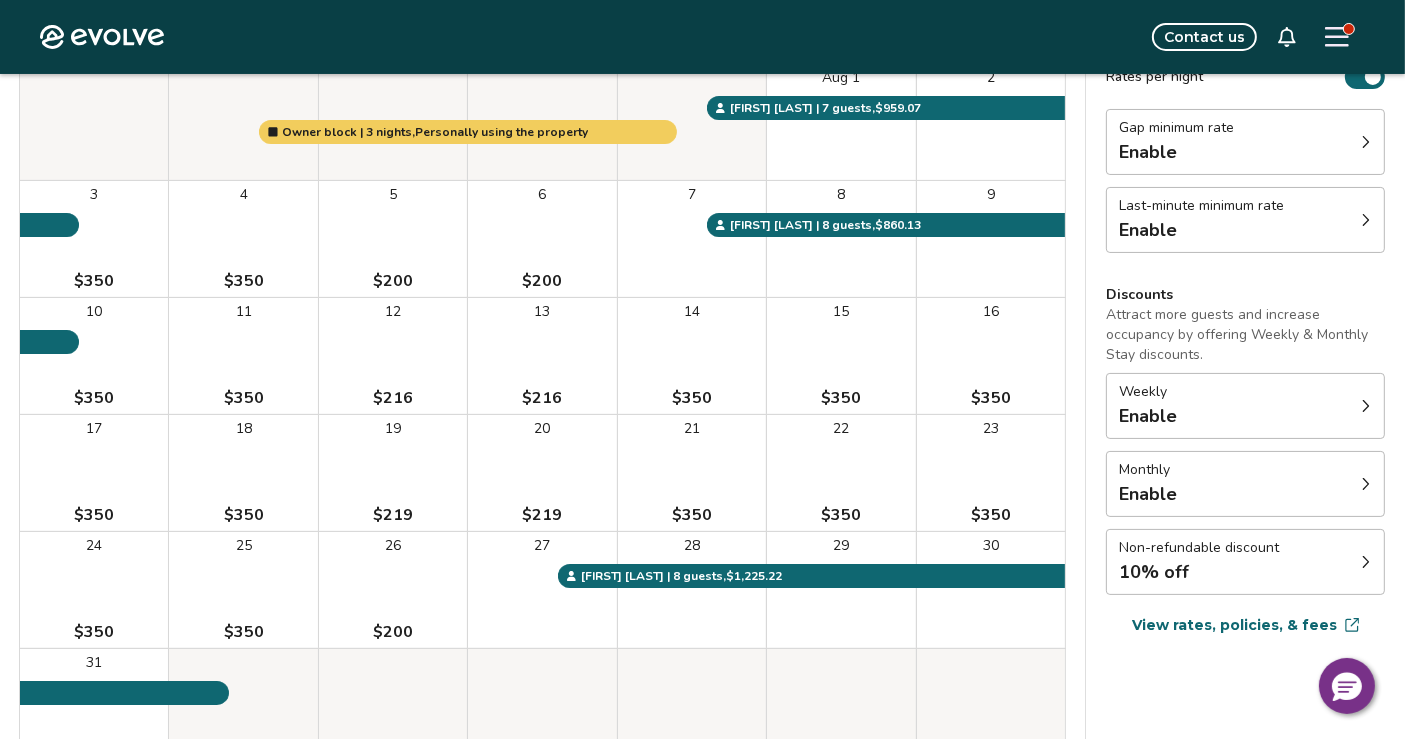 click 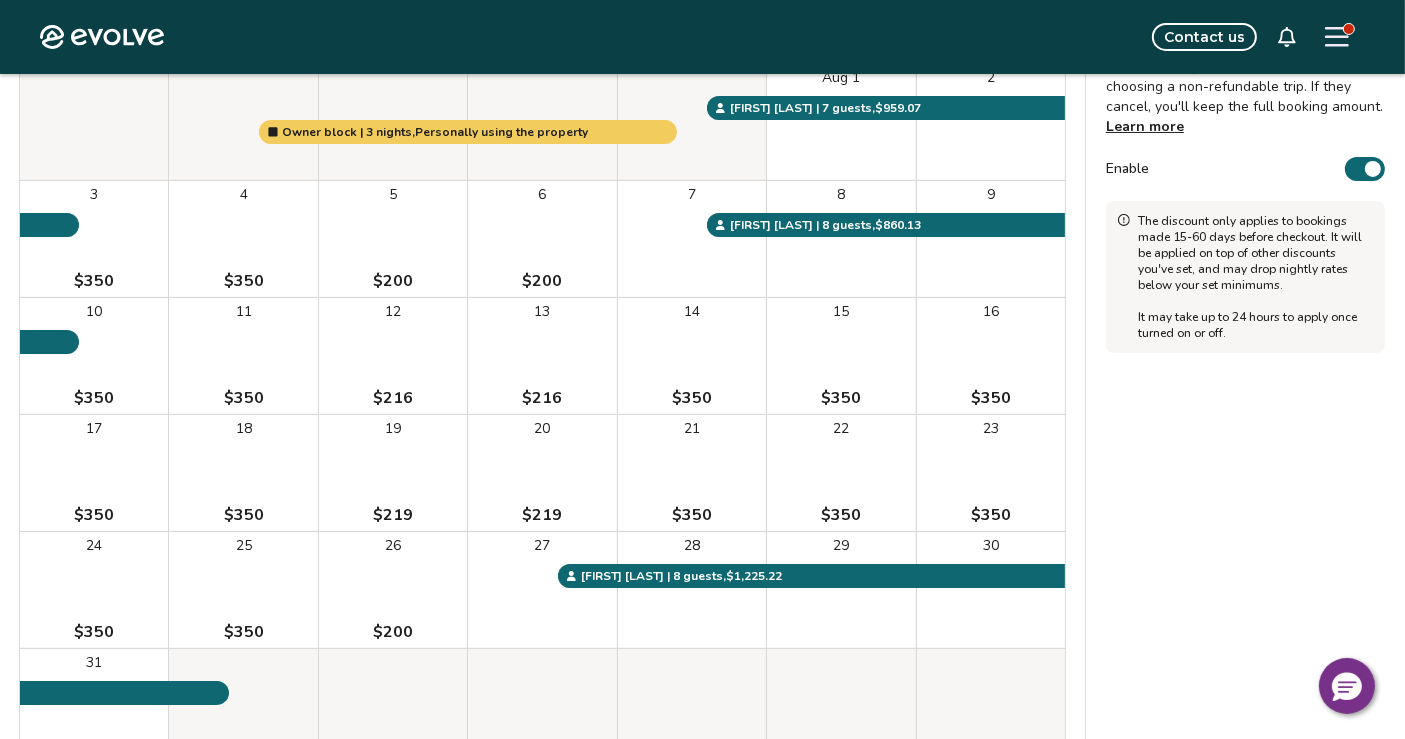click on "Enable" at bounding box center [1365, 169] 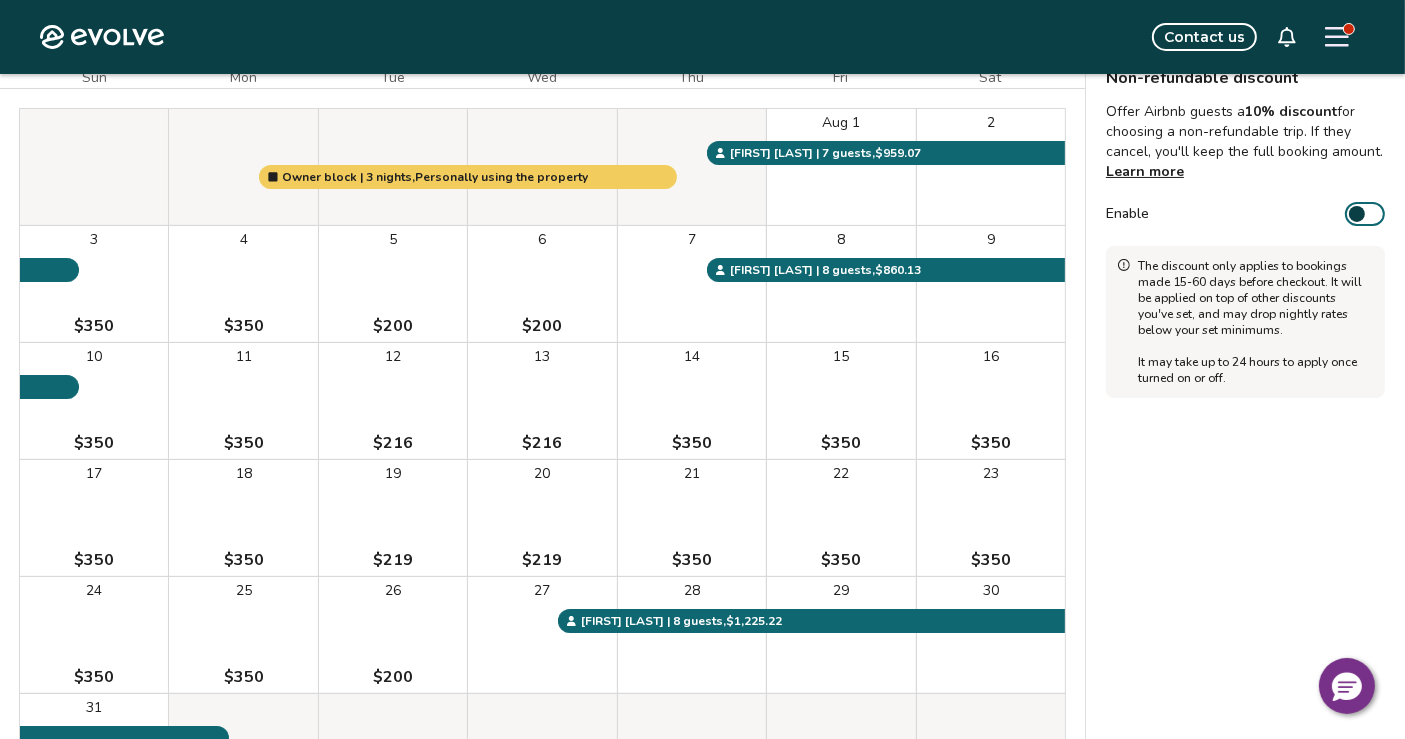 scroll, scrollTop: 0, scrollLeft: 0, axis: both 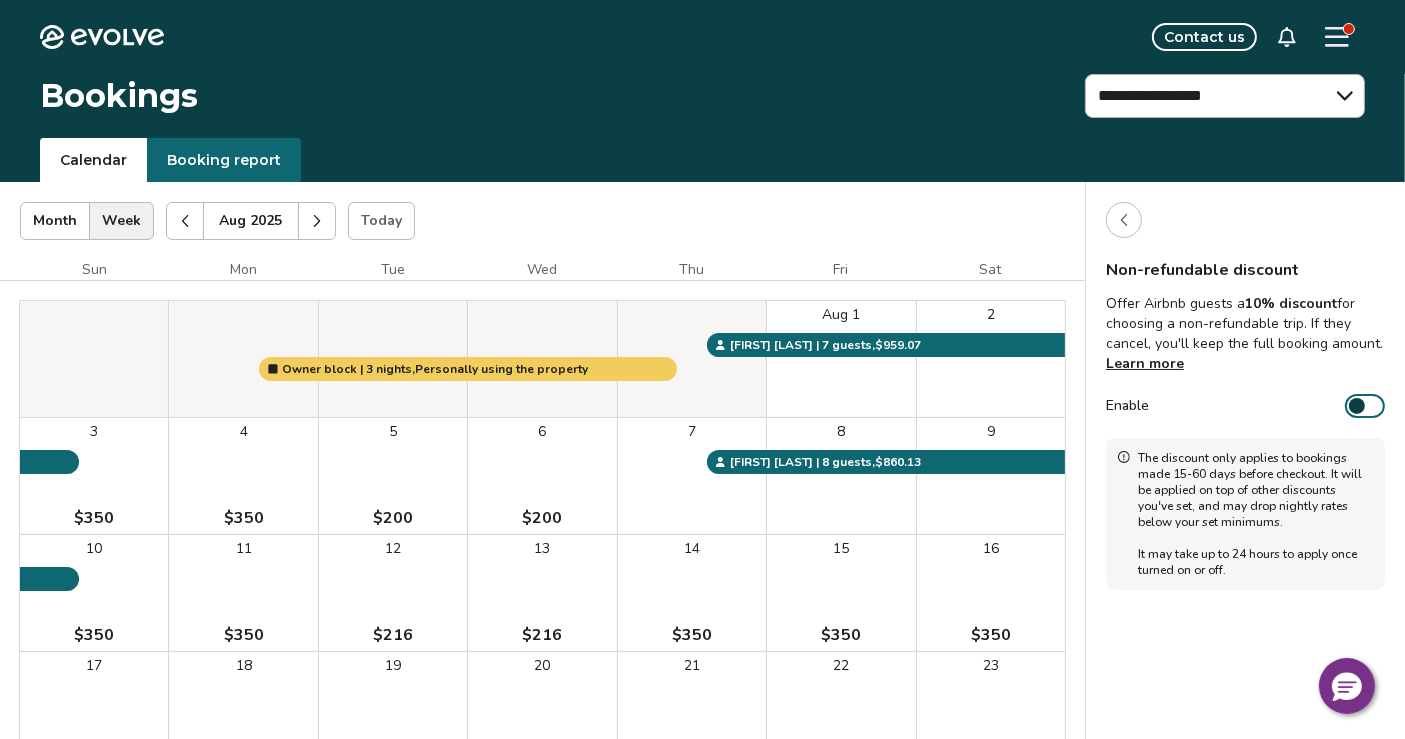 click at bounding box center (1124, 220) 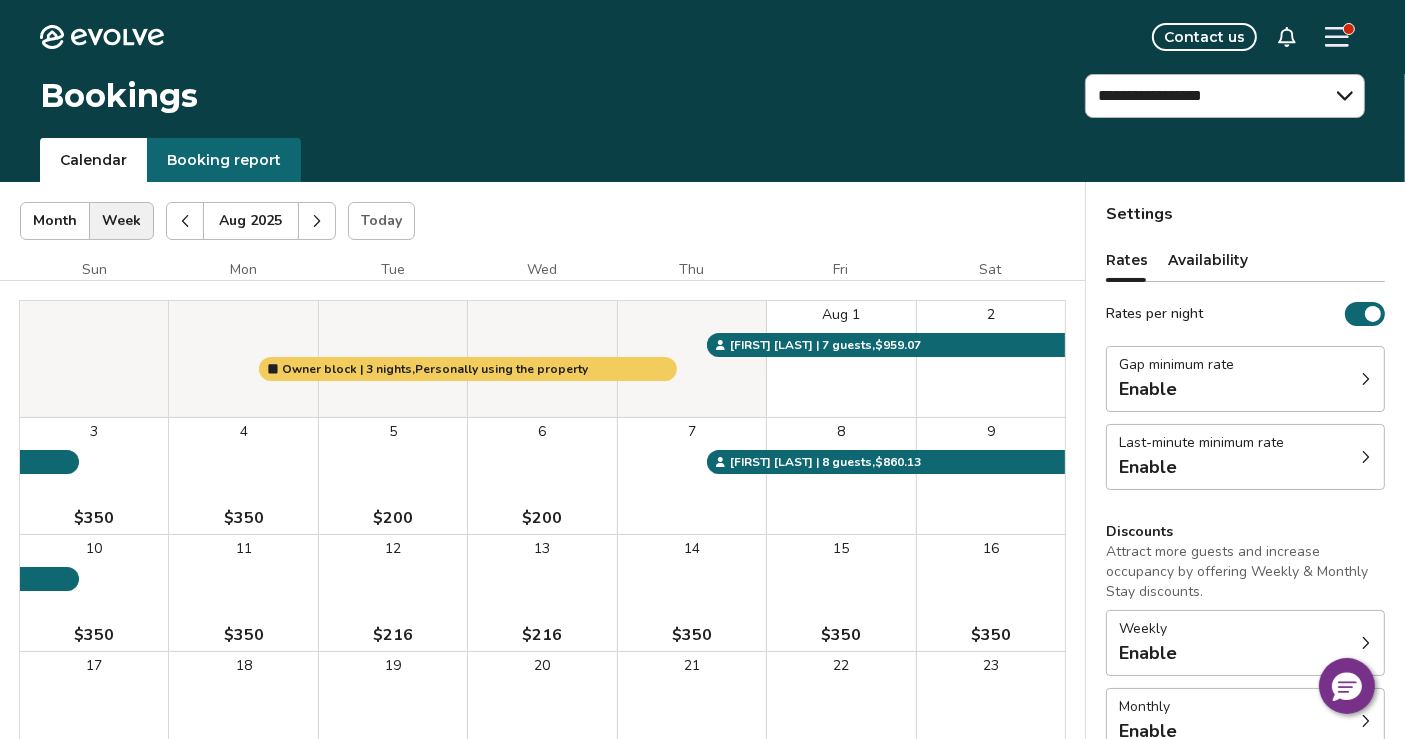 click on "Availability" at bounding box center (1208, 260) 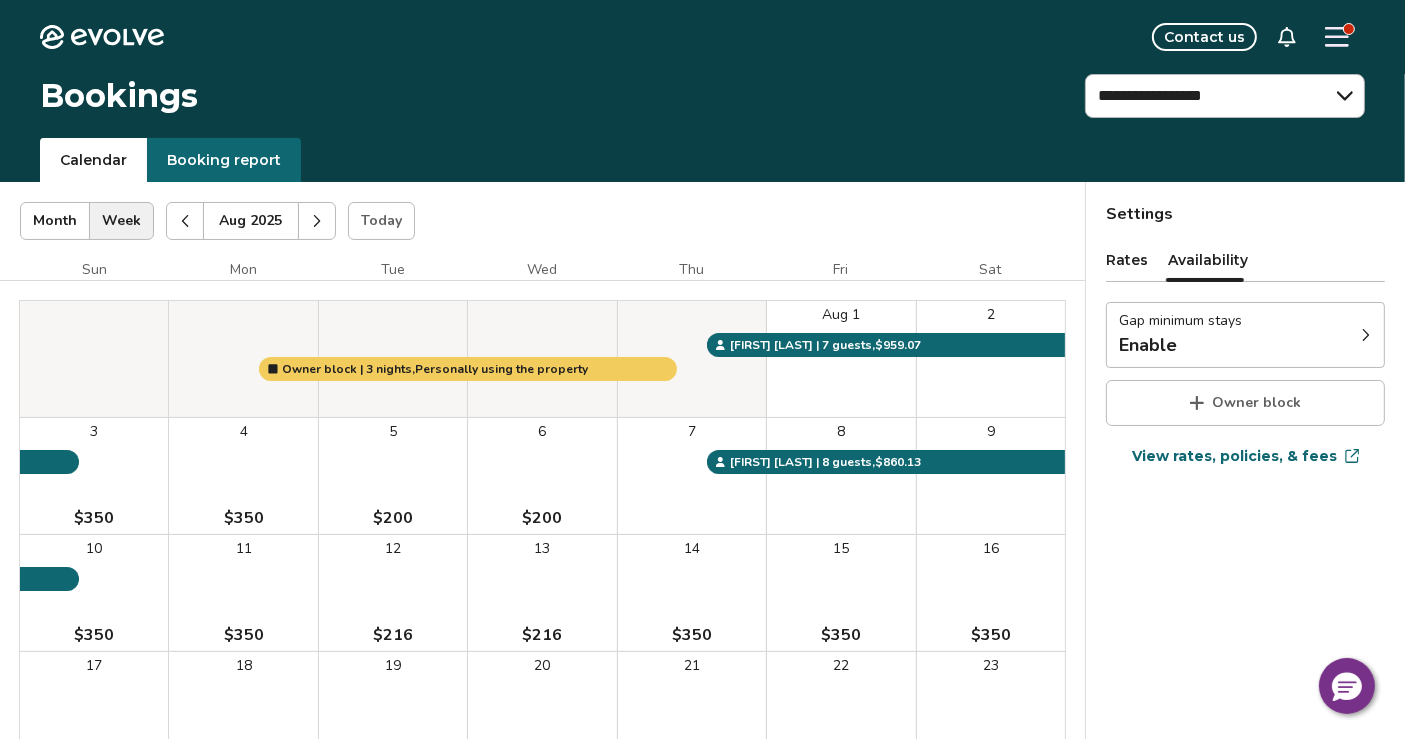 click 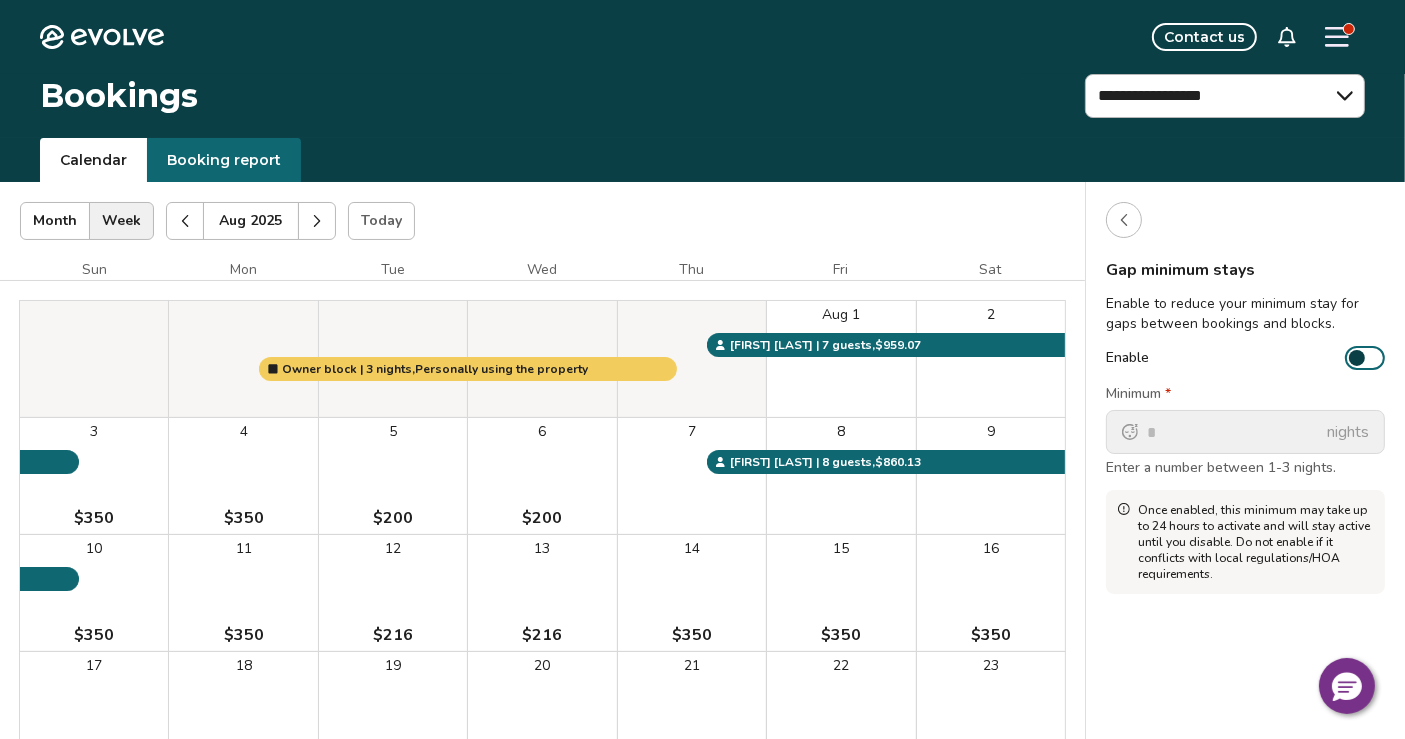click on "Enable" at bounding box center (1365, 358) 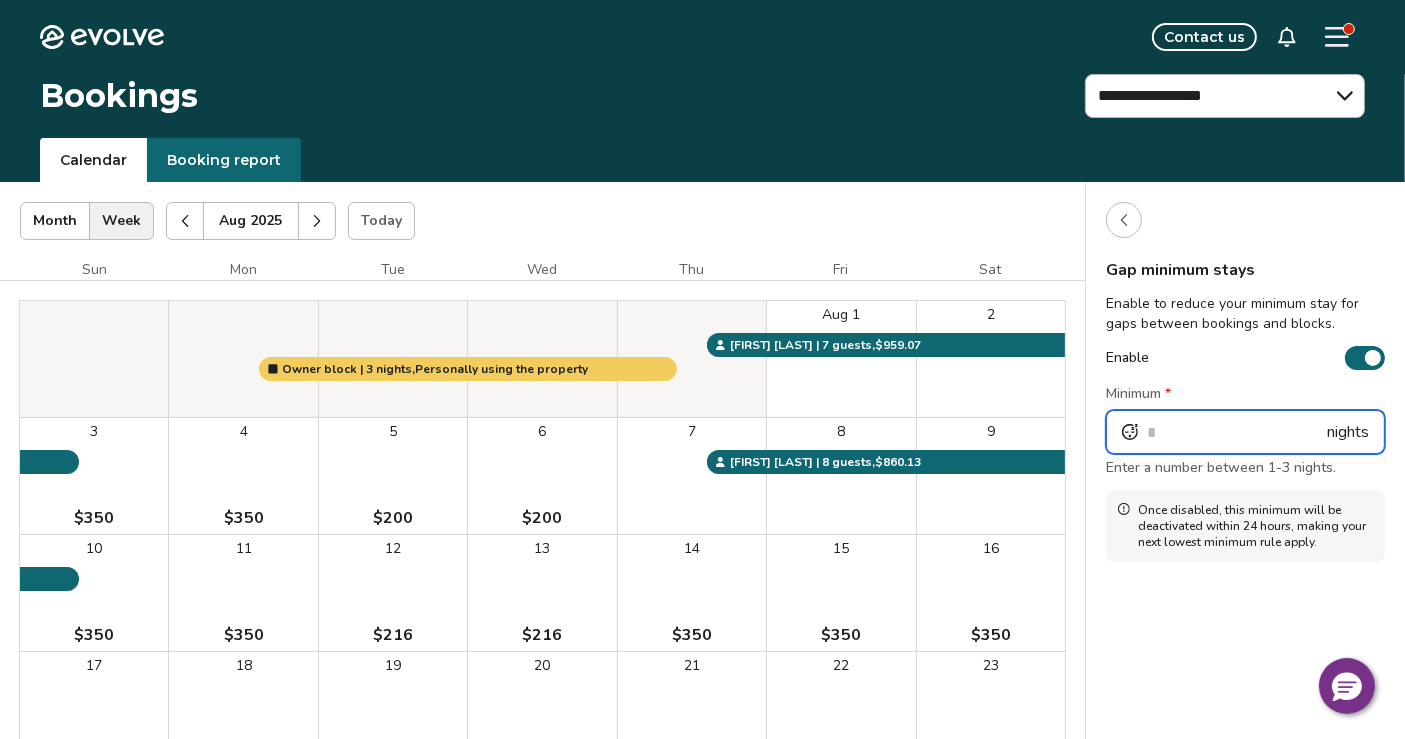 click on "*" at bounding box center (1245, 432) 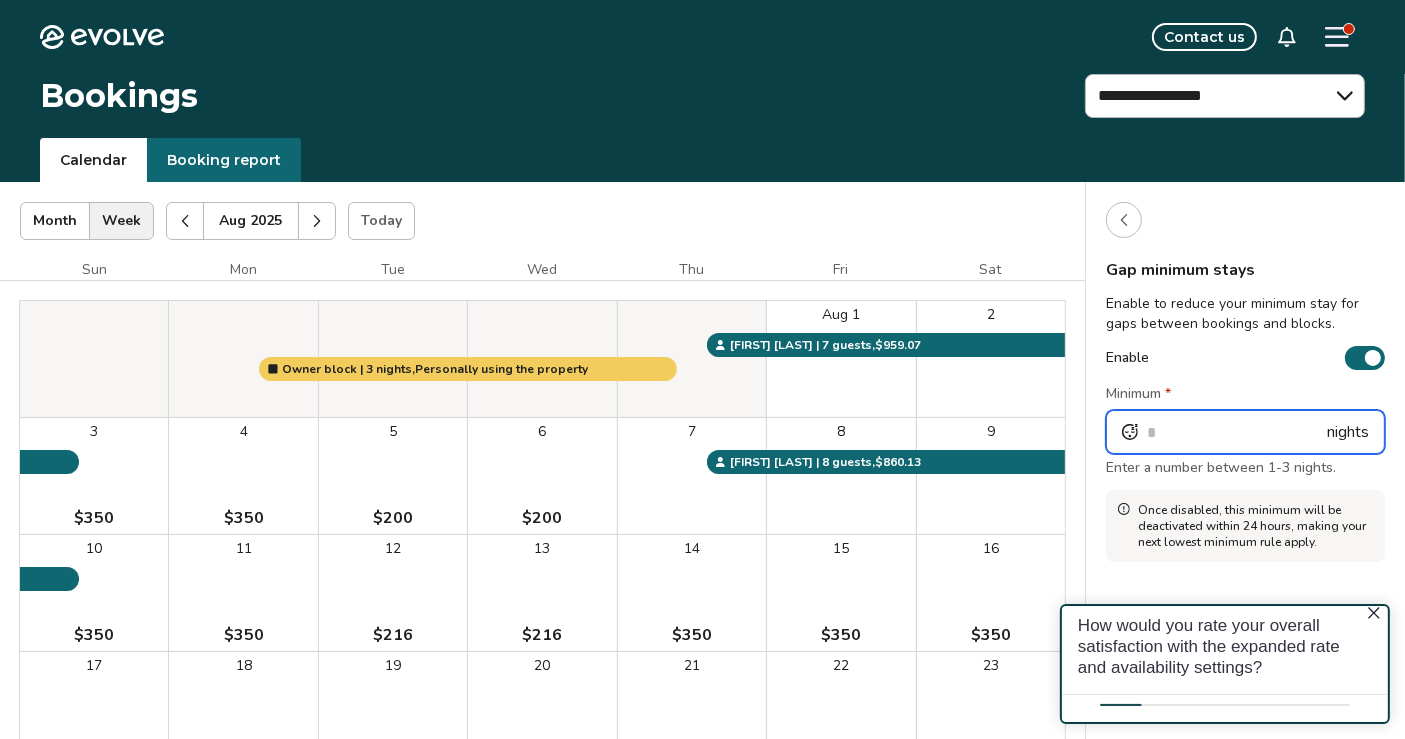 scroll, scrollTop: 0, scrollLeft: 0, axis: both 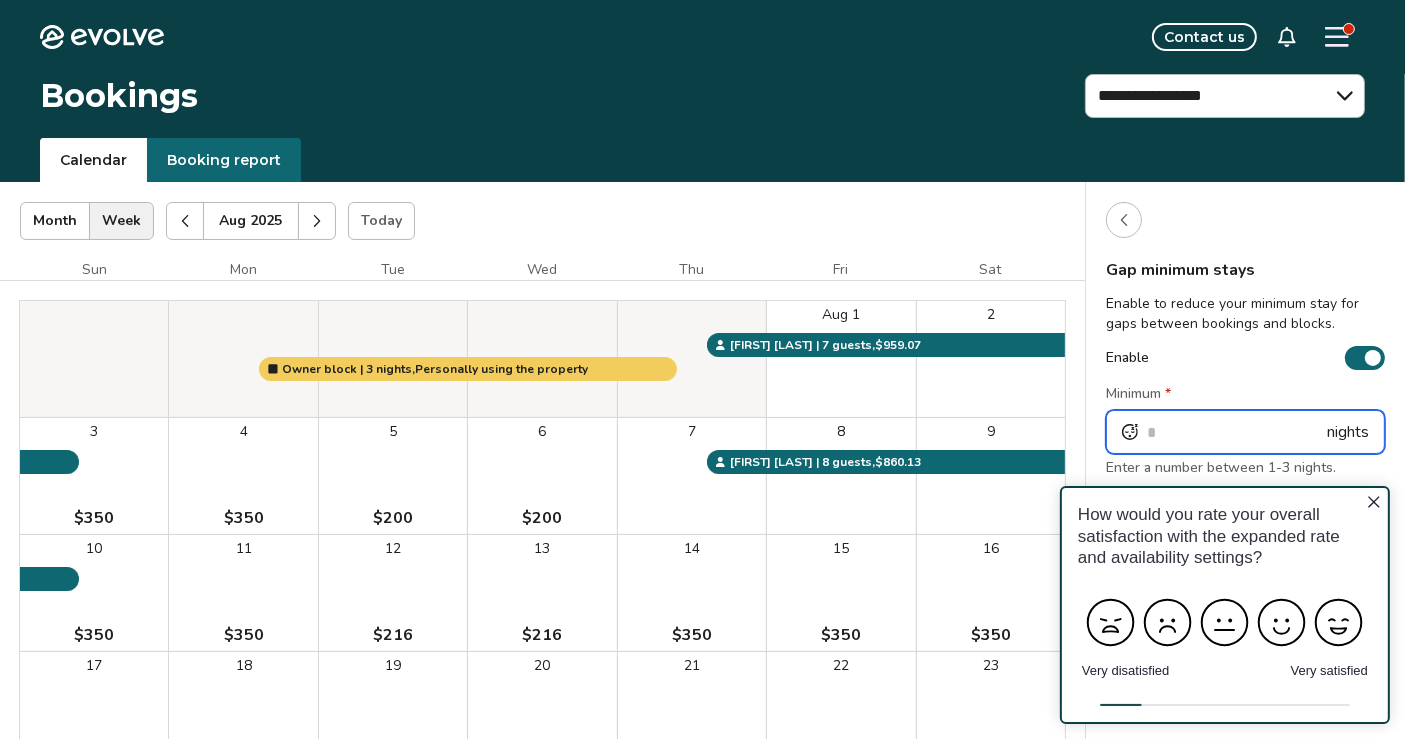 type on "*" 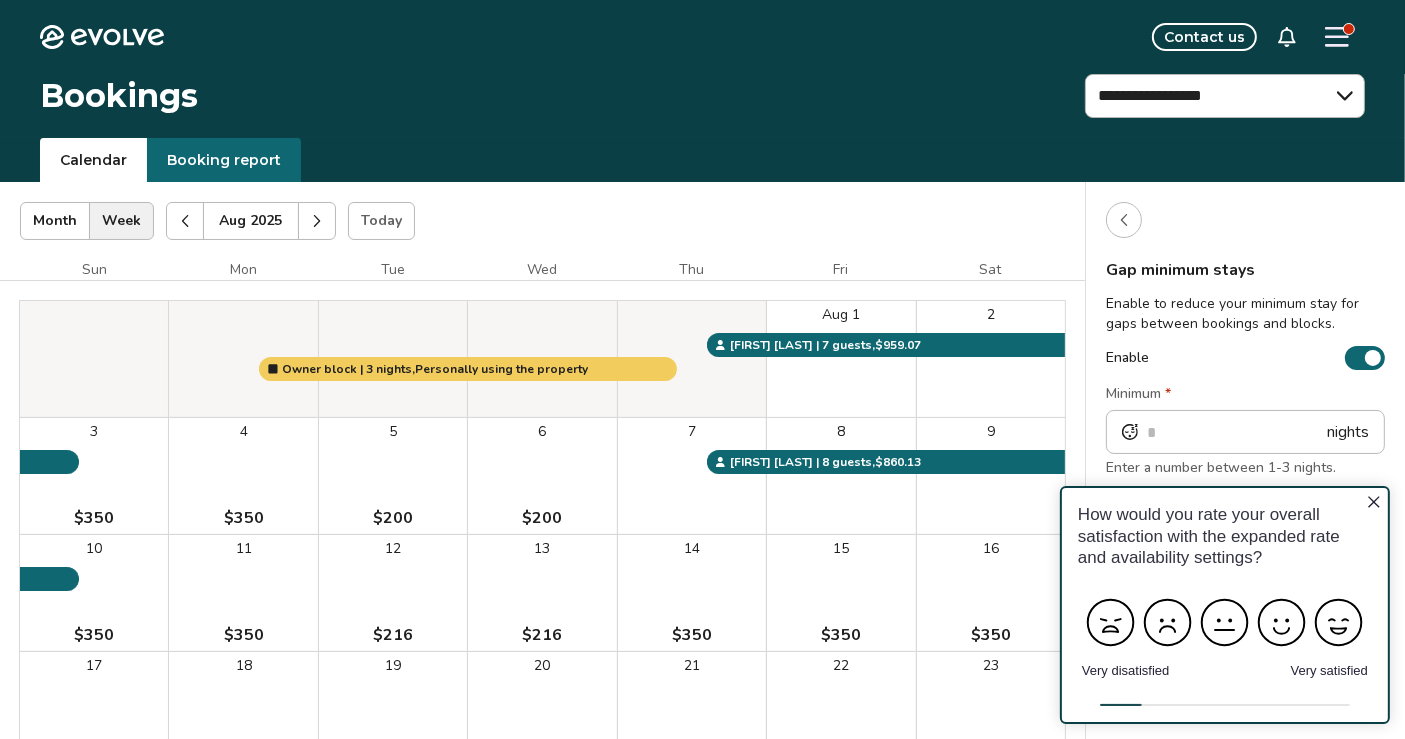 click on "**********" at bounding box center [789, 96] 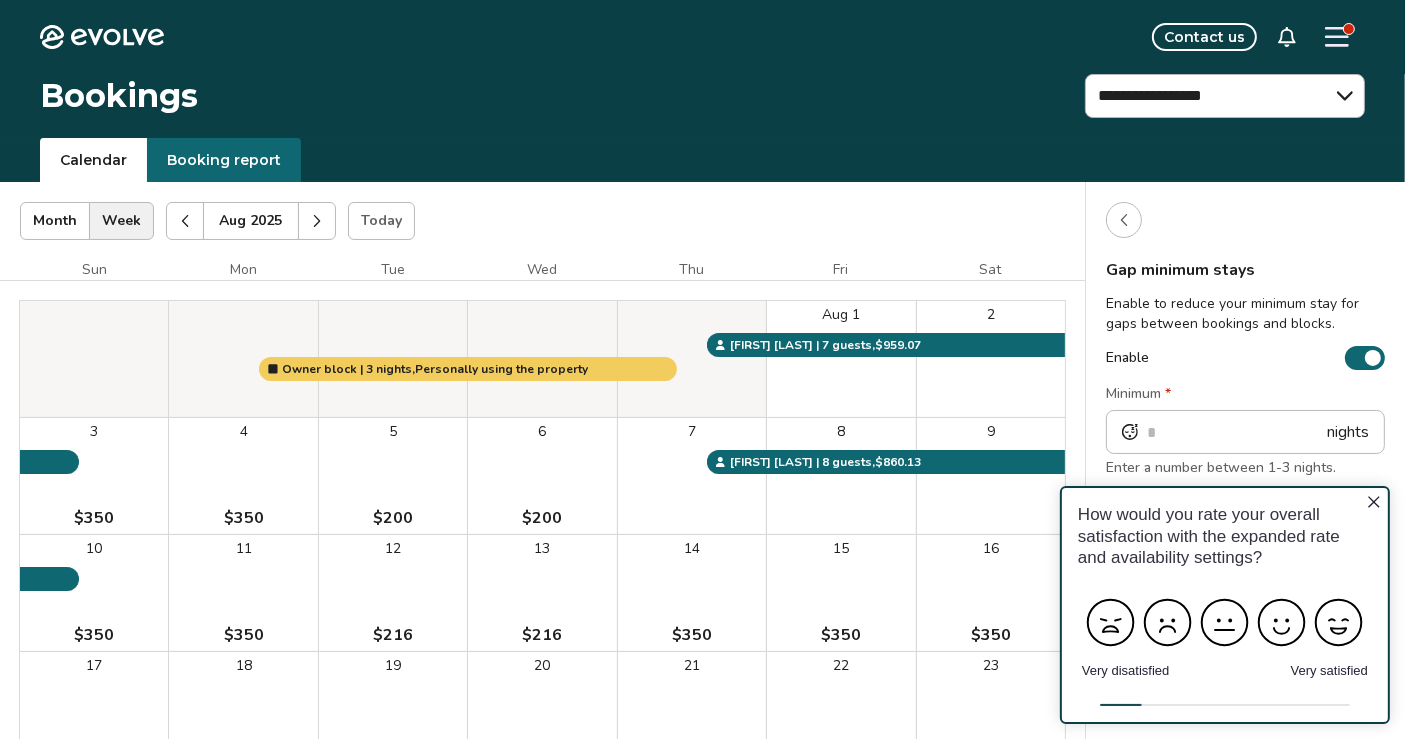 click 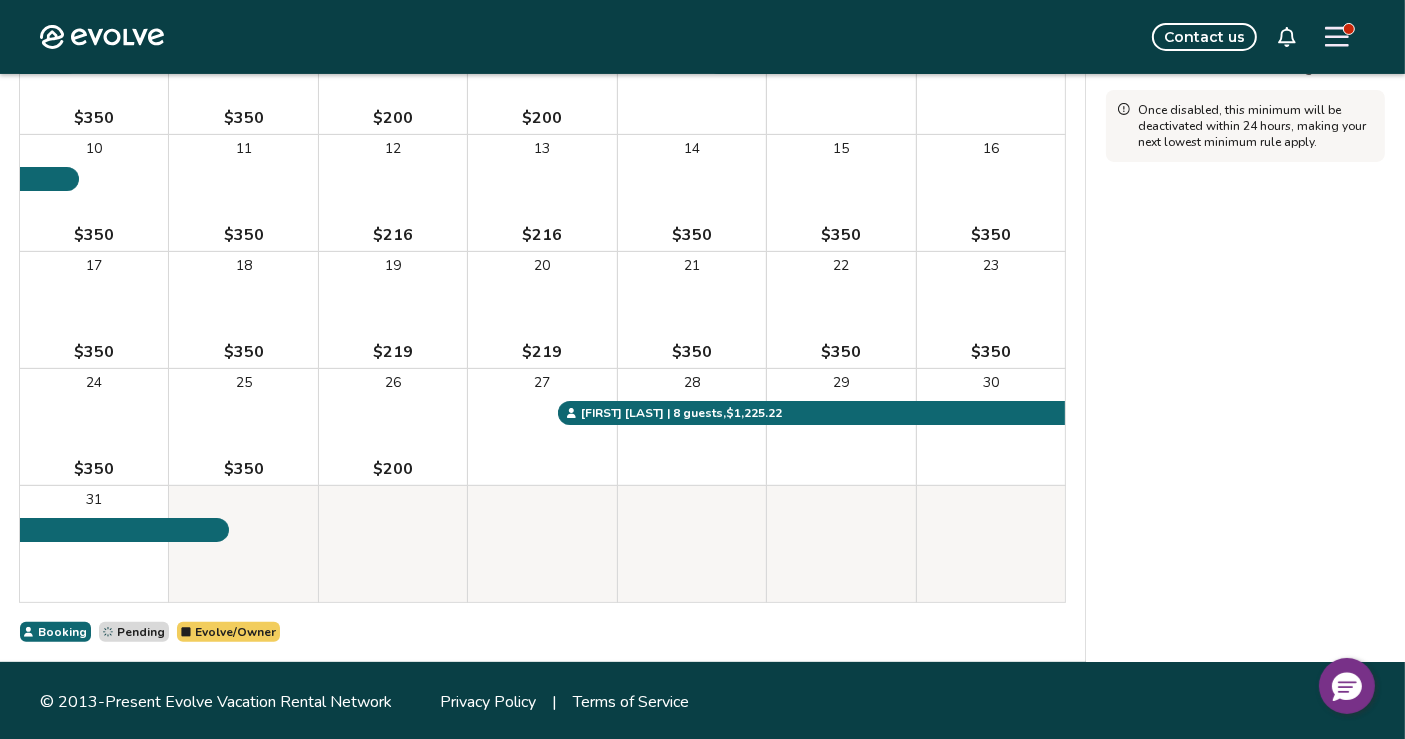 scroll, scrollTop: 401, scrollLeft: 0, axis: vertical 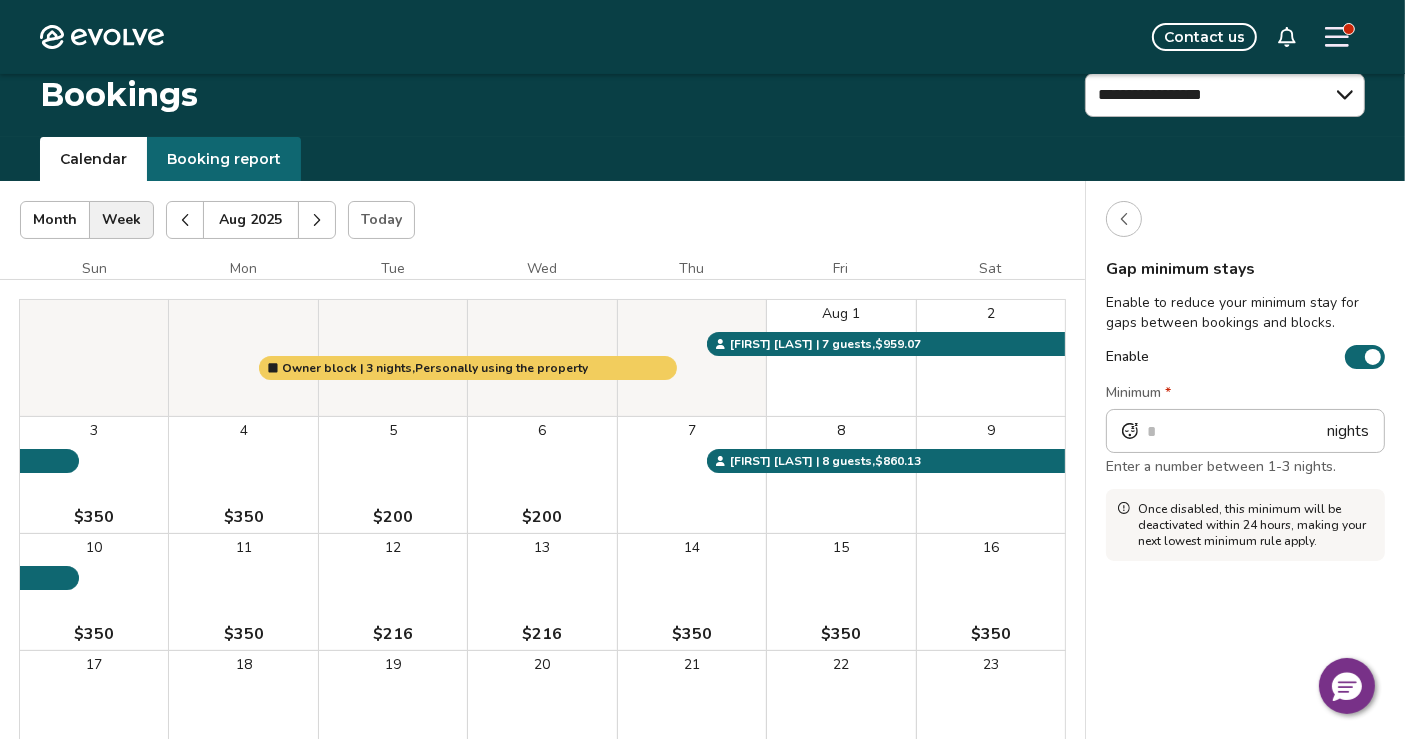 click at bounding box center [317, 220] 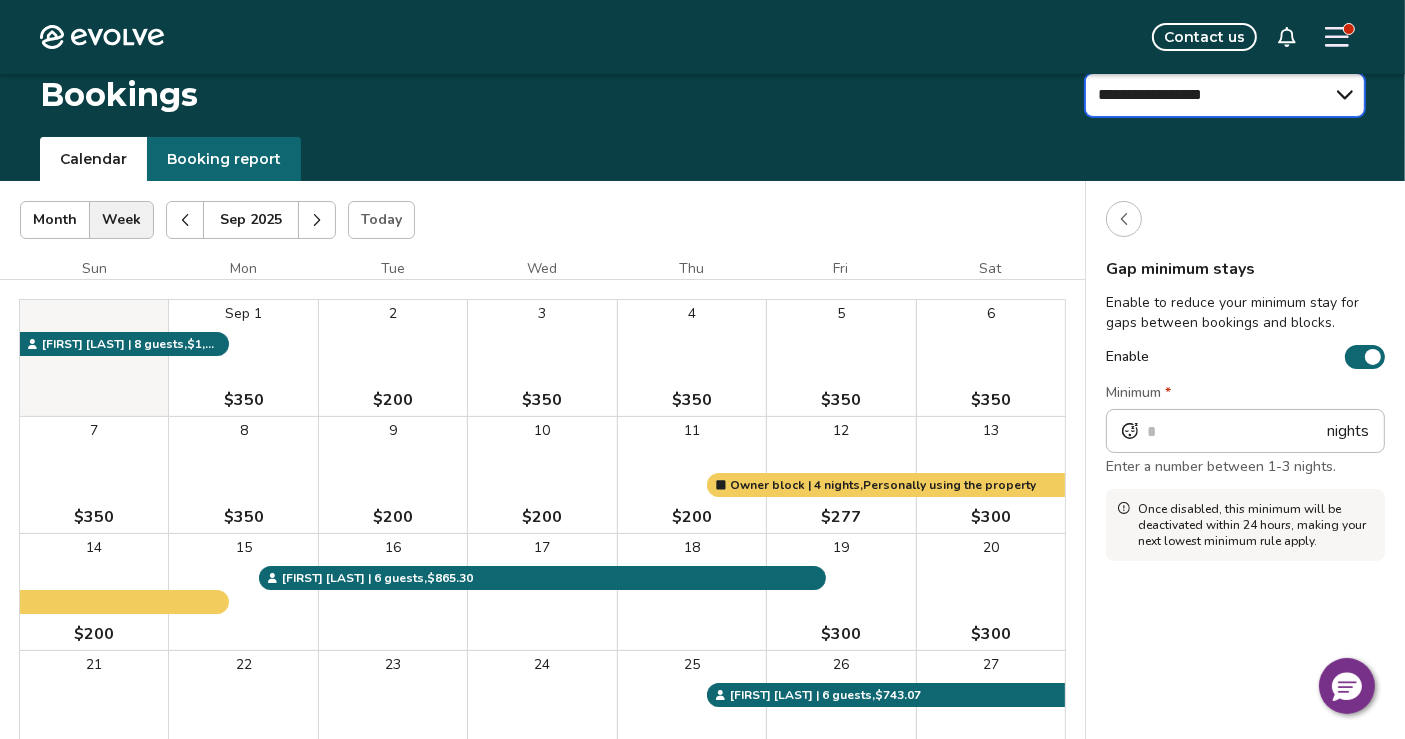 click on "**********" at bounding box center (1225, 95) 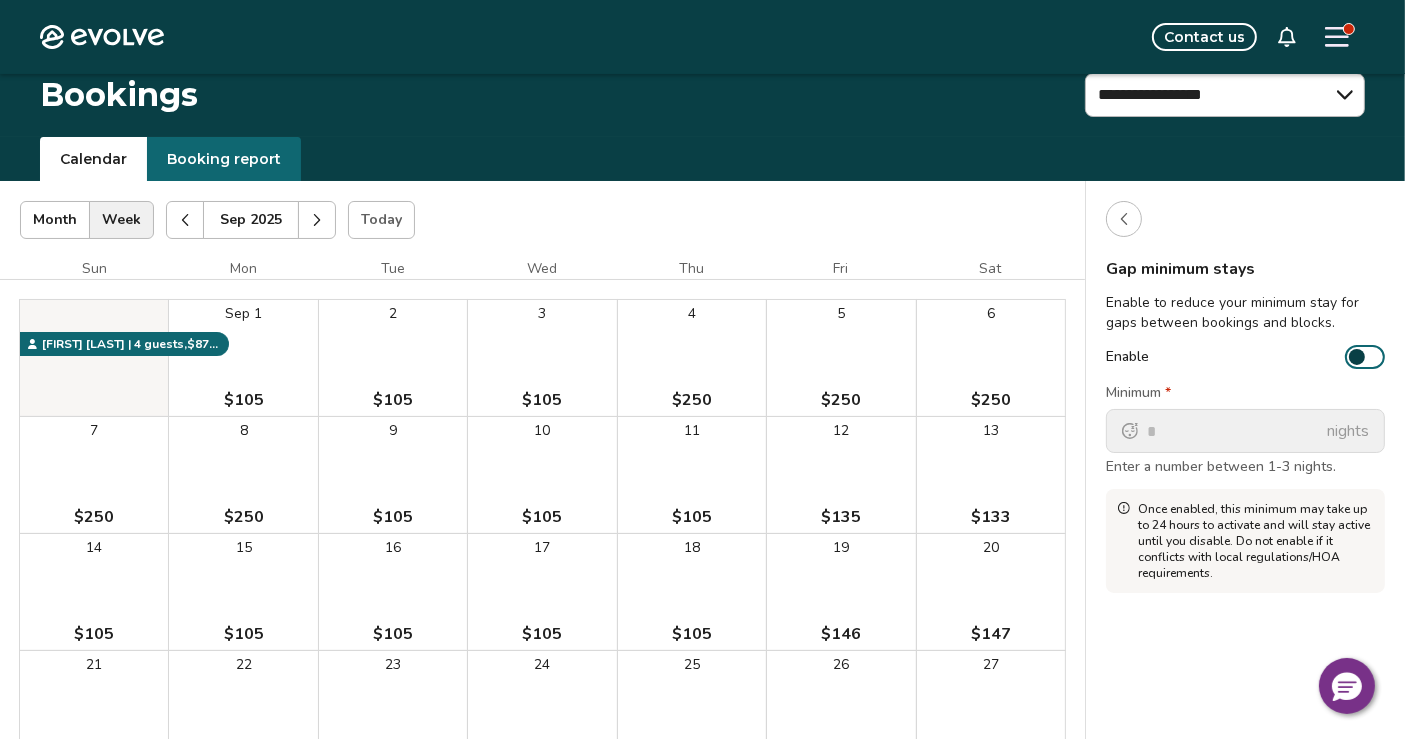 click 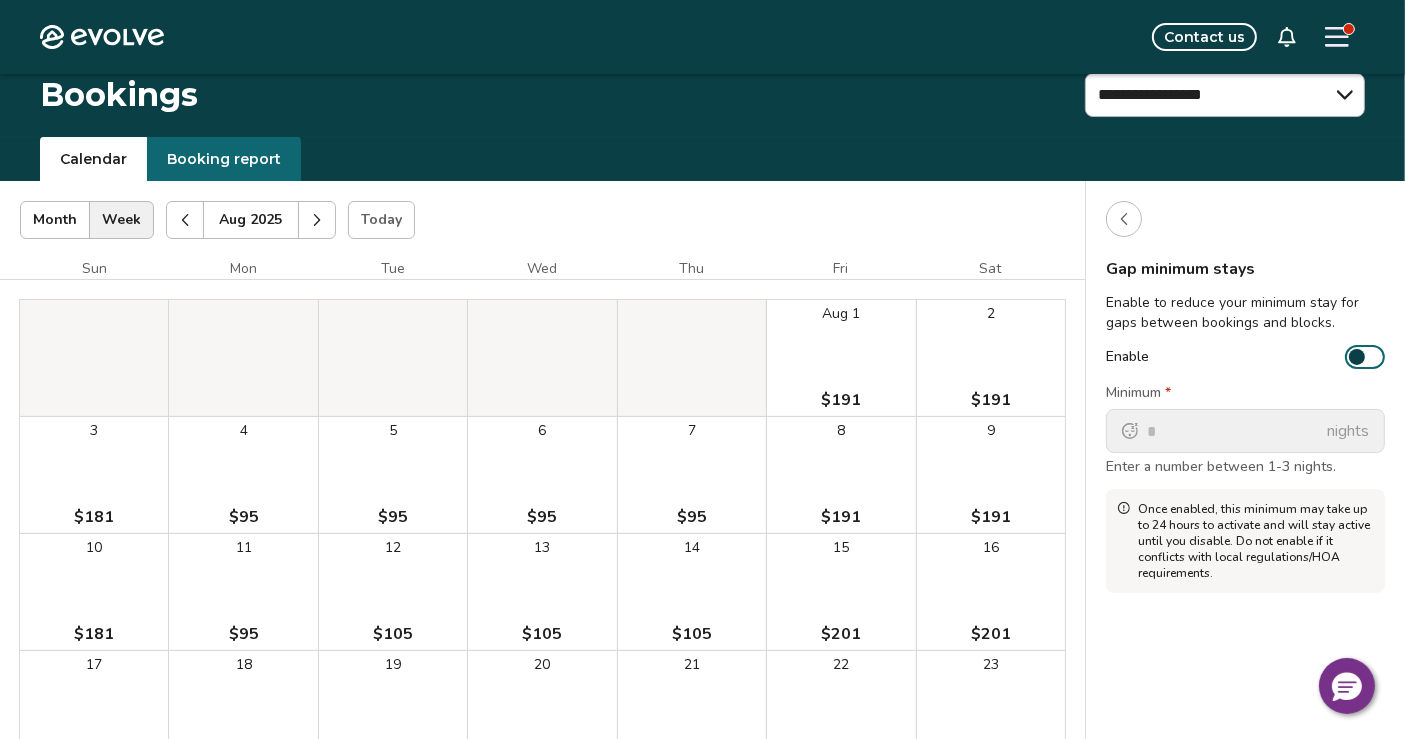 click at bounding box center [1124, 219] 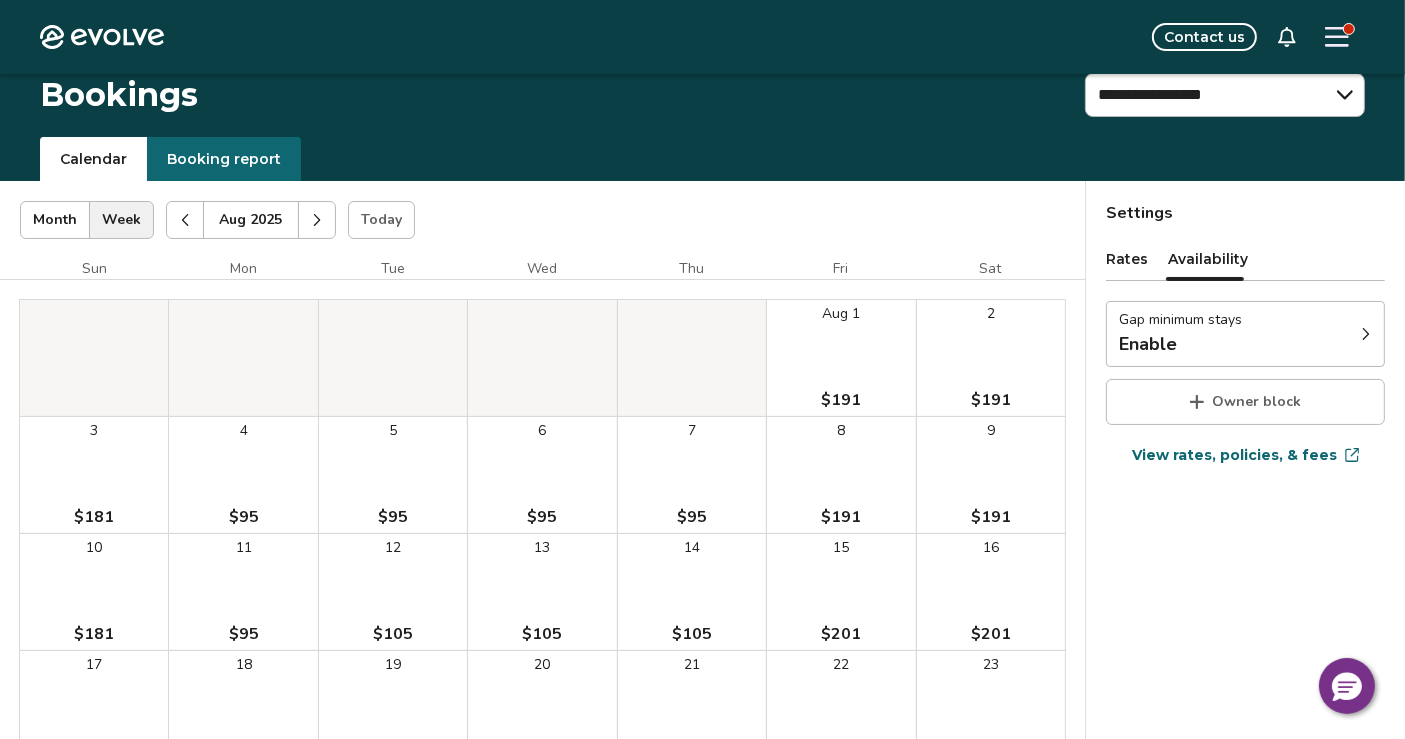 click on "Rates" at bounding box center (1127, 259) 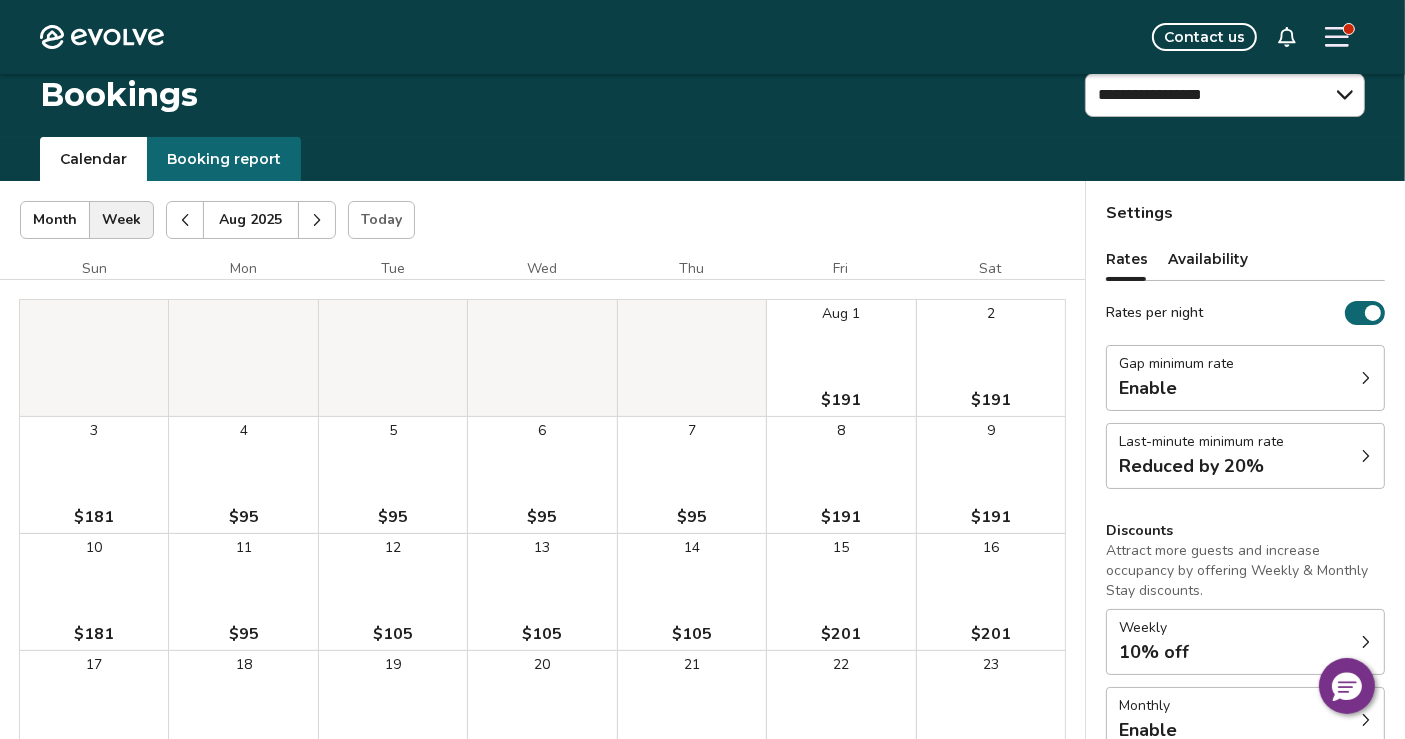 click on "Last-minute minimum rate Reduced by 20%" at bounding box center (1245, 456) 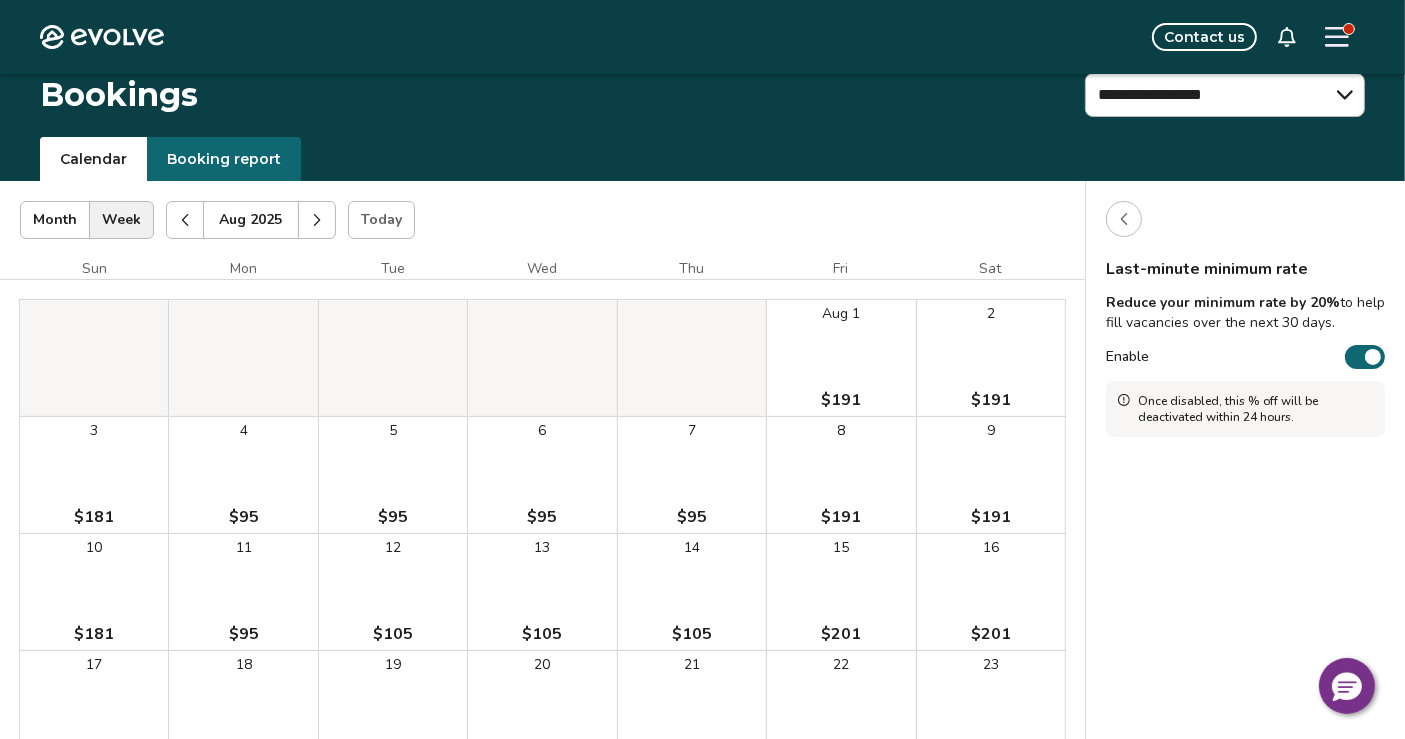 click on "Enable" at bounding box center [1365, 357] 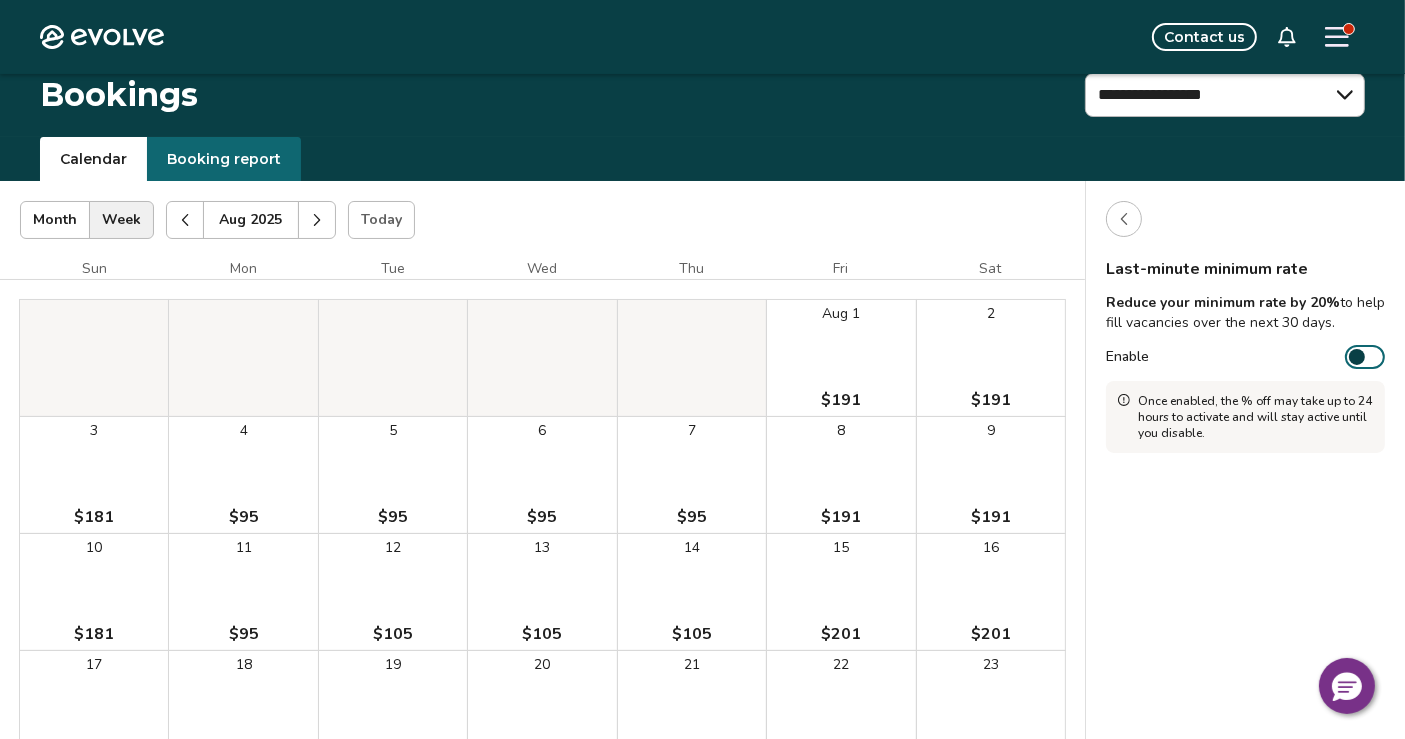 click 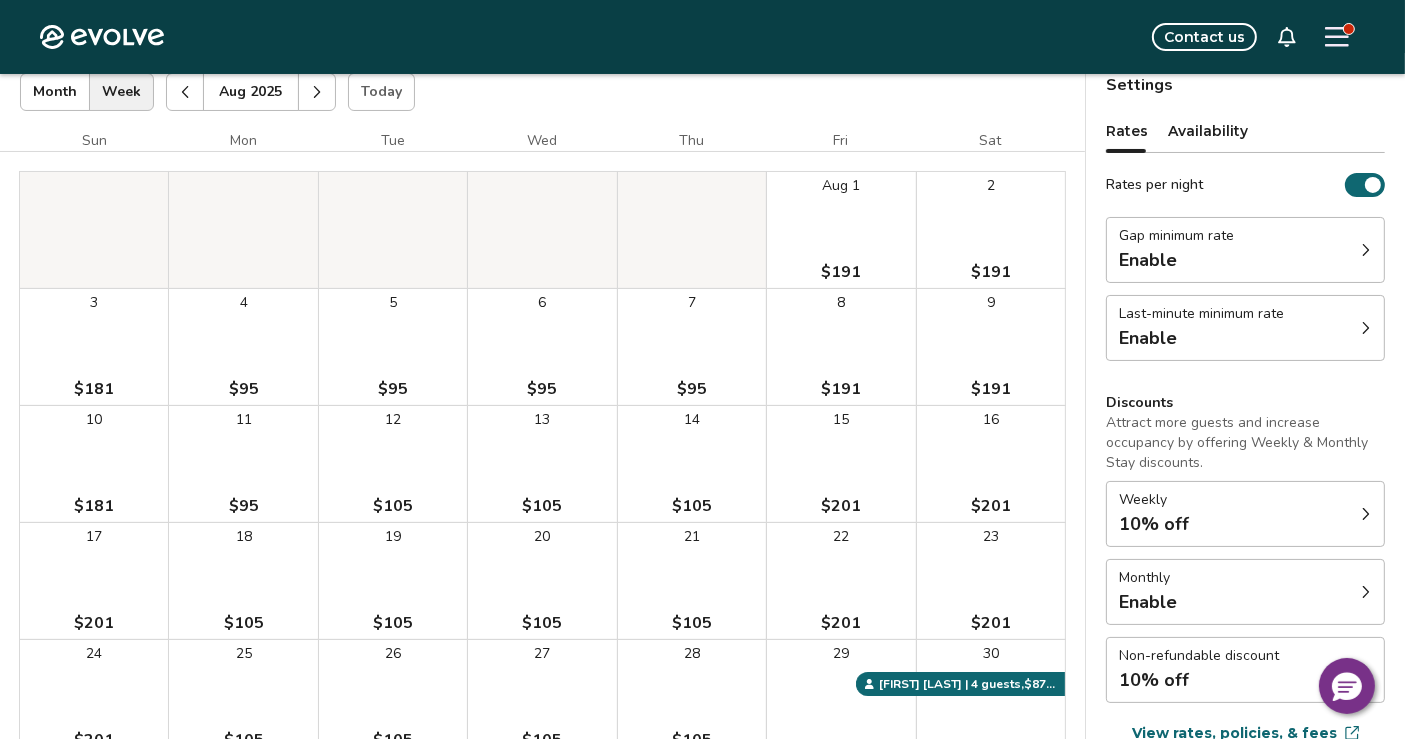 scroll, scrollTop: 134, scrollLeft: 0, axis: vertical 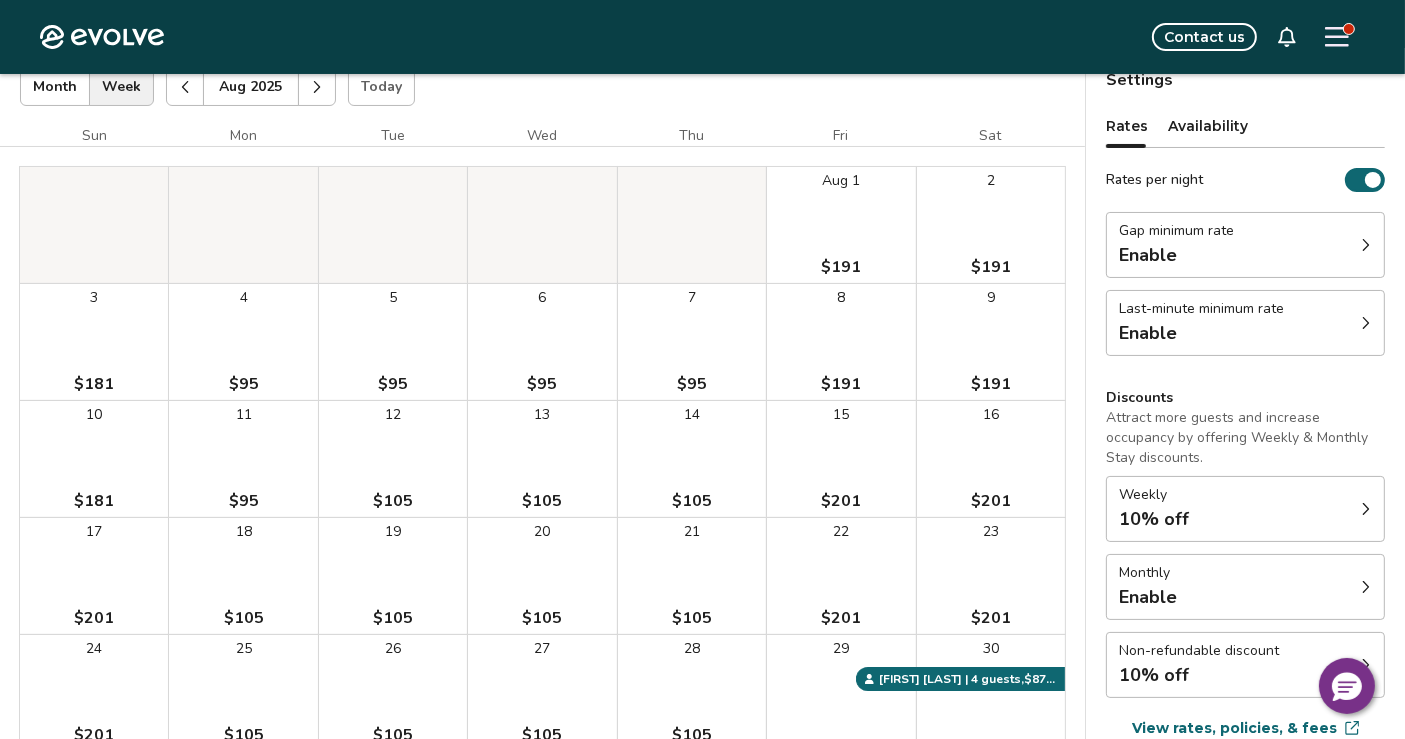 click 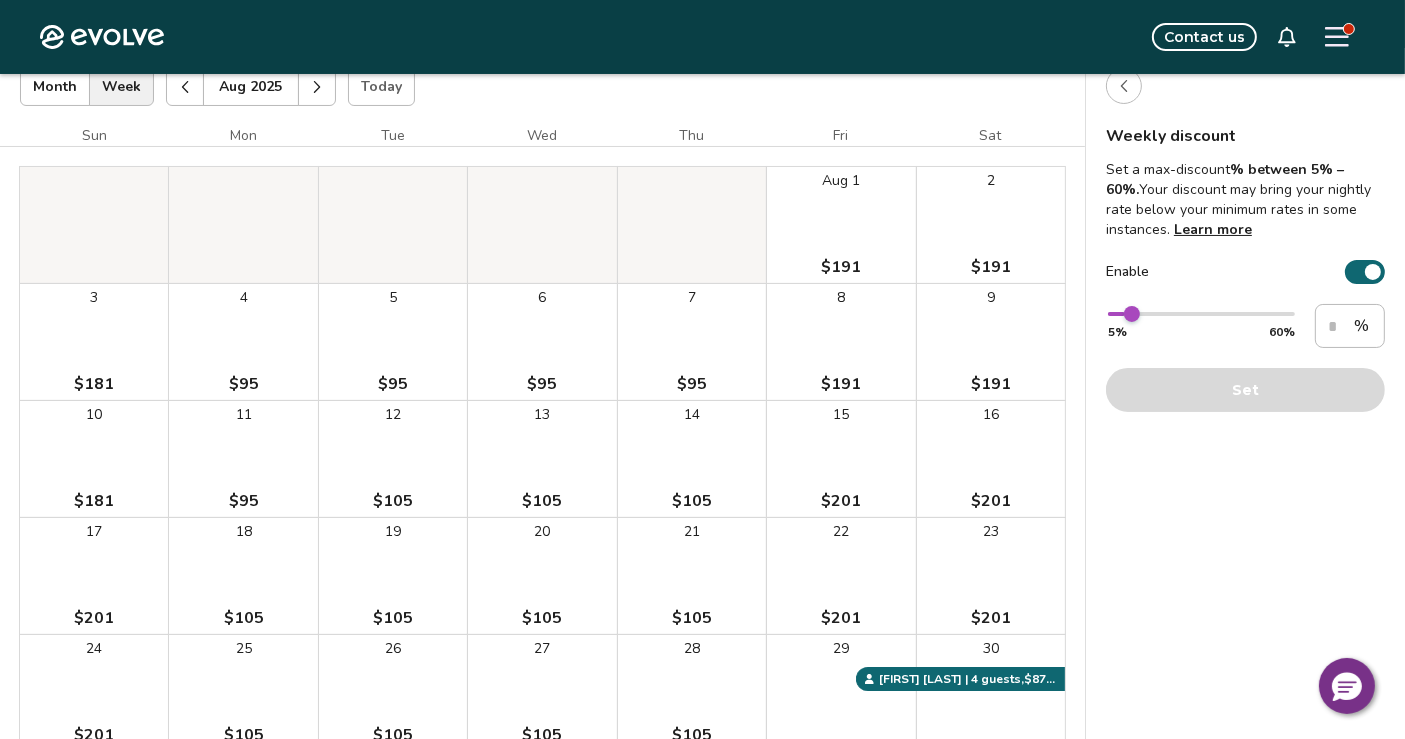 click on "Enable" at bounding box center (1365, 272) 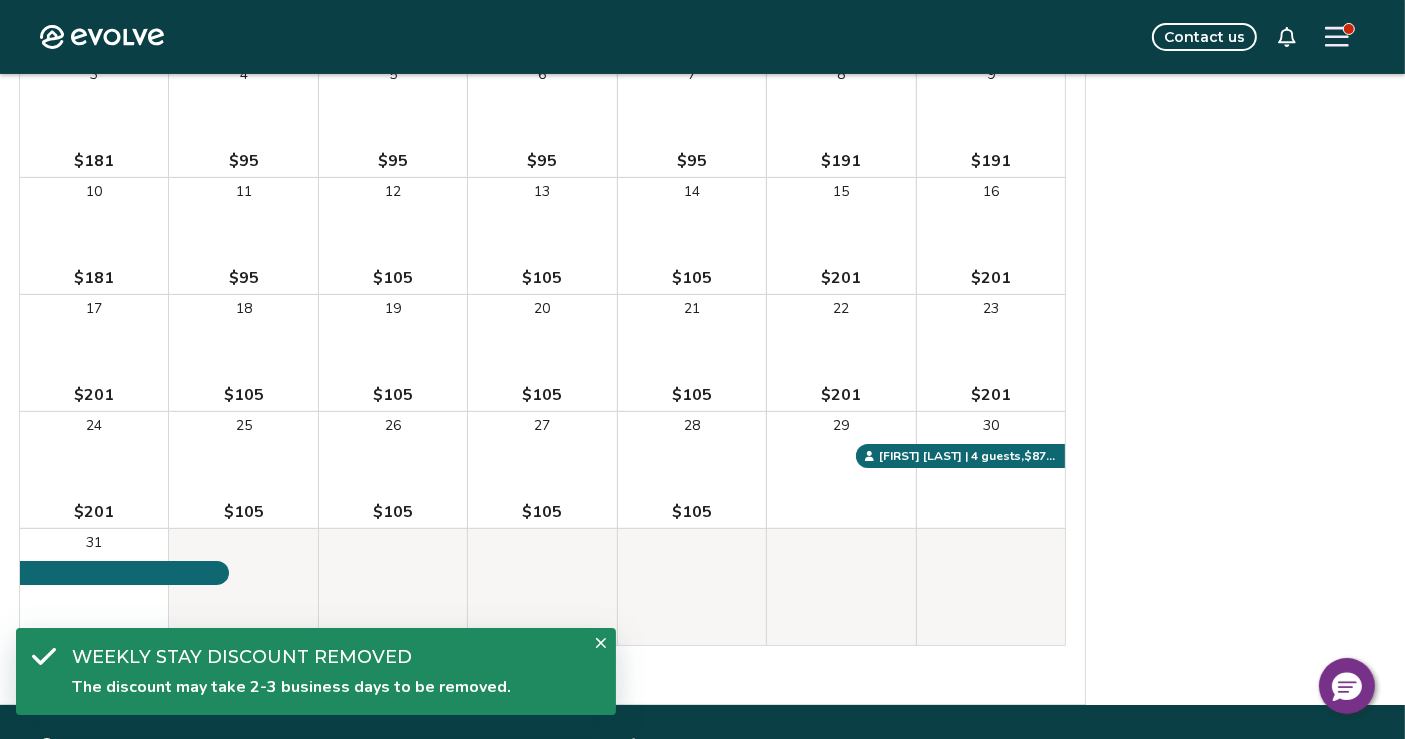 scroll, scrollTop: 371, scrollLeft: 0, axis: vertical 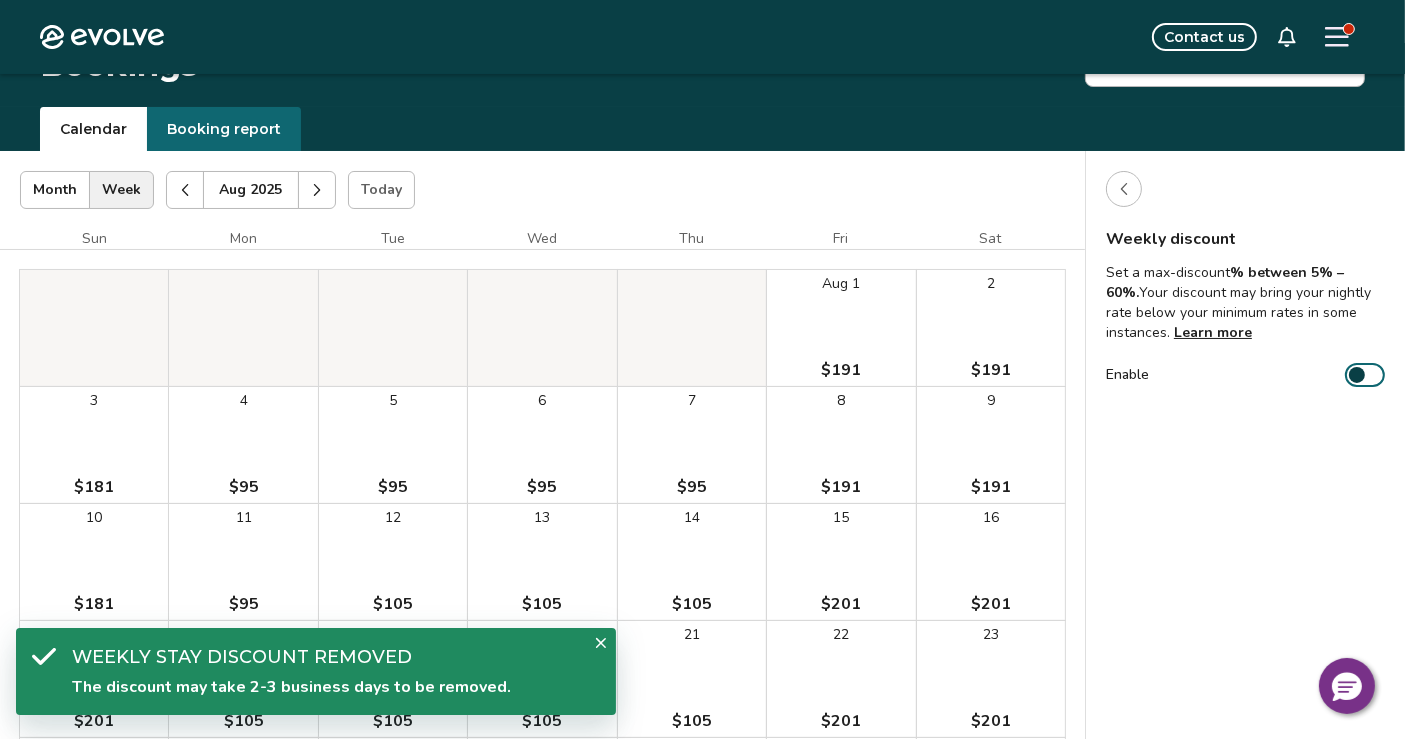 click at bounding box center [1124, 189] 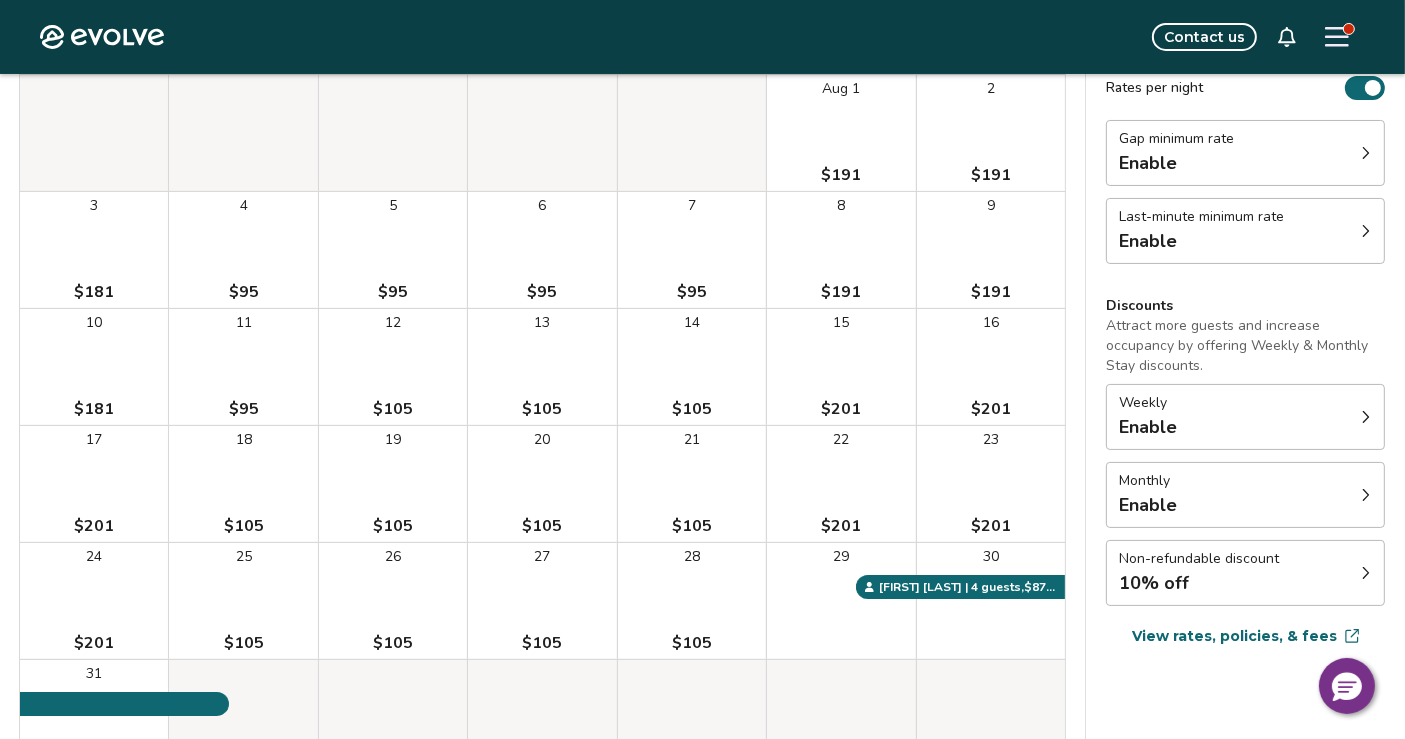 scroll, scrollTop: 268, scrollLeft: 0, axis: vertical 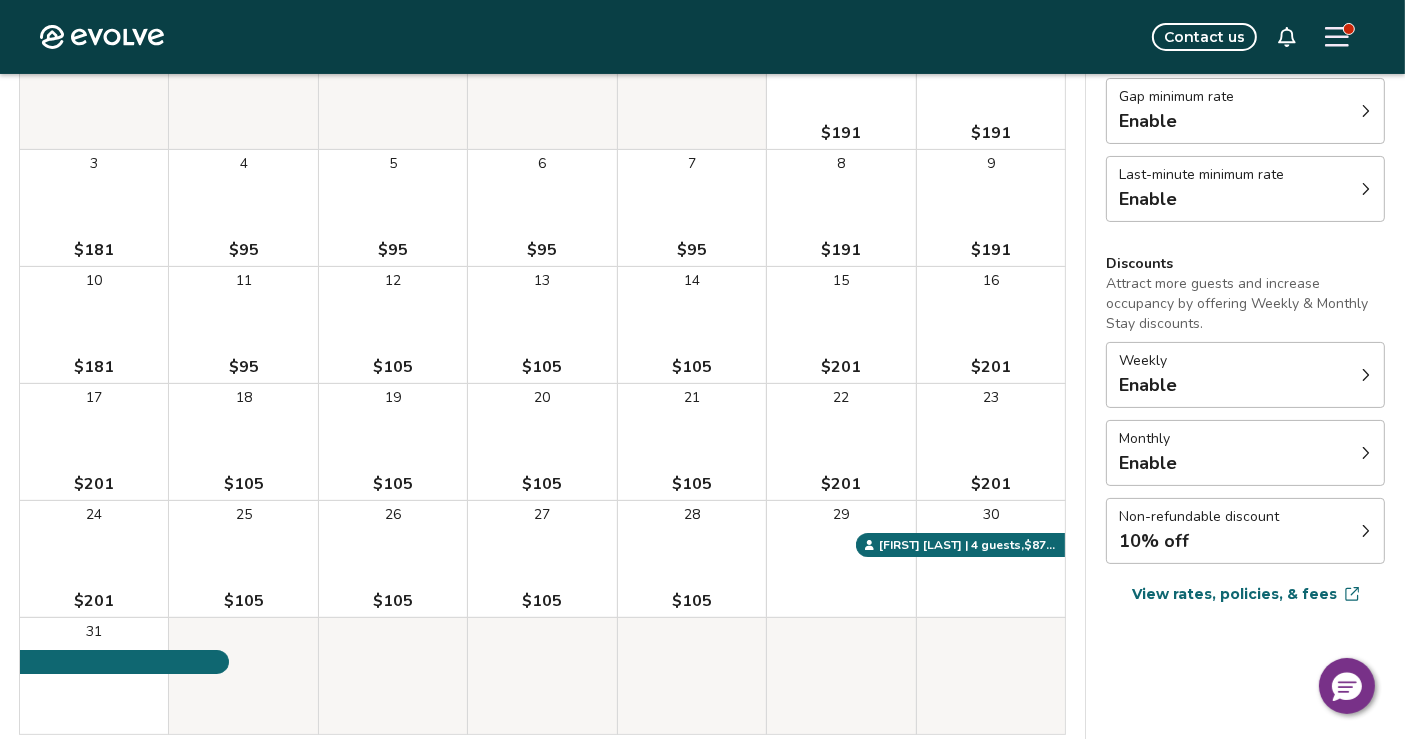 click 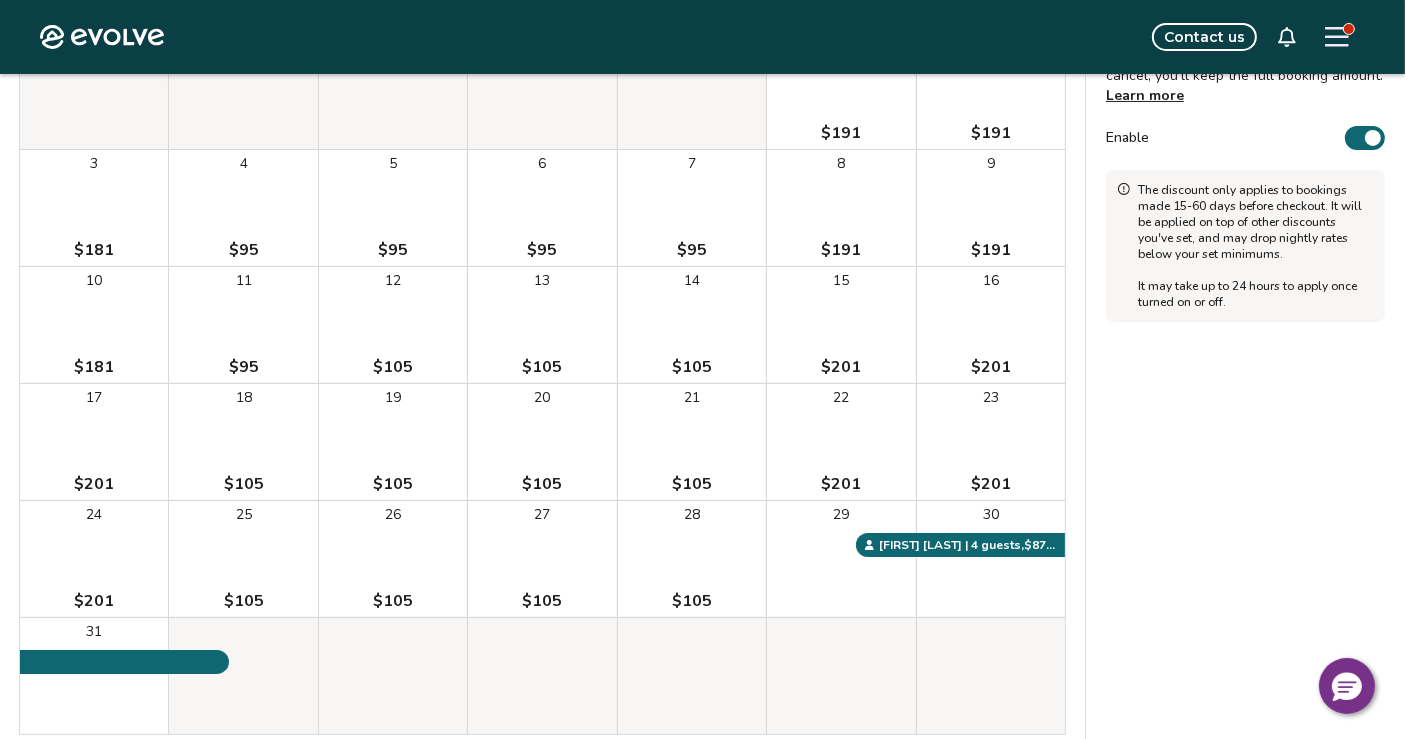 click on "Enable" at bounding box center [1365, 138] 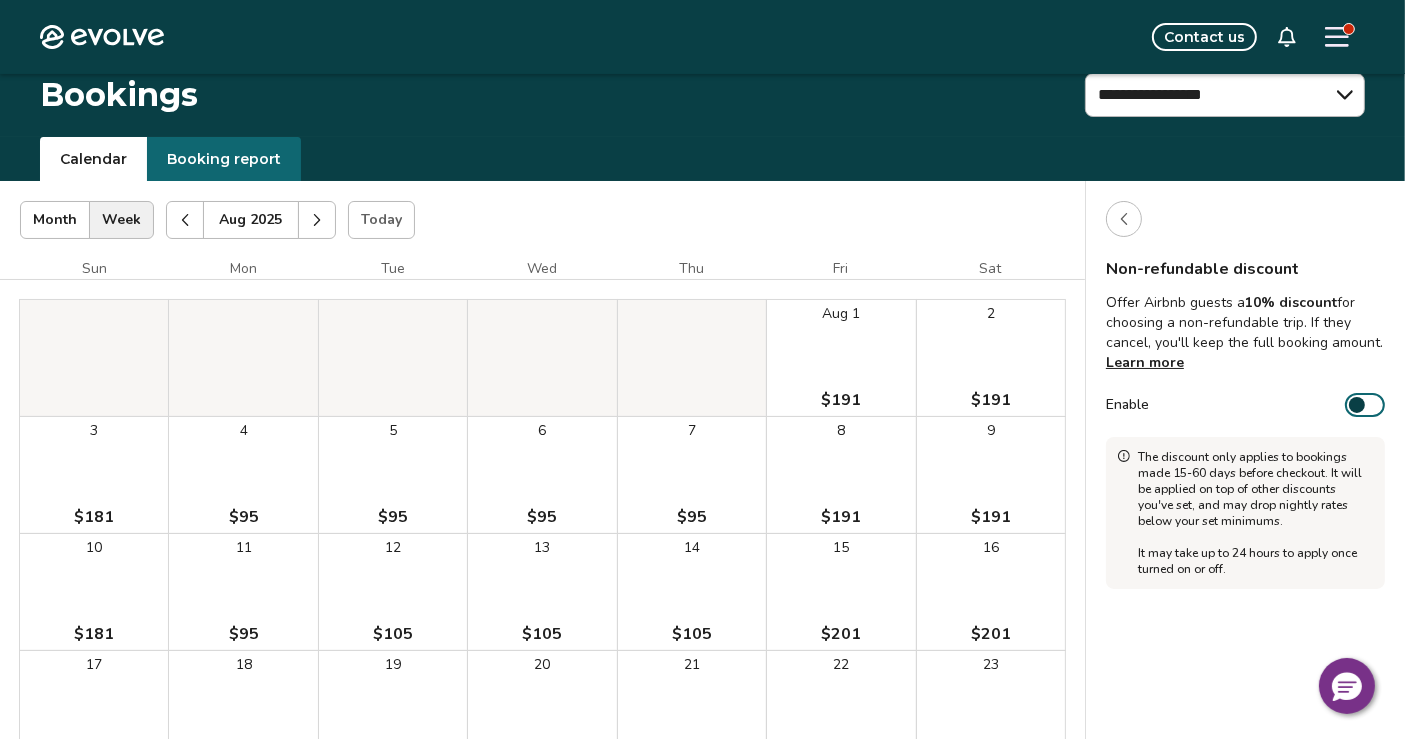 scroll, scrollTop: 0, scrollLeft: 0, axis: both 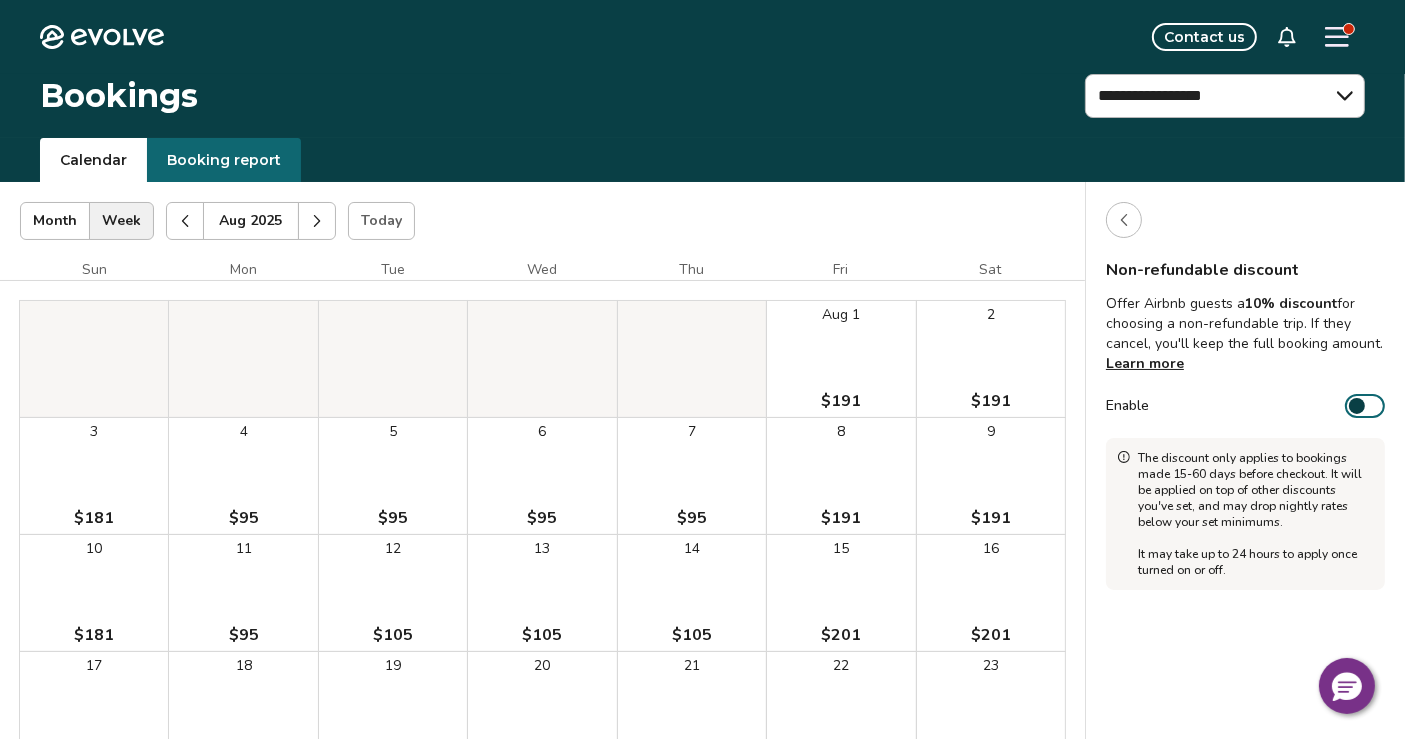 click 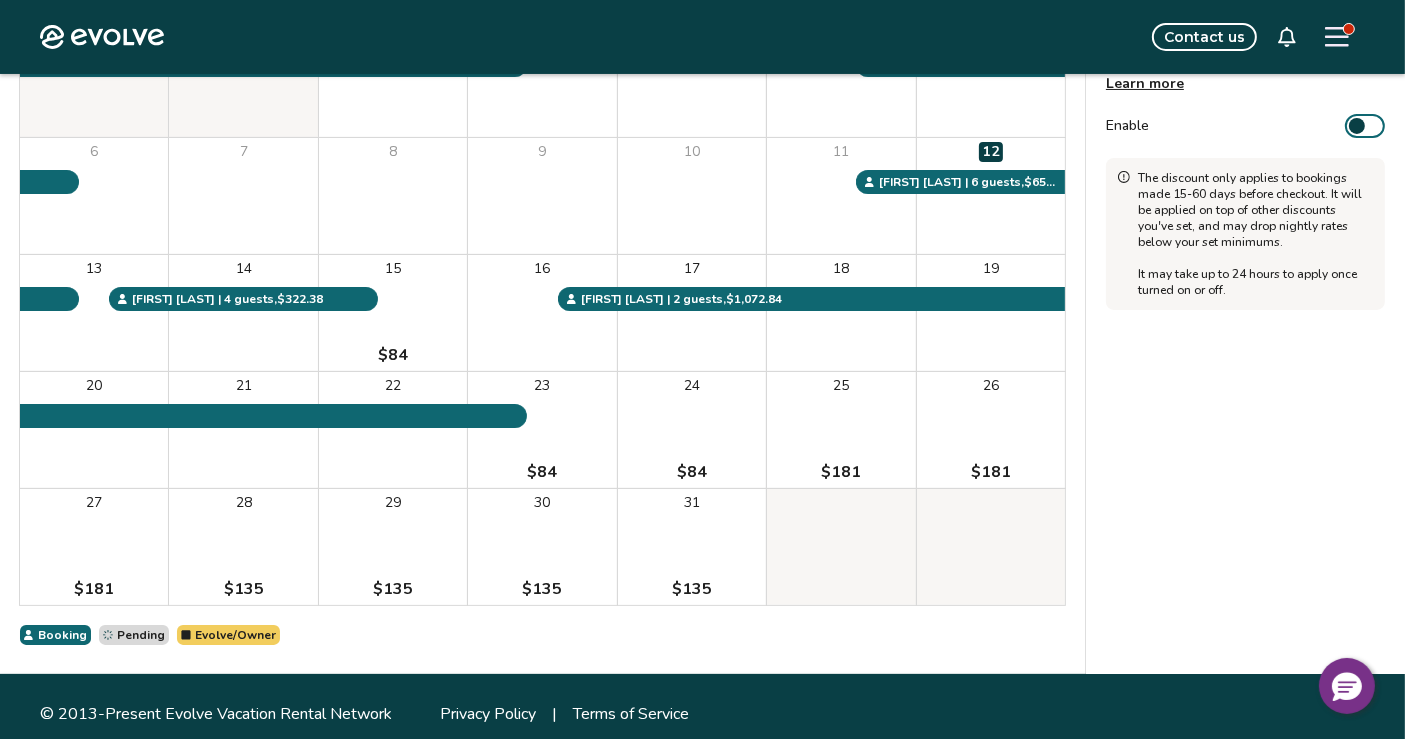 scroll, scrollTop: 281, scrollLeft: 0, axis: vertical 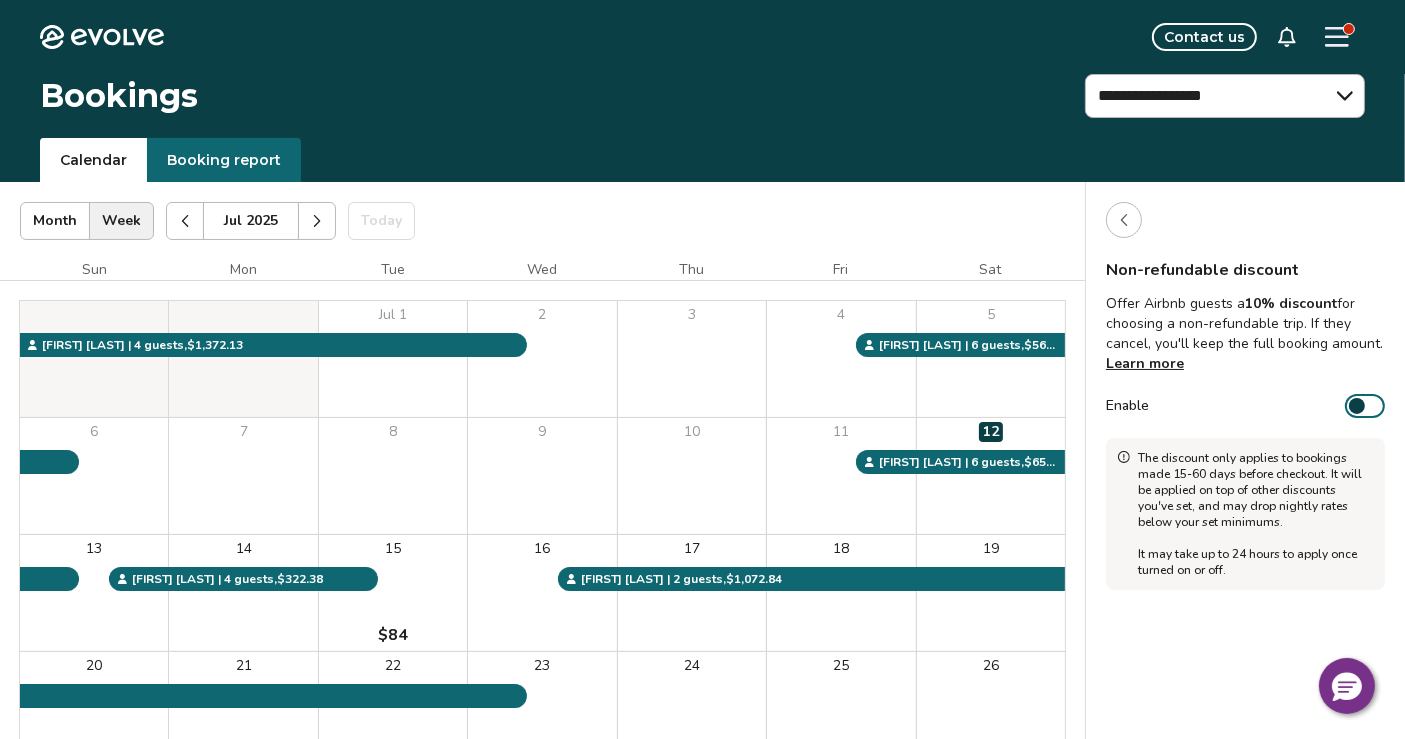 click at bounding box center (1124, 220) 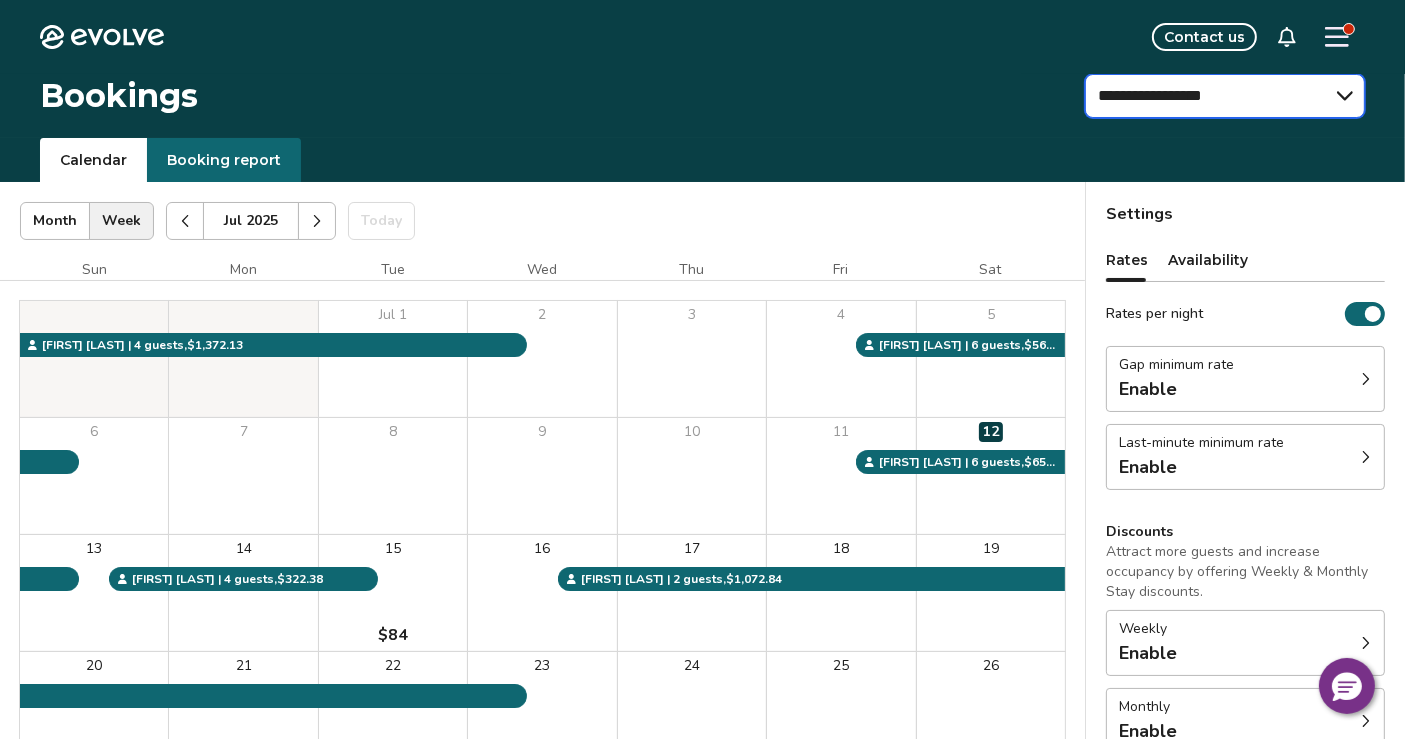 click on "**********" at bounding box center [1225, 96] 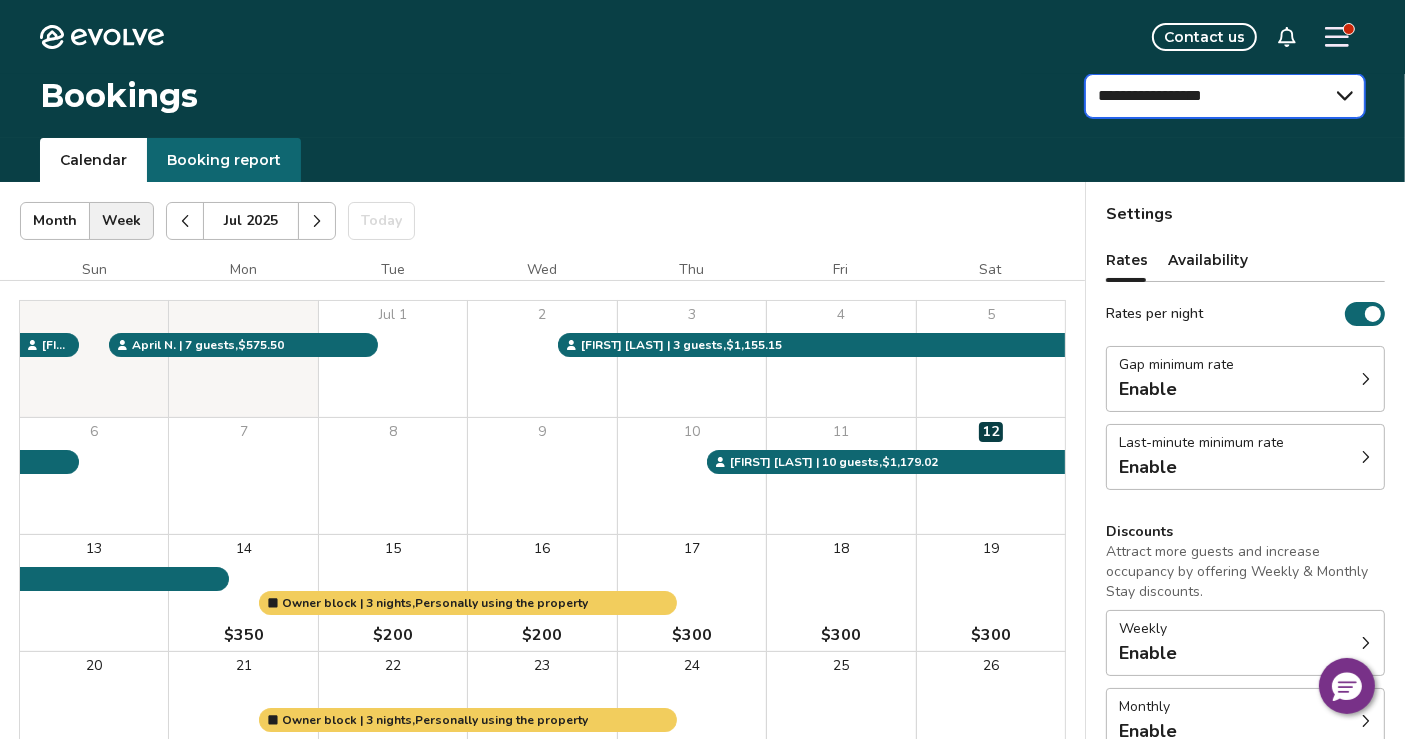 click on "**********" at bounding box center [1225, 96] 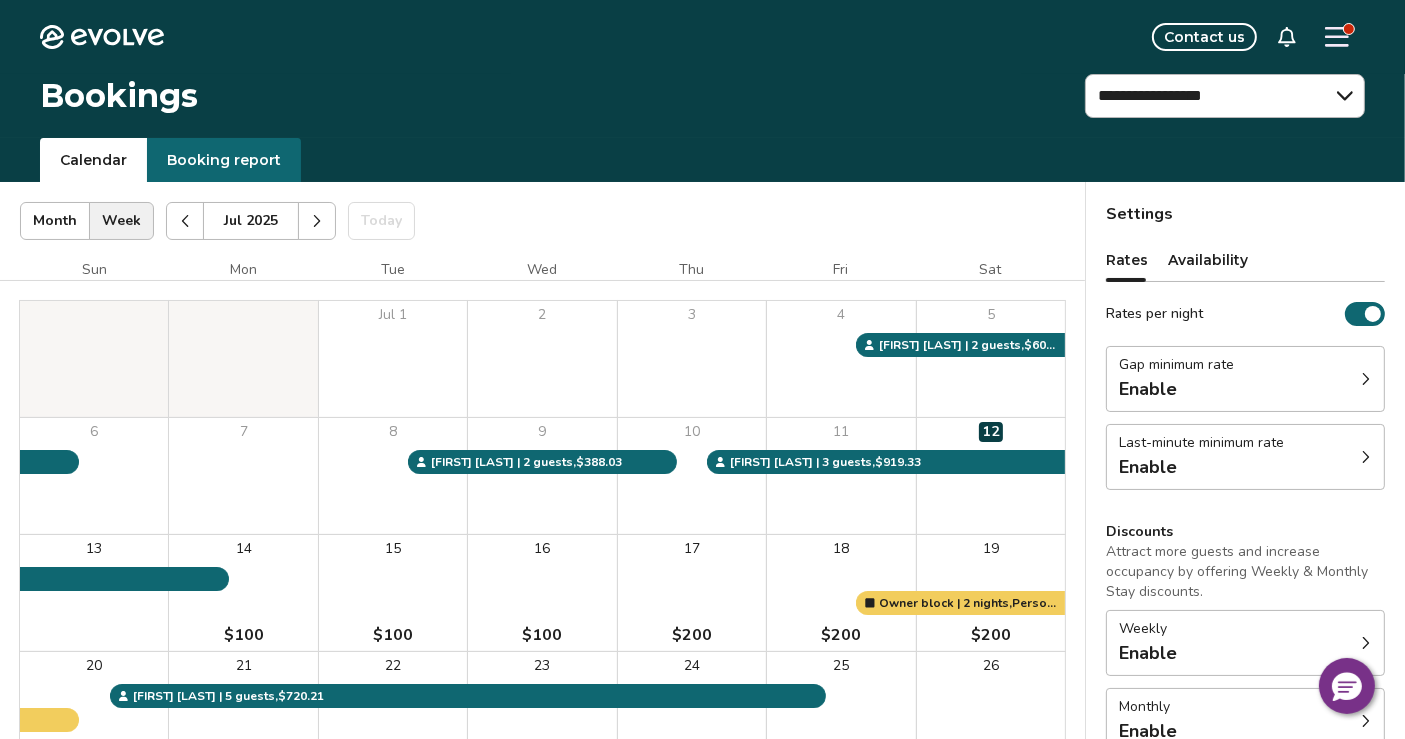 click at bounding box center (317, 221) 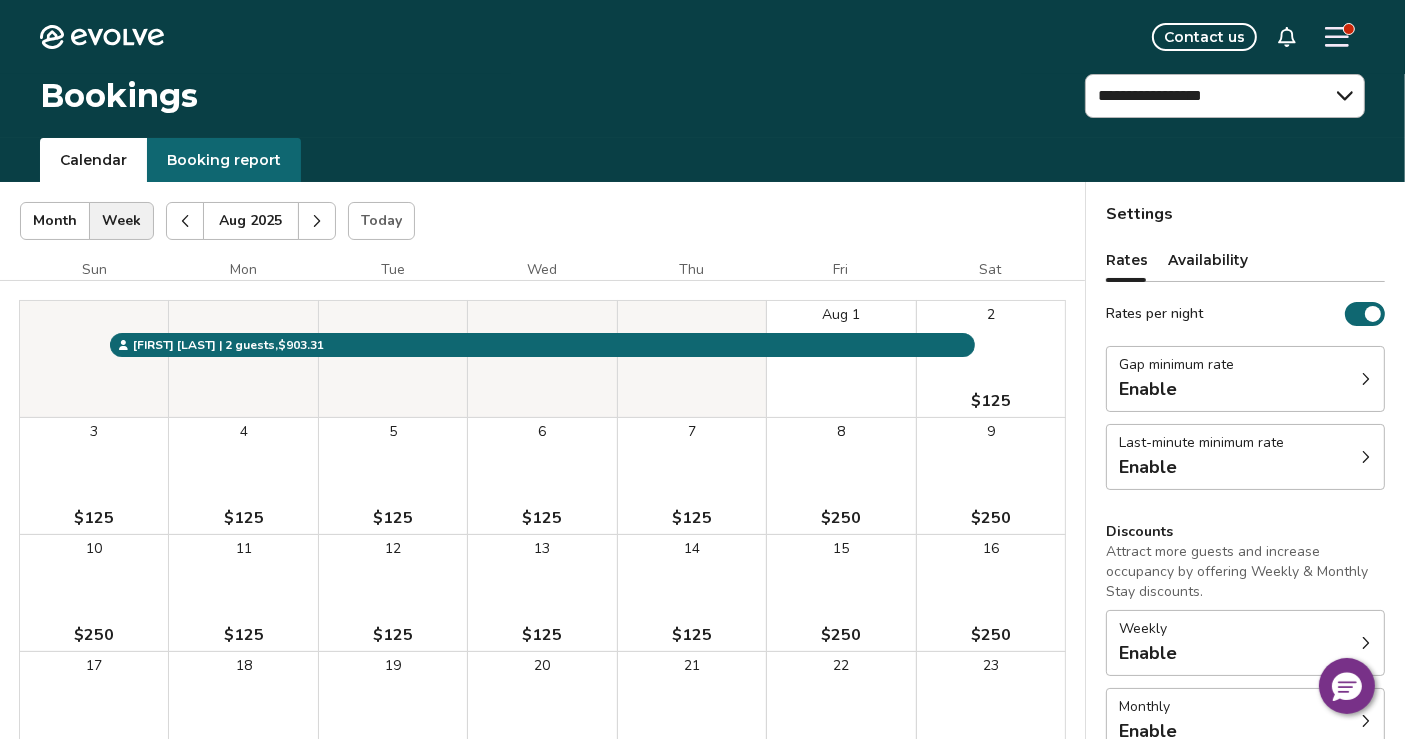 click 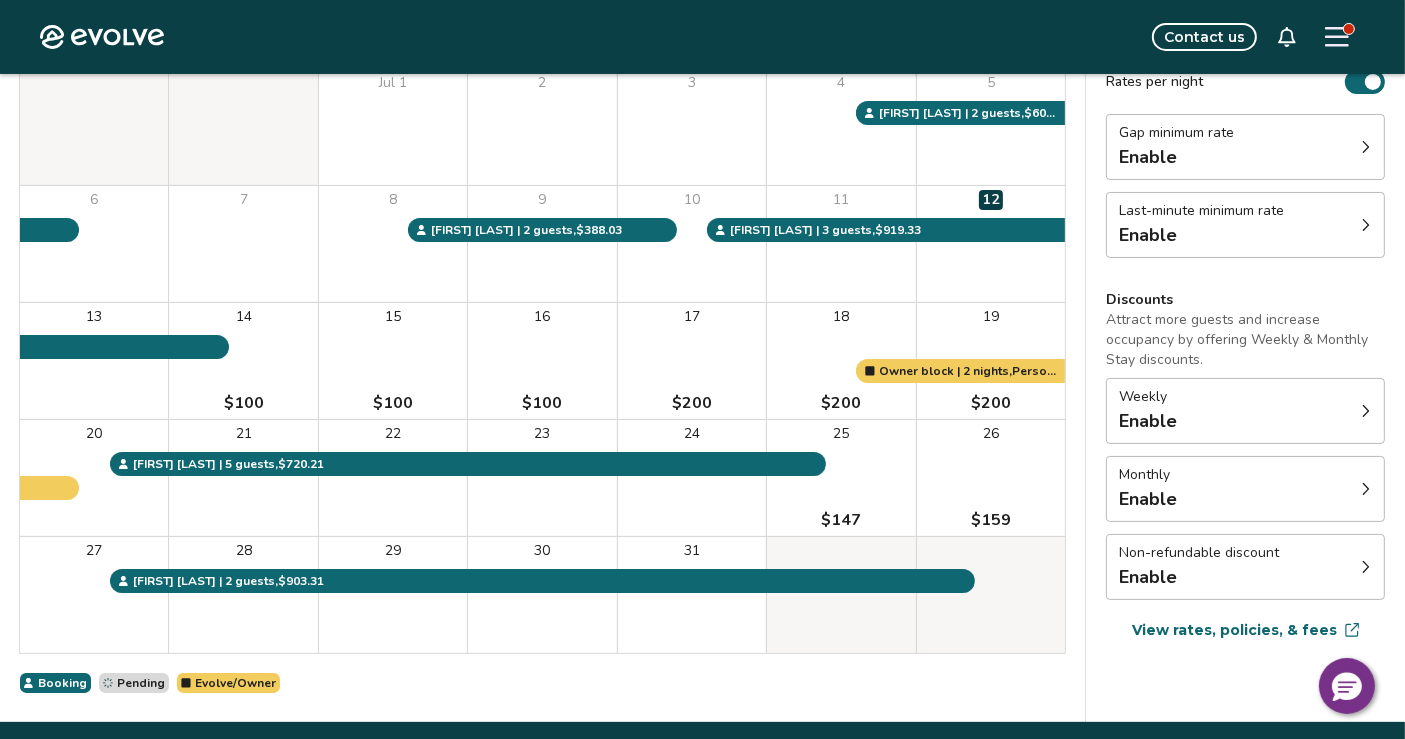 scroll, scrollTop: 237, scrollLeft: 0, axis: vertical 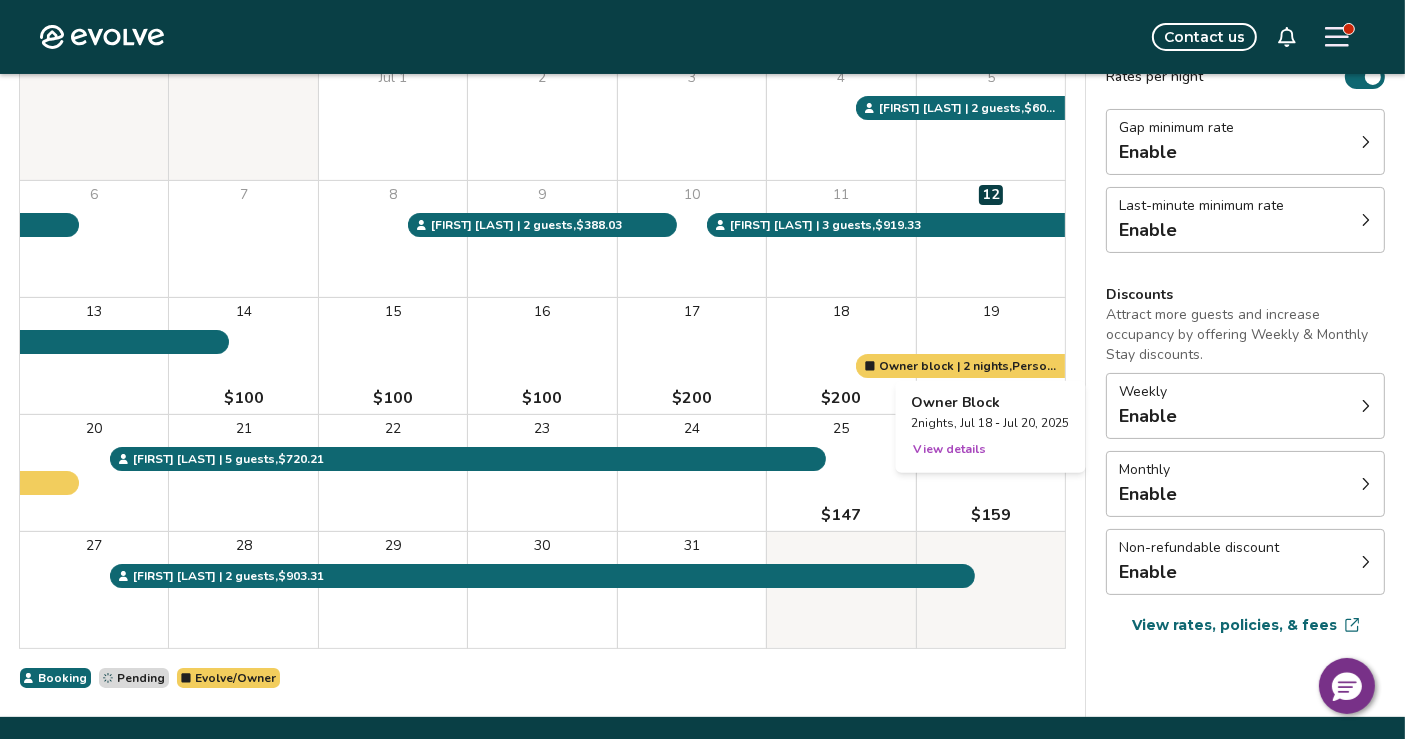 click at bounding box center [991, 356] 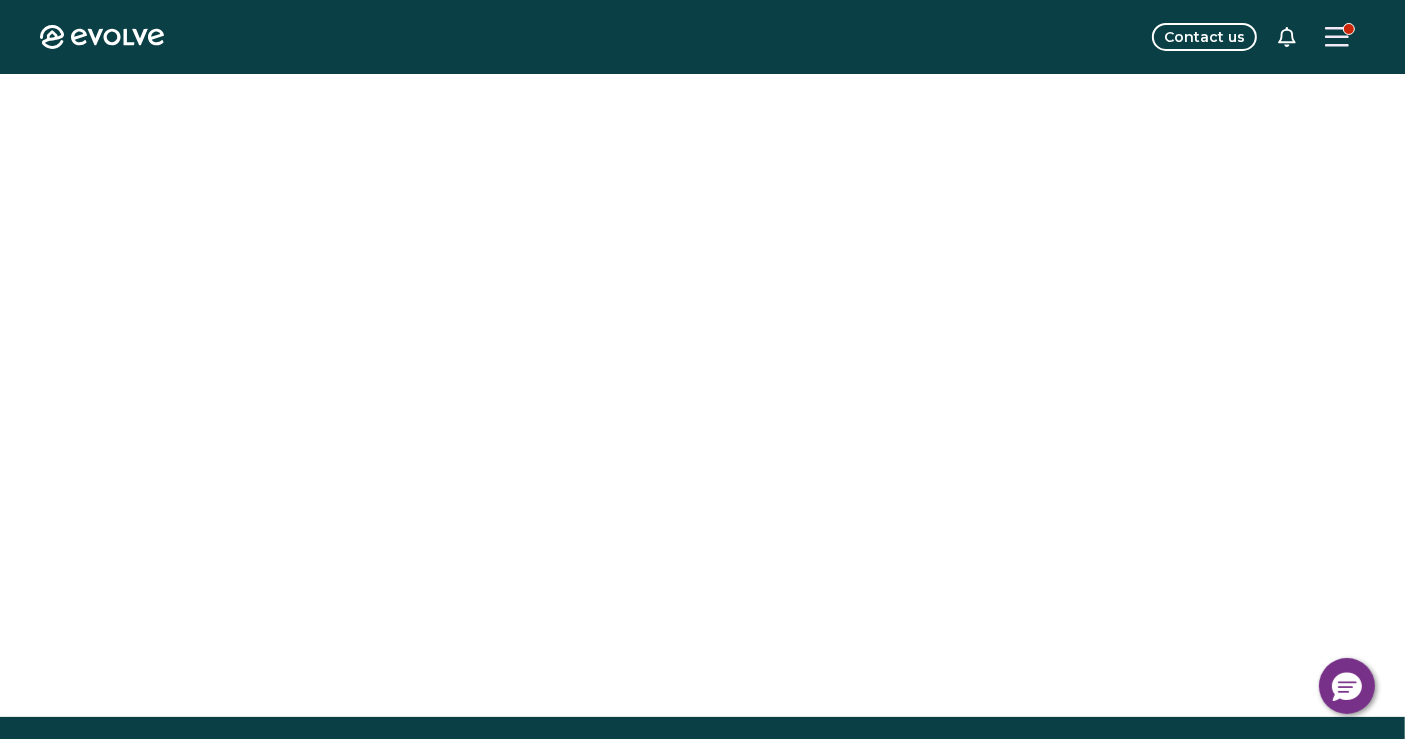 scroll, scrollTop: 0, scrollLeft: 0, axis: both 